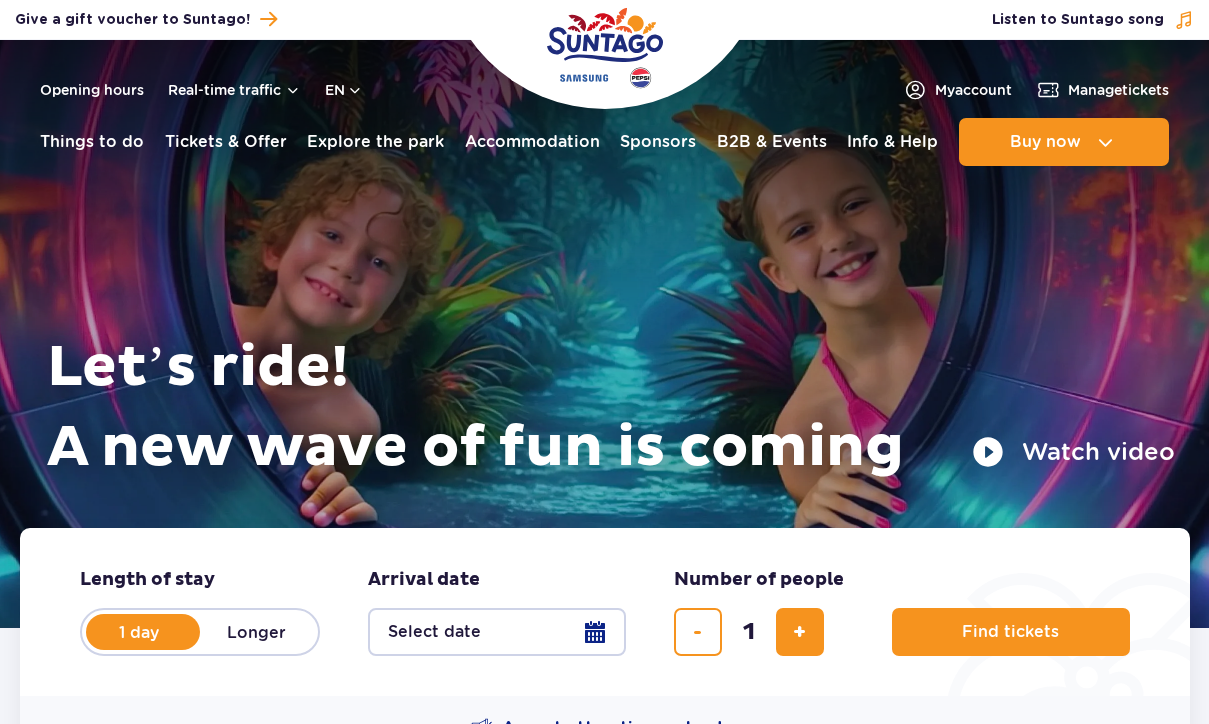 scroll, scrollTop: 0, scrollLeft: 0, axis: both 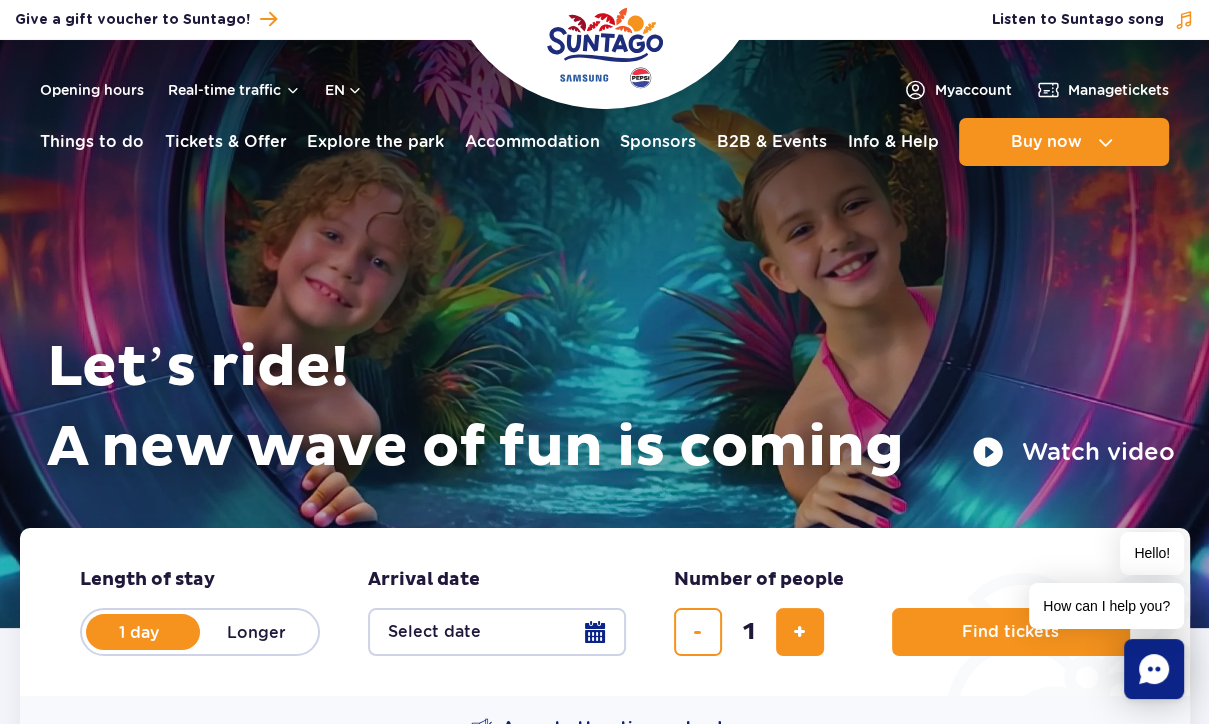 click on "en" at bounding box center [344, 90] 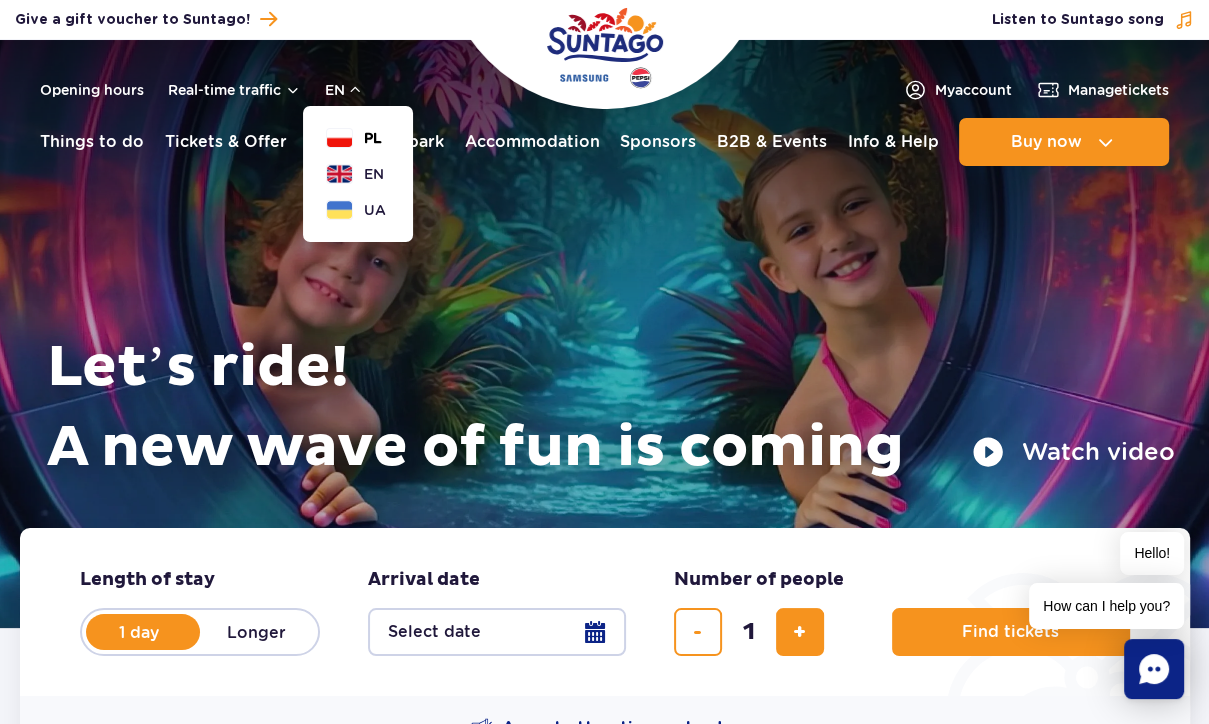 click on "PL" at bounding box center (373, 138) 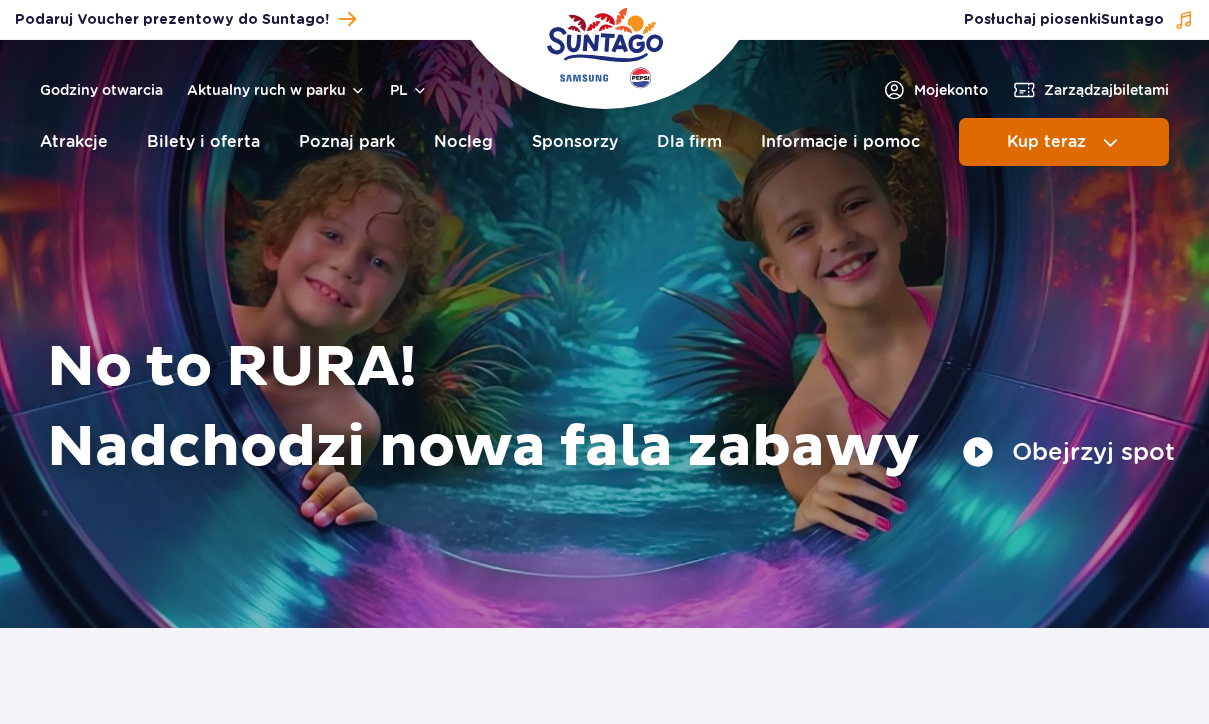 scroll, scrollTop: 0, scrollLeft: 0, axis: both 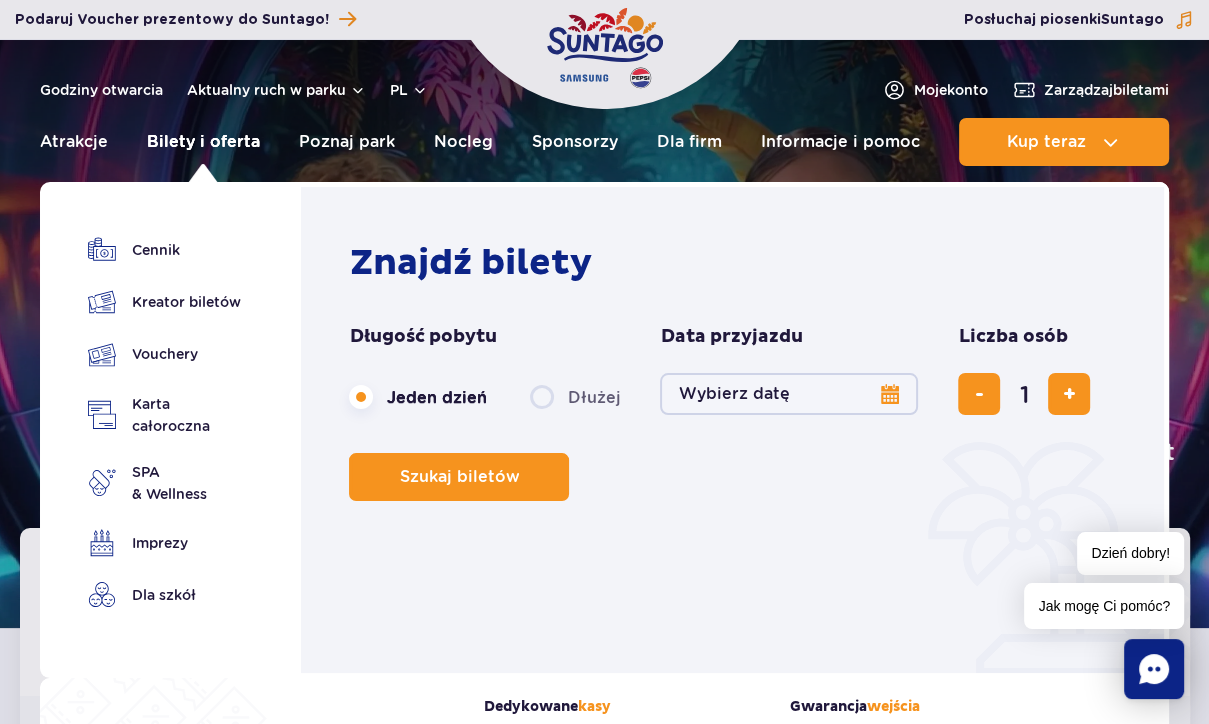 click on "Bilety i oferta" at bounding box center [203, 142] 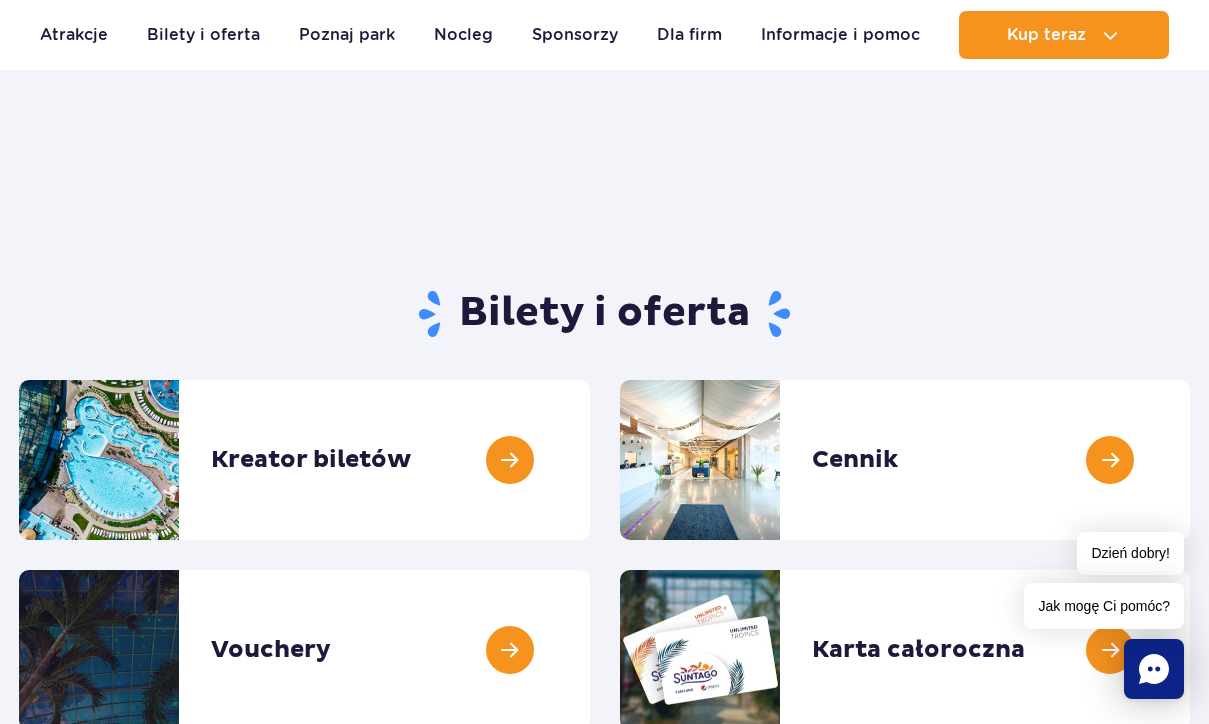 scroll, scrollTop: 200, scrollLeft: 0, axis: vertical 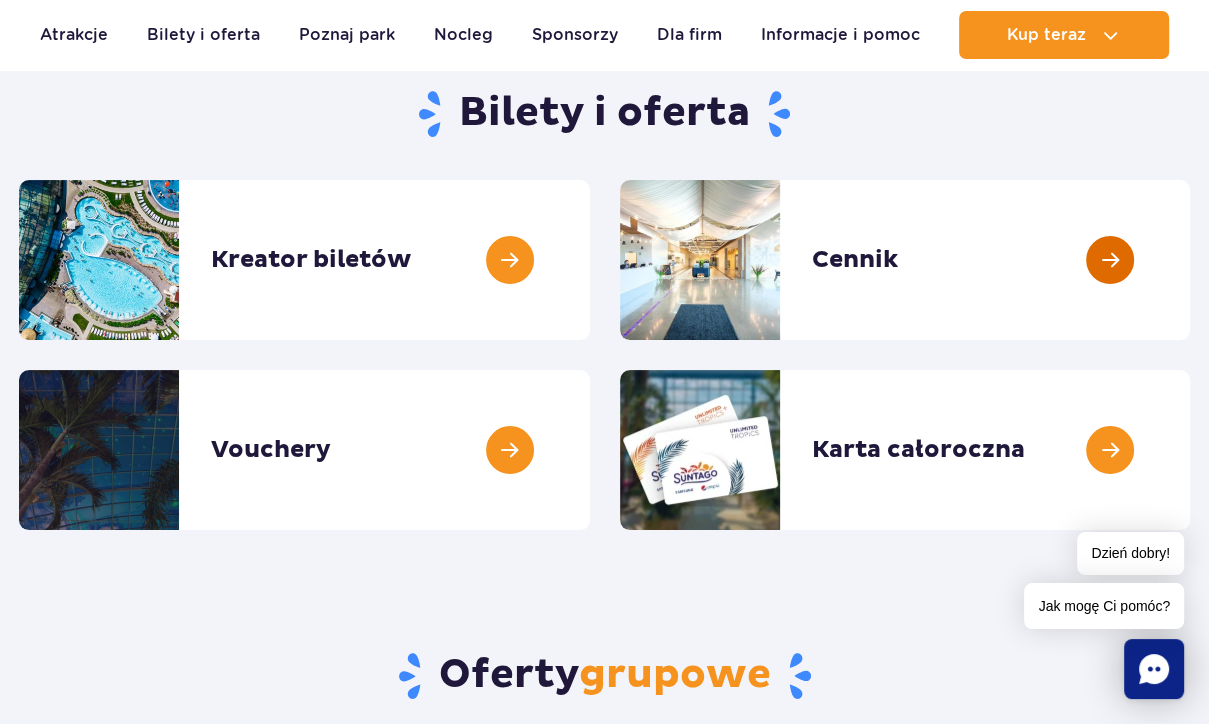 click at bounding box center [1190, 260] 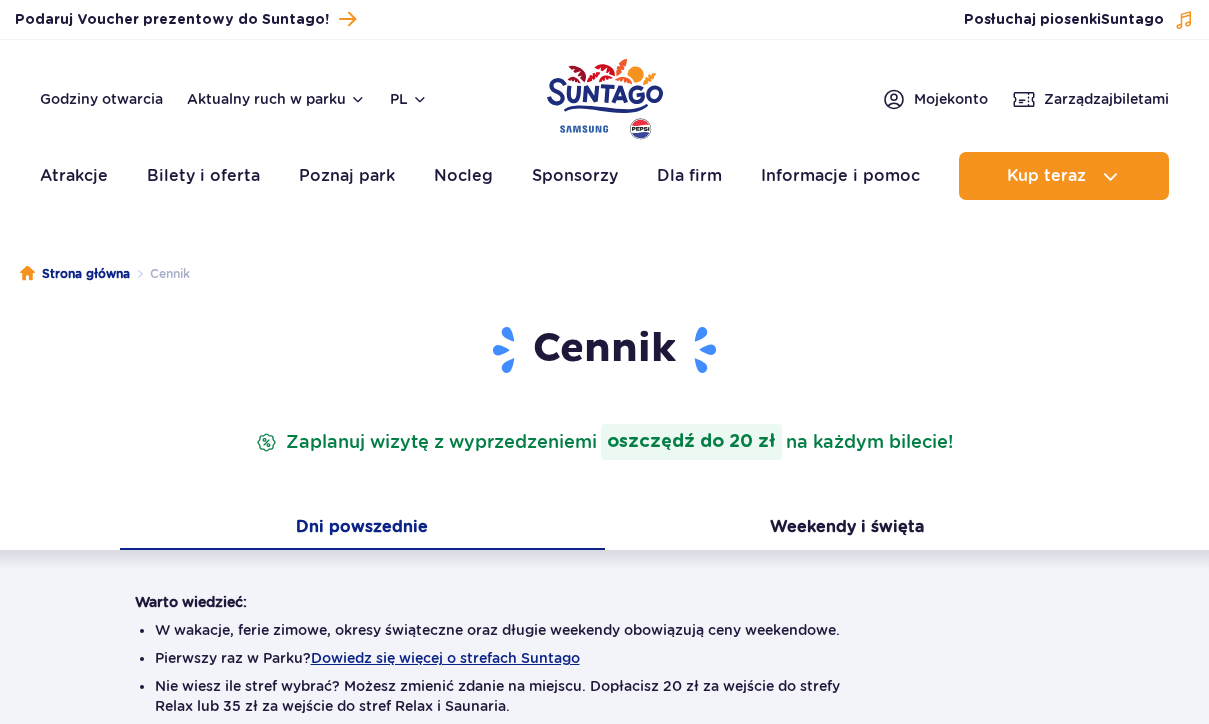 scroll, scrollTop: 0, scrollLeft: 0, axis: both 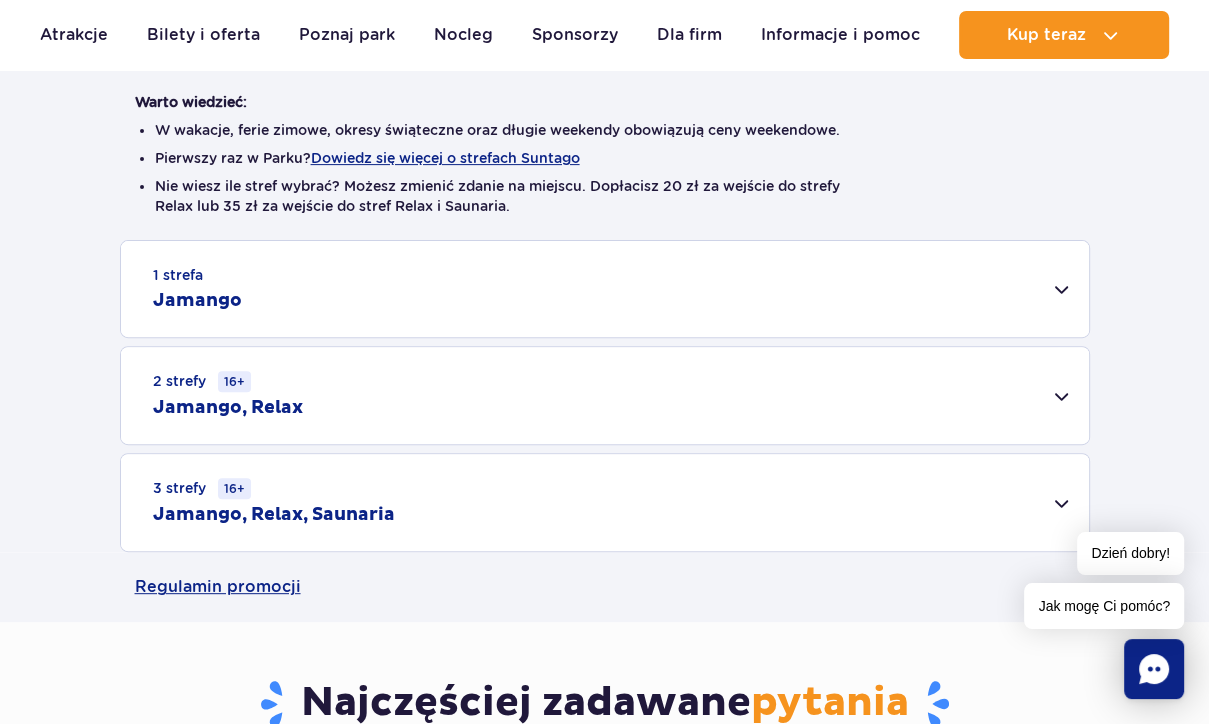 click on "3 strefy  16+
Jamango, Relax, Saunaria" at bounding box center (605, 502) 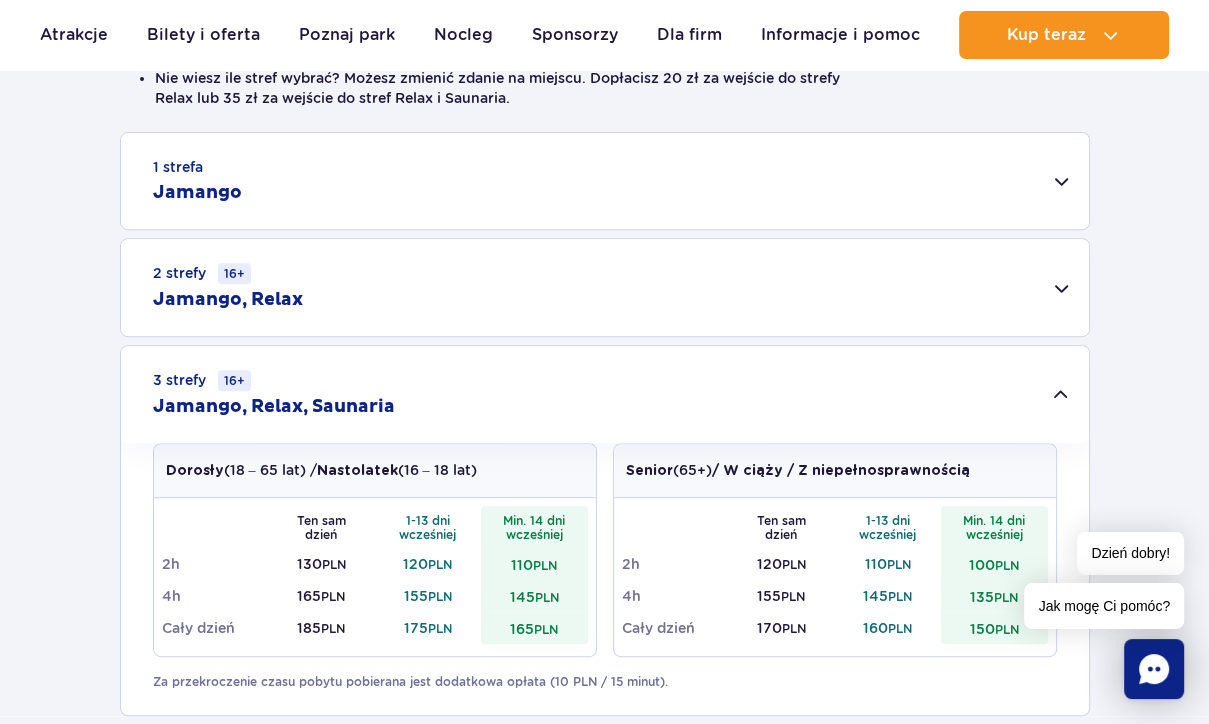 scroll, scrollTop: 700, scrollLeft: 0, axis: vertical 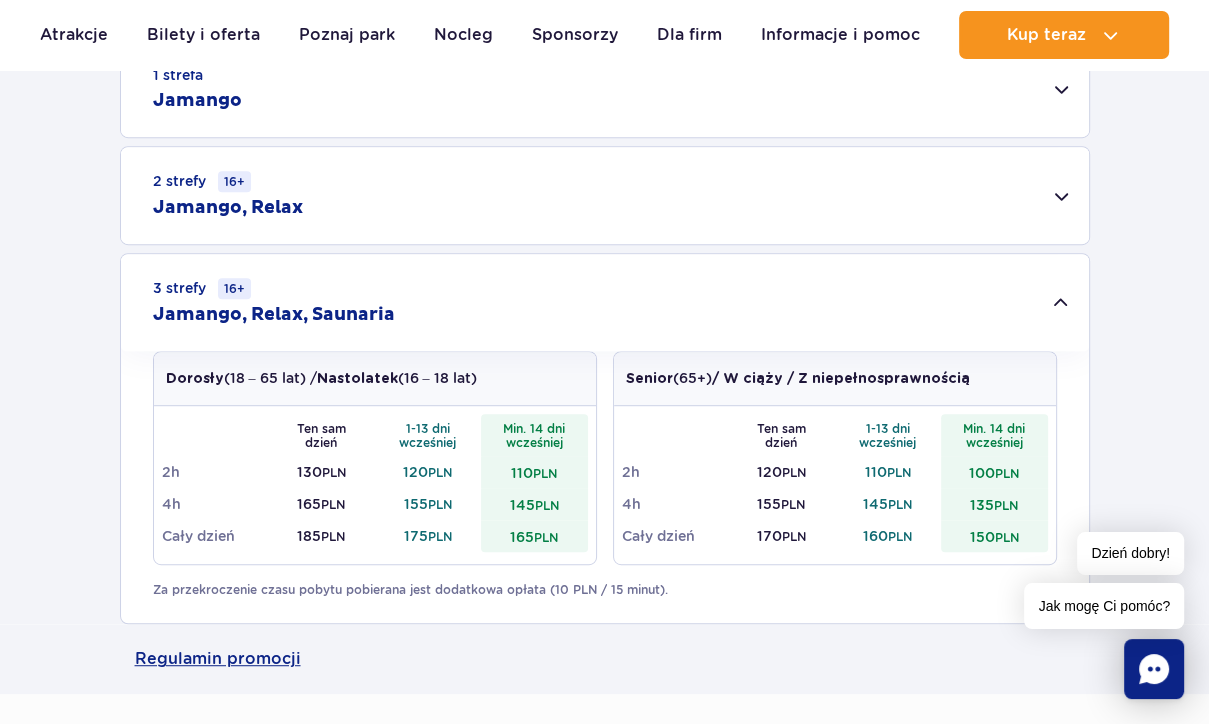 click on "1 strefa
Jamango" at bounding box center [605, 89] 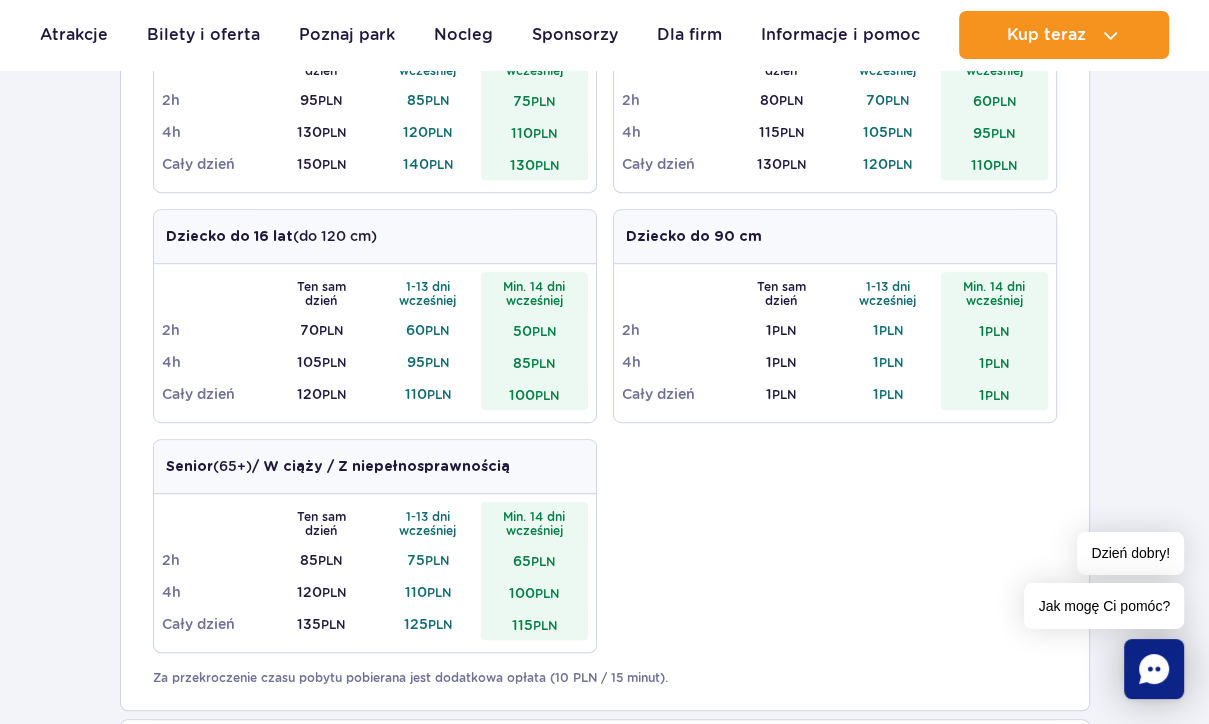 scroll, scrollTop: 1100, scrollLeft: 0, axis: vertical 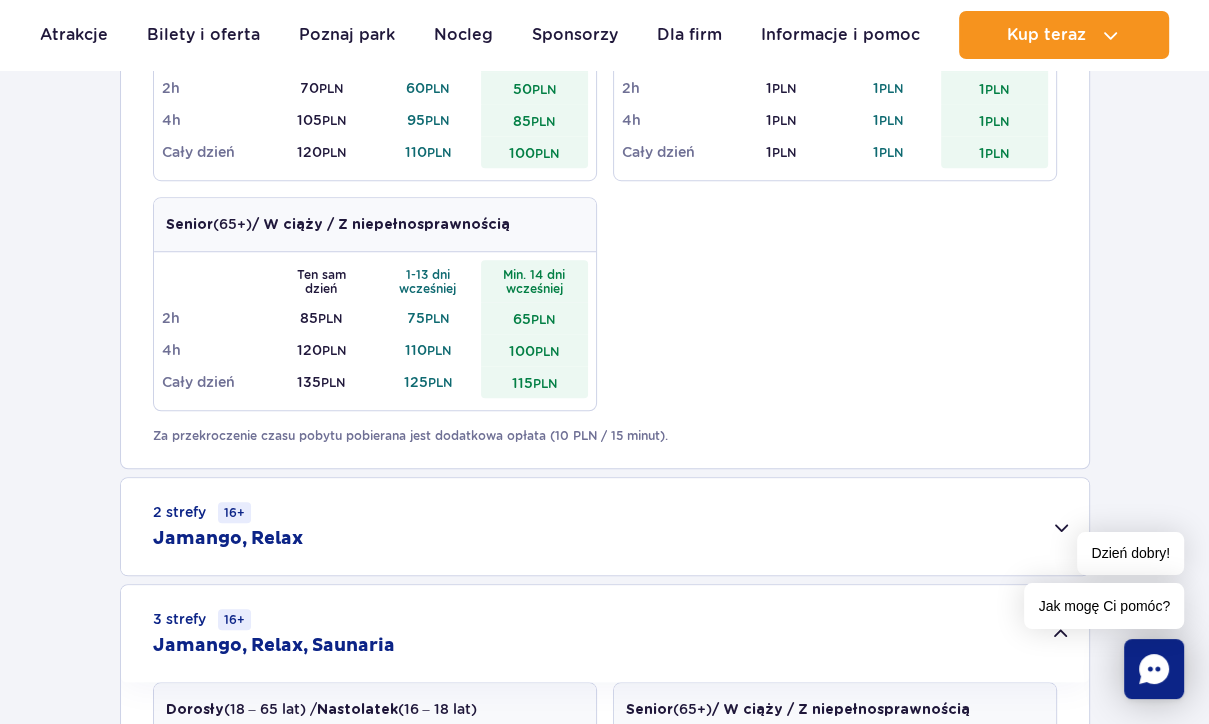 click on "2 strefy  16+
Jamango, Relax" at bounding box center [605, 526] 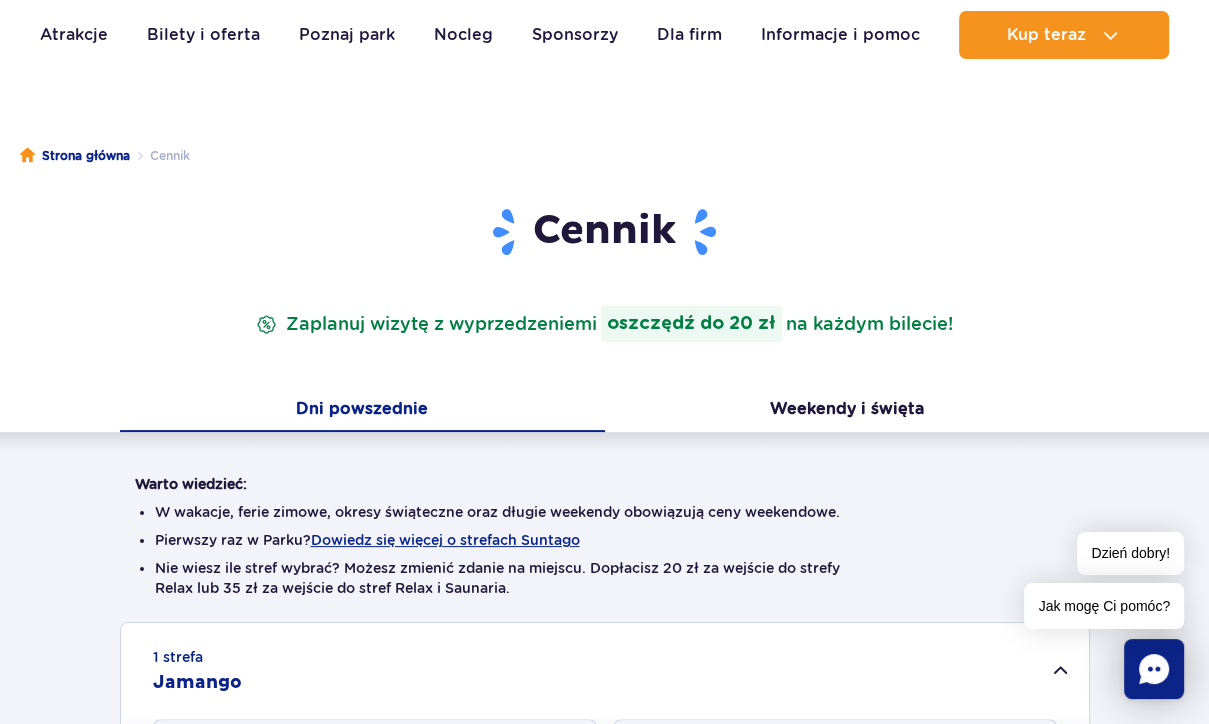scroll, scrollTop: 100, scrollLeft: 0, axis: vertical 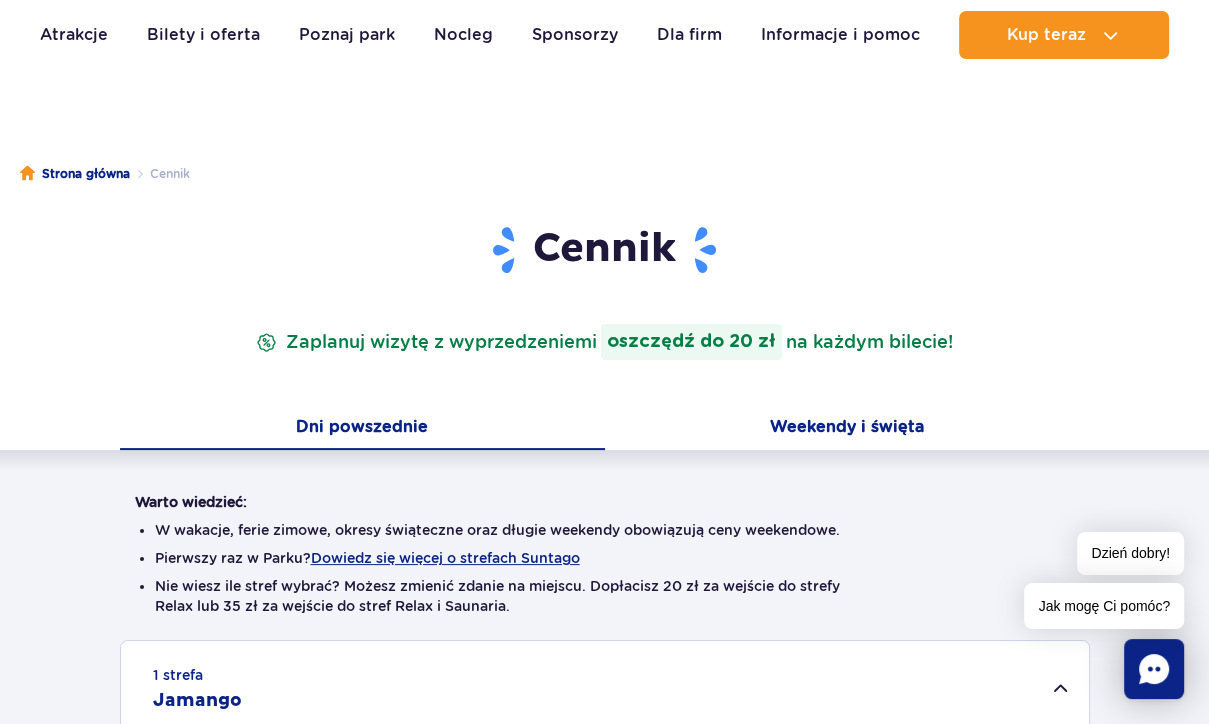 click on "Weekendy i święta" at bounding box center (847, 429) 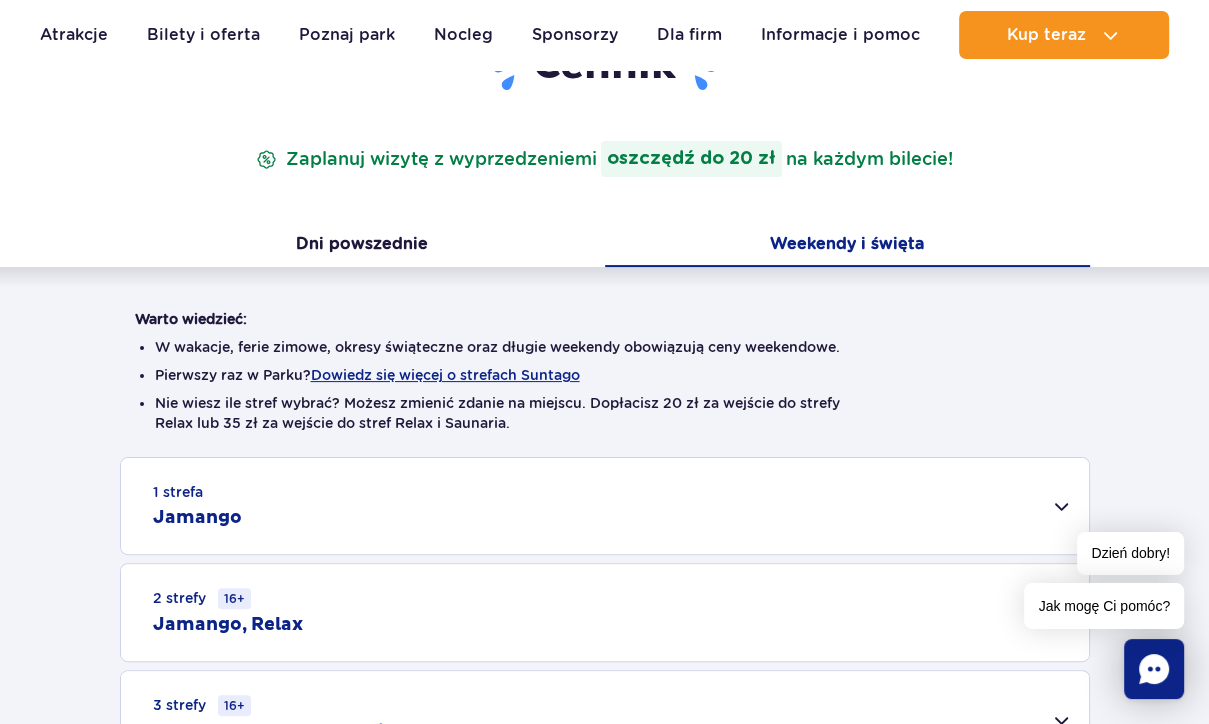 scroll, scrollTop: 400, scrollLeft: 0, axis: vertical 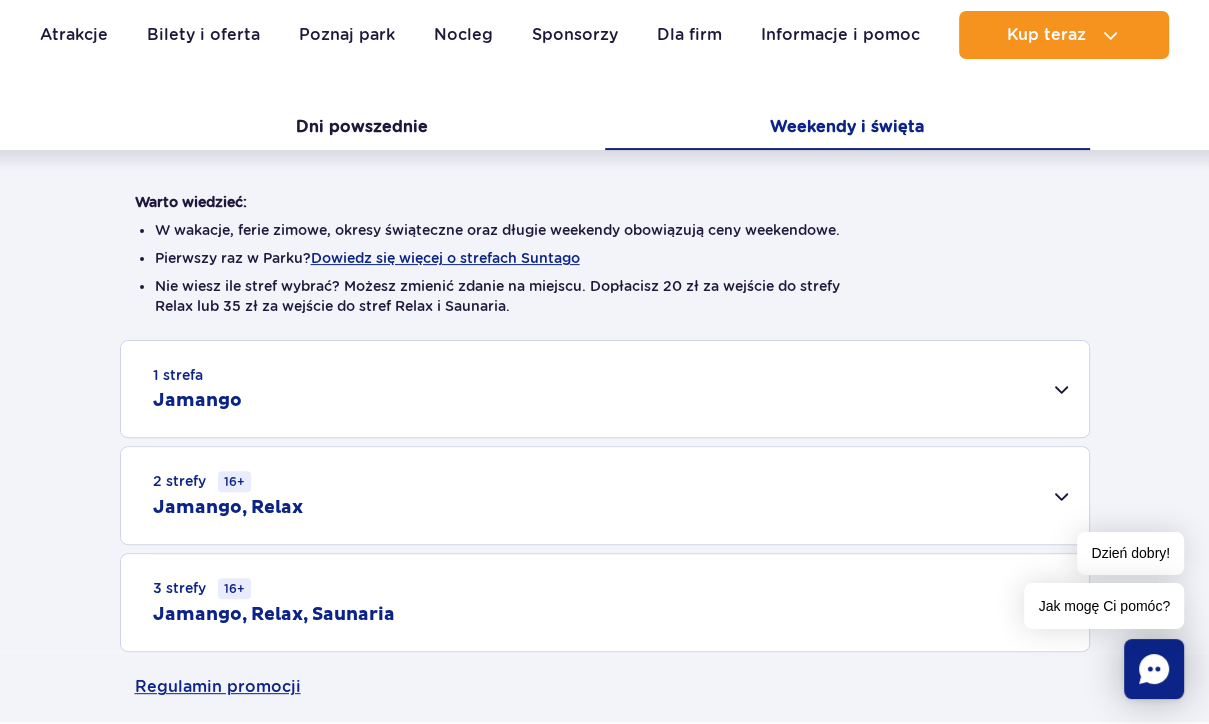 click on "3 strefy  16+
Jamango, Relax, Saunaria" at bounding box center (605, 602) 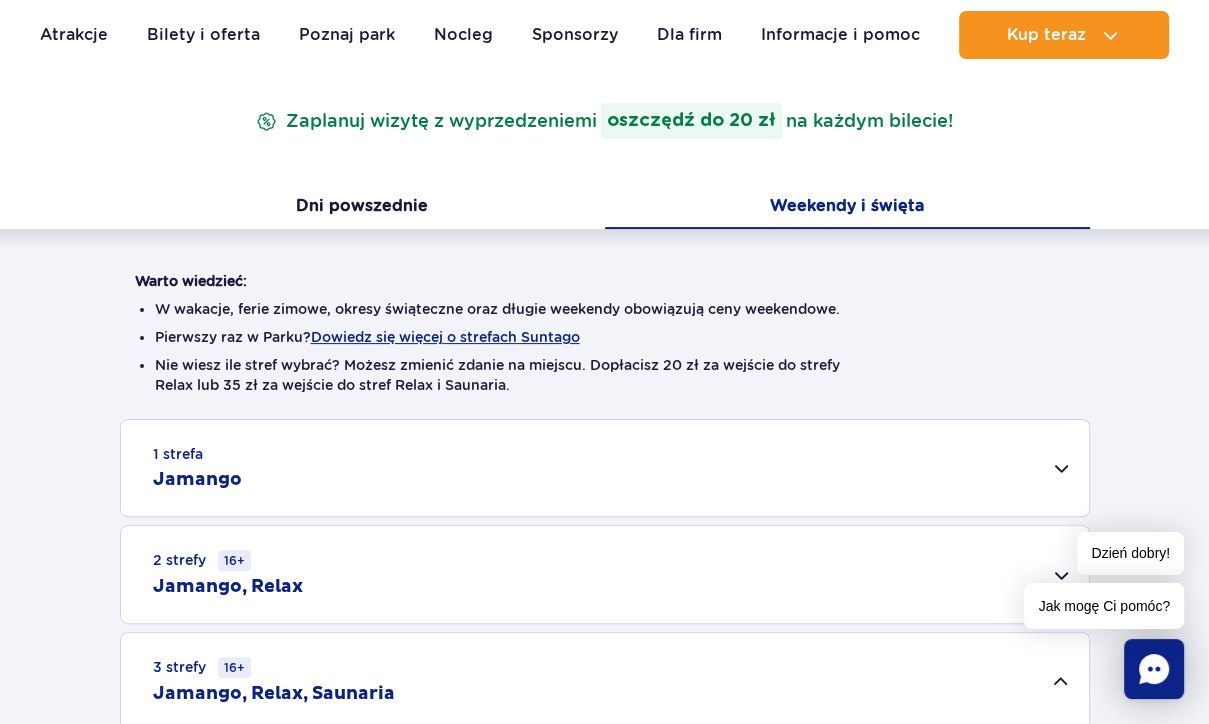 scroll, scrollTop: 0, scrollLeft: 0, axis: both 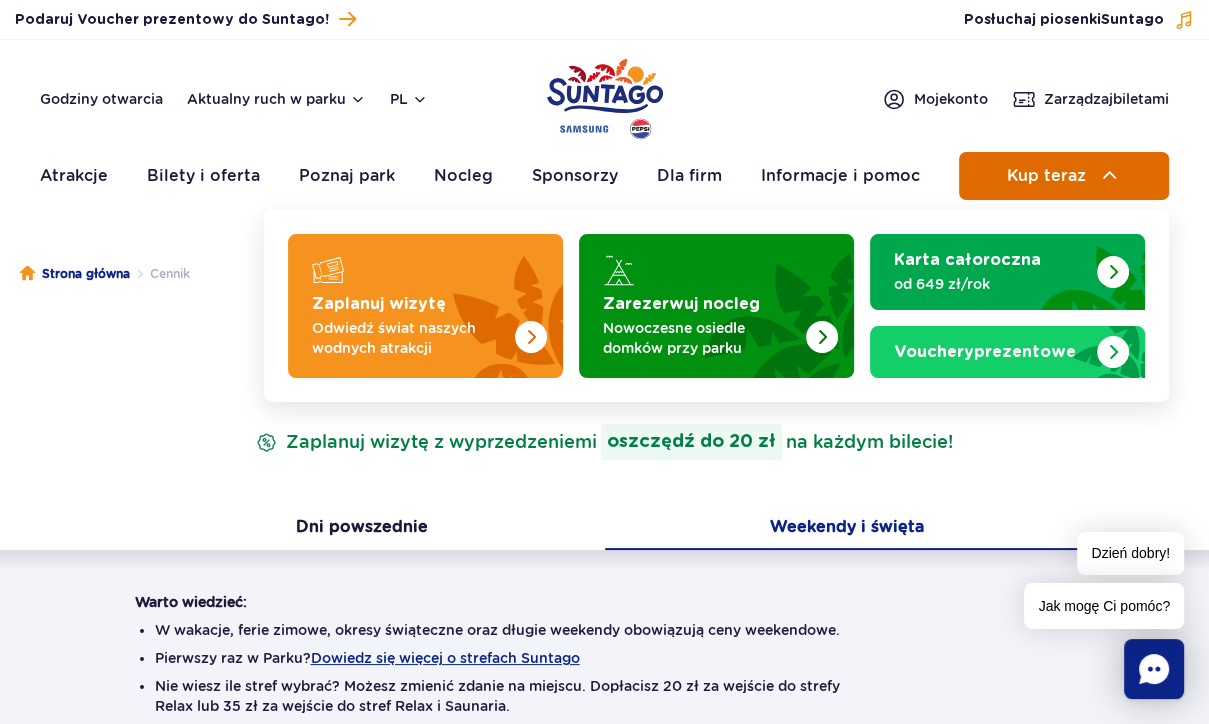 click at bounding box center [1110, 176] 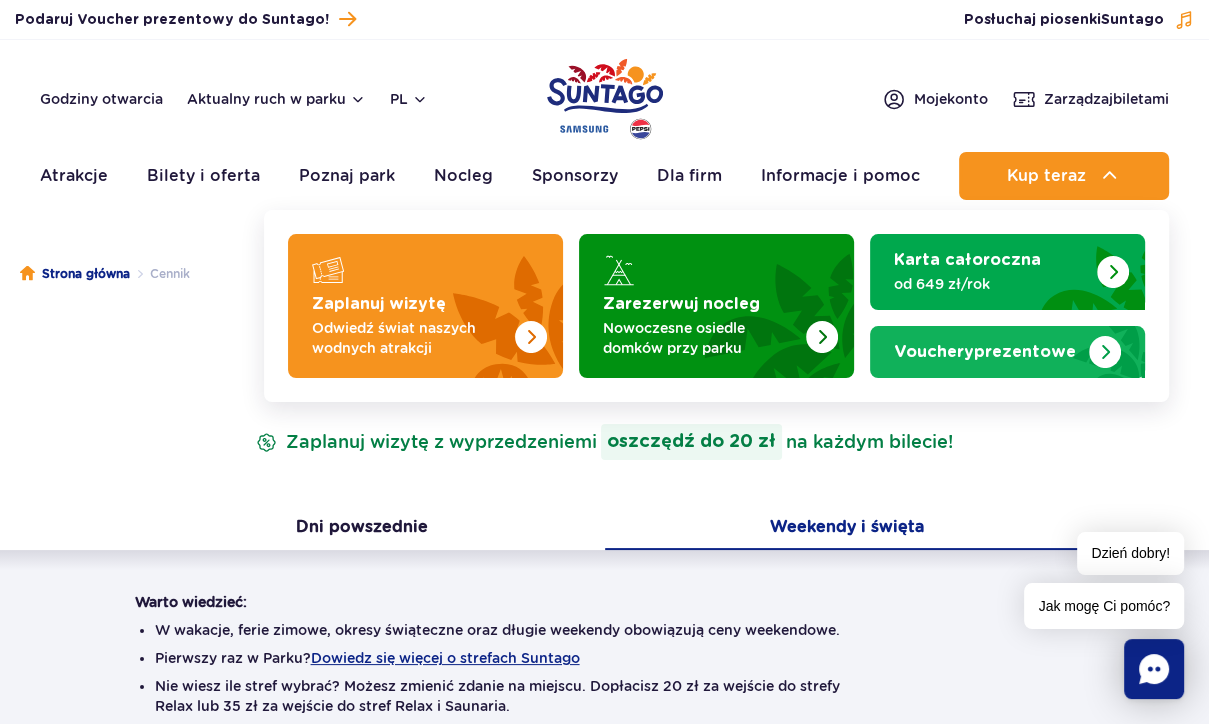 click on "Vouchery  prezentowe" at bounding box center (985, 352) 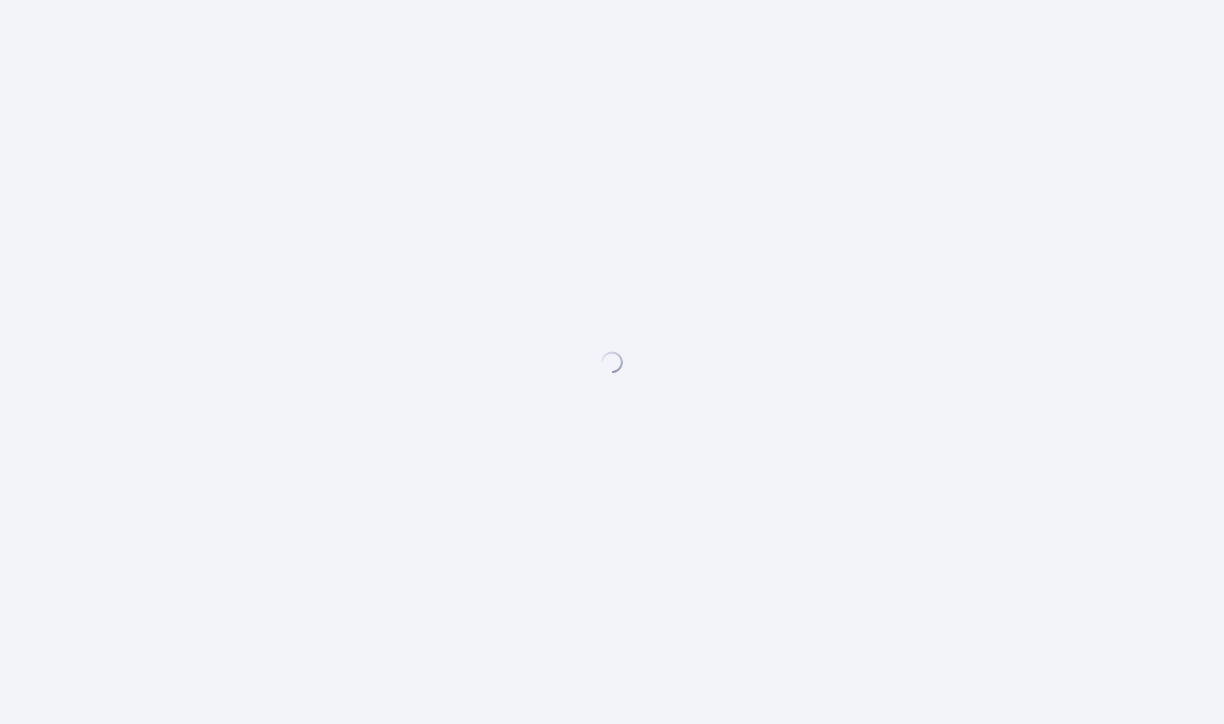 scroll, scrollTop: 0, scrollLeft: 0, axis: both 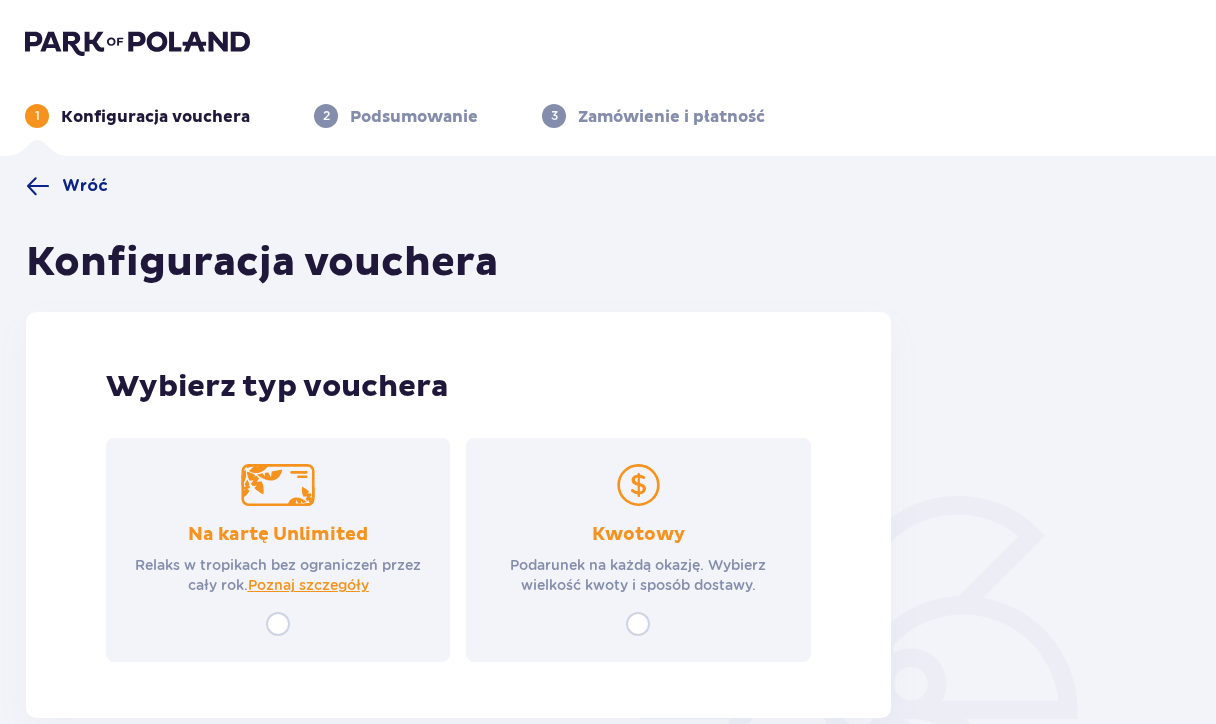 click on "Wróć Konfiguracja vouchera Wybierz typ vouchera Na kartę Unlimited Relaks w tropikach bez ograniczeń przez cały rok. Poznaj szczegóły Kwotowy Podarunek na każdą okazję. Wybierz wielkość kwoty i sposób dostawy." at bounding box center (458, 446) 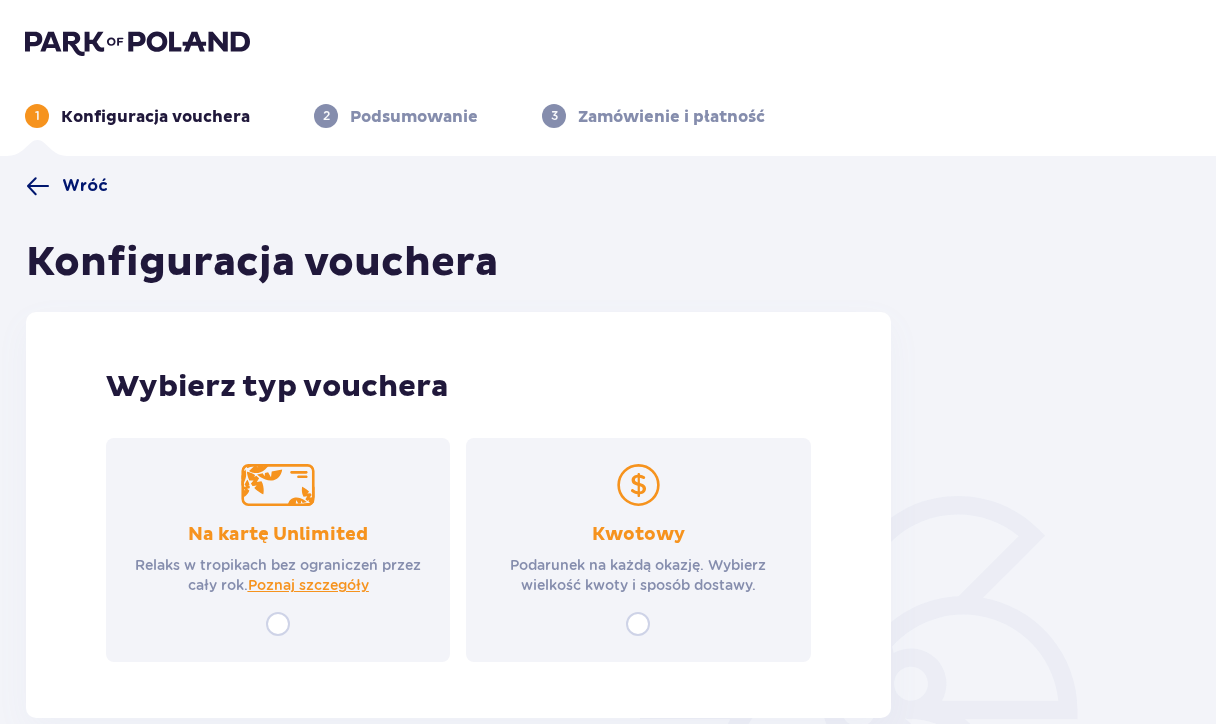 click at bounding box center [38, 186] 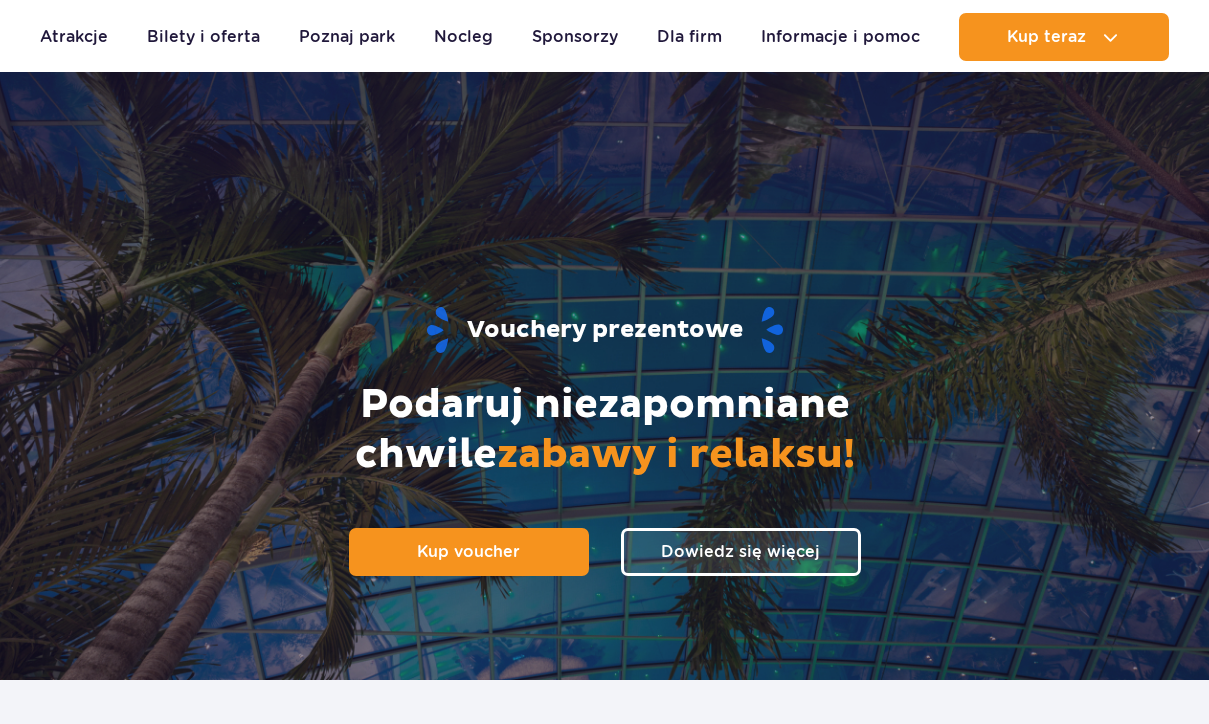 scroll, scrollTop: 1736, scrollLeft: 0, axis: vertical 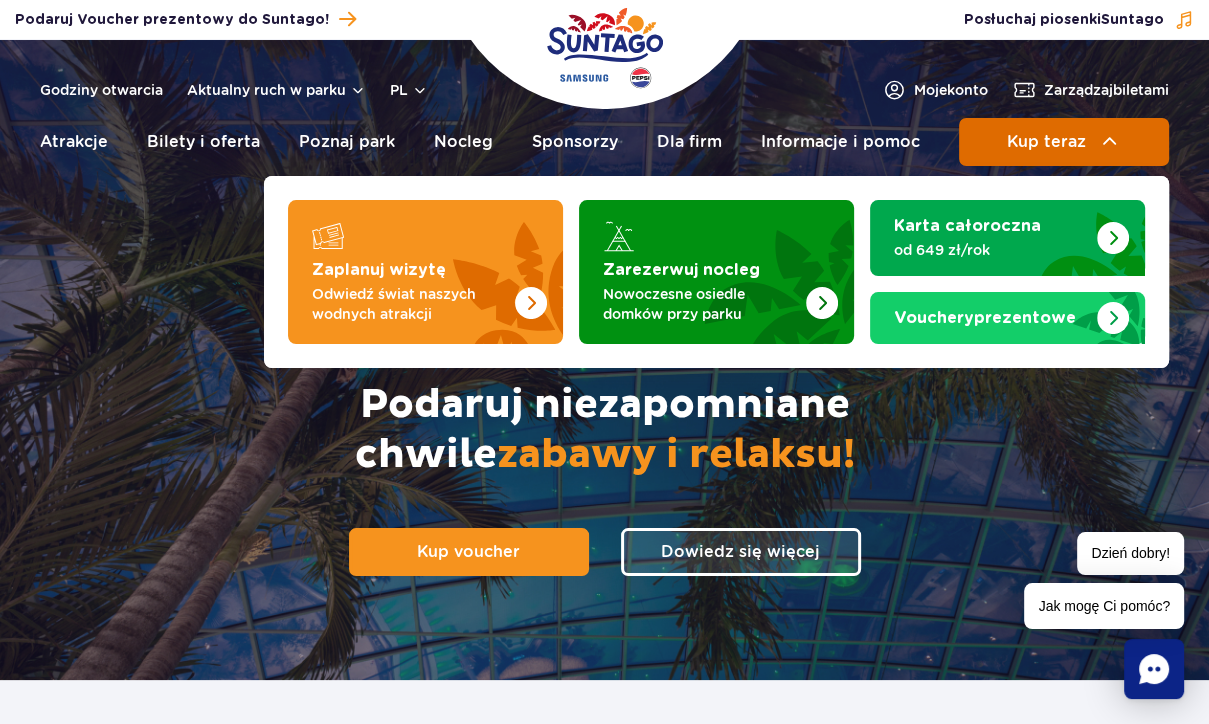 click on "Kup teraz" at bounding box center (1064, 142) 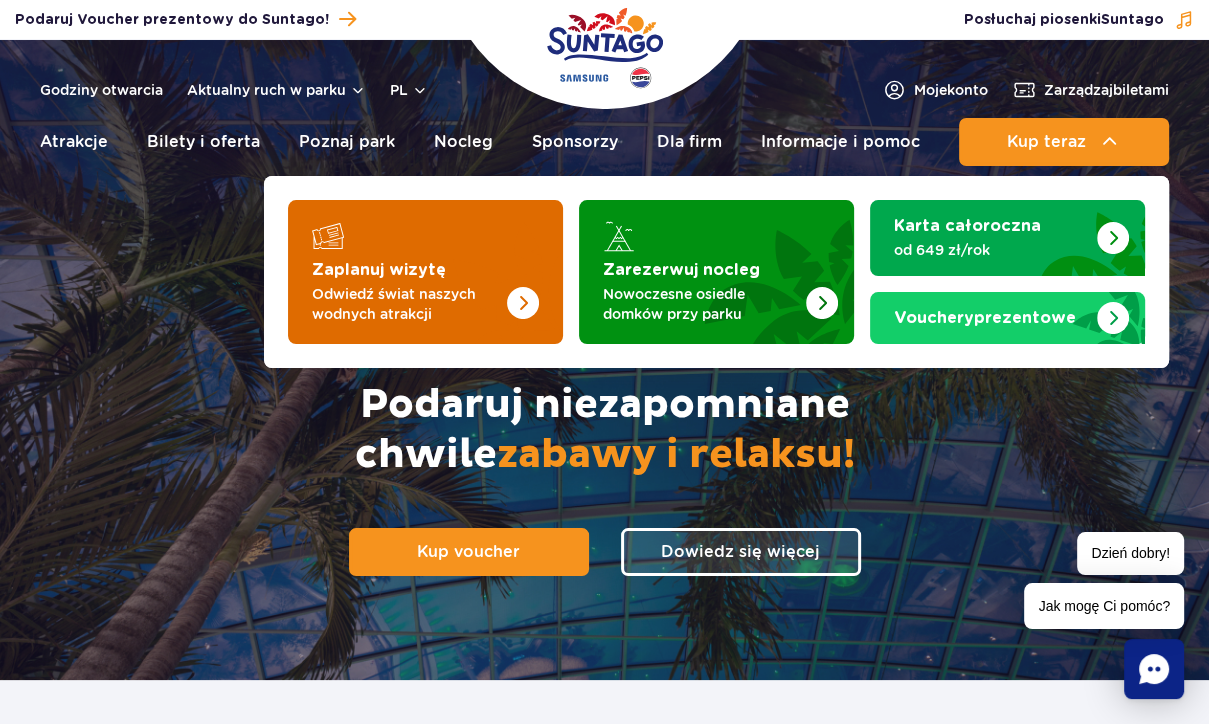 click at bounding box center (483, 266) 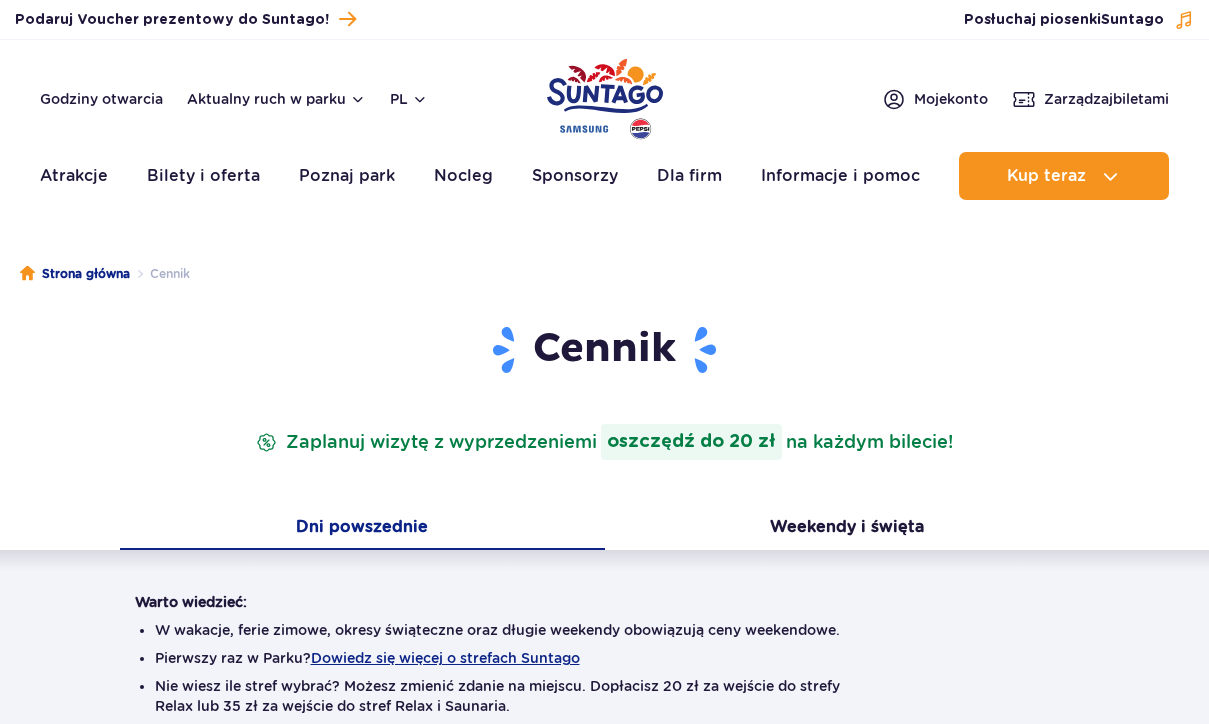 scroll, scrollTop: 0, scrollLeft: 0, axis: both 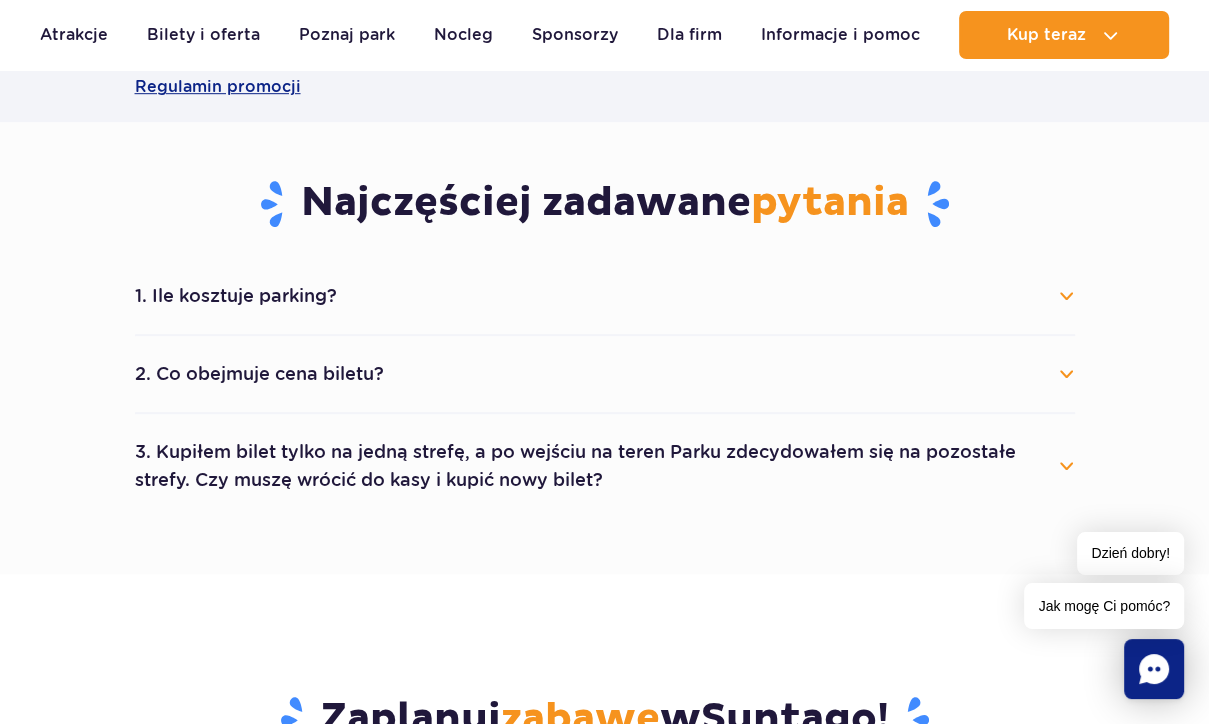 click on "1. Ile kosztuje parking?" at bounding box center (605, 296) 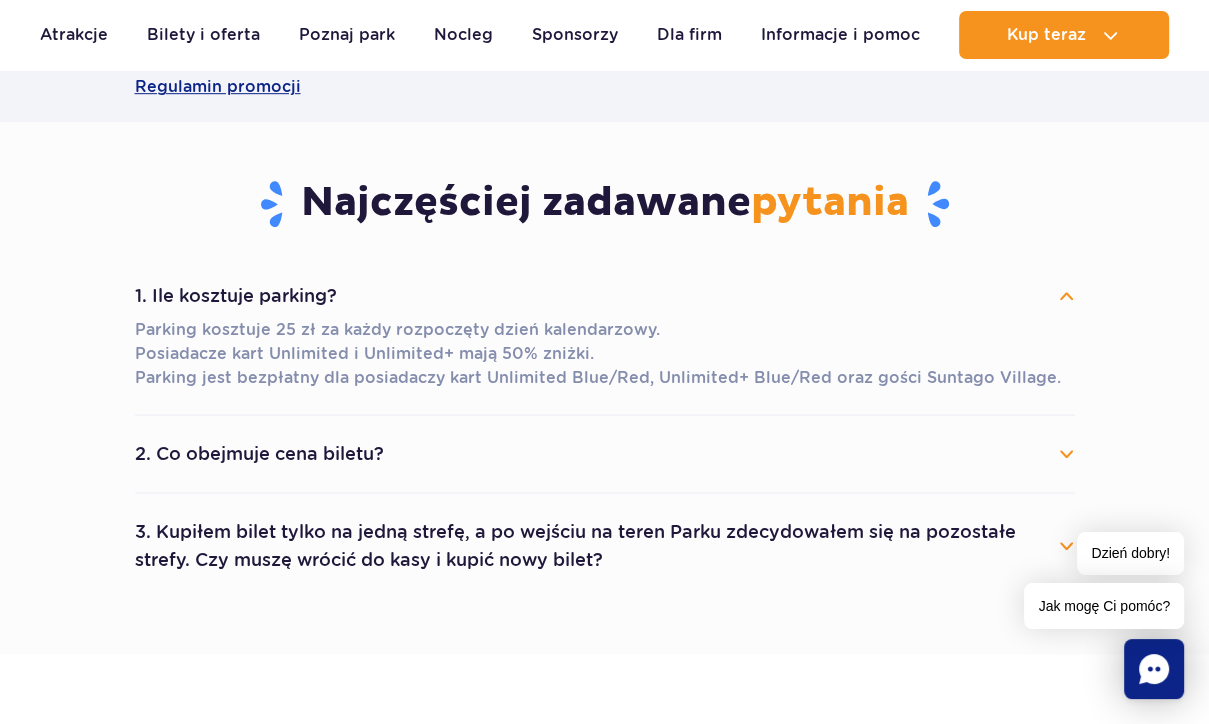 click on "2. Co obejmuje cena biletu?" at bounding box center (605, 454) 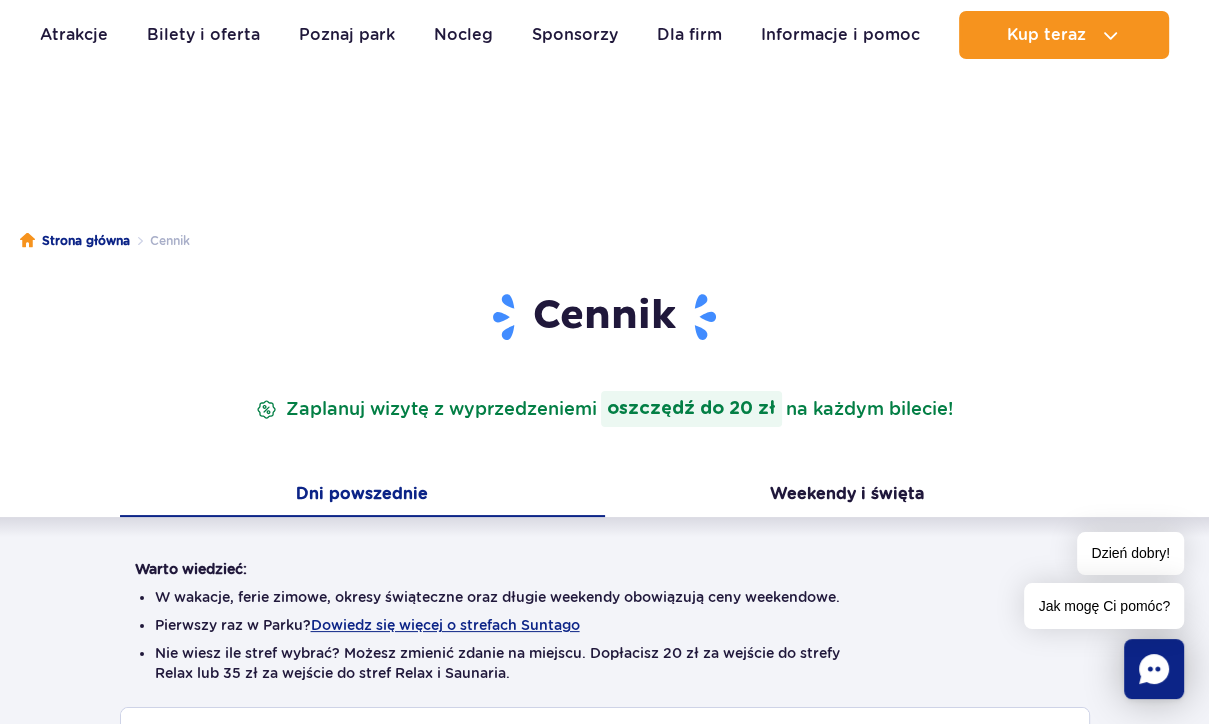 scroll, scrollTop: 0, scrollLeft: 0, axis: both 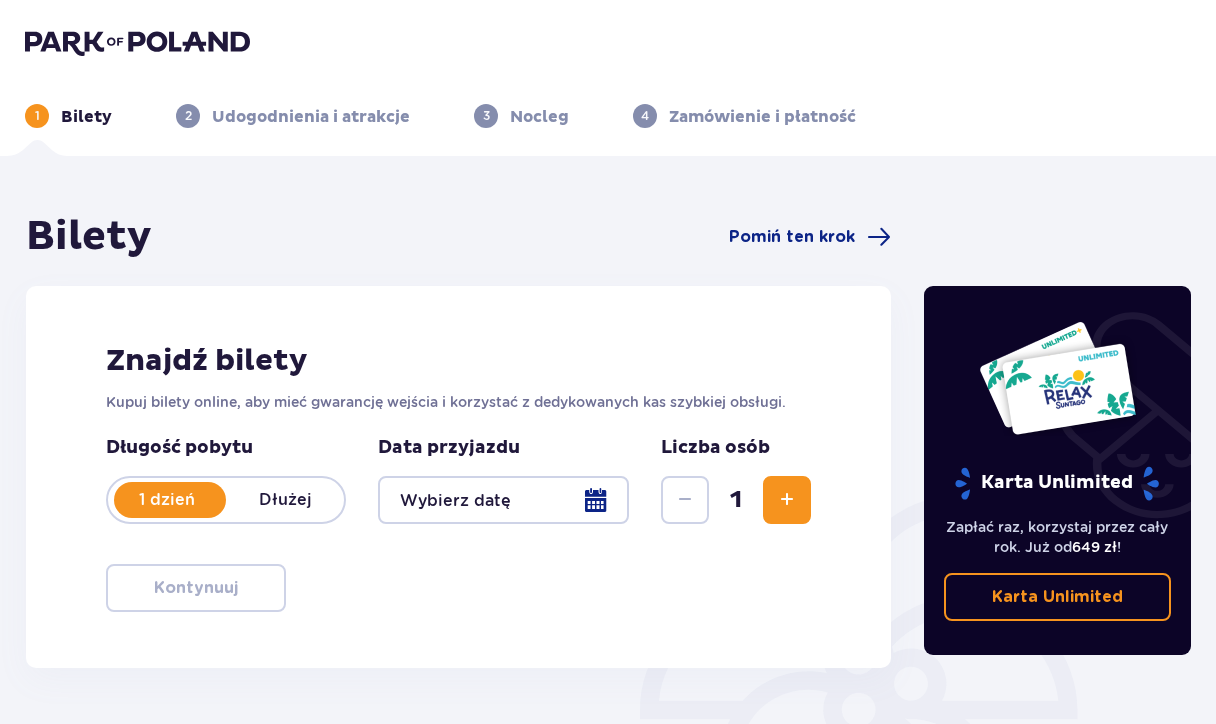 click at bounding box center [503, 500] 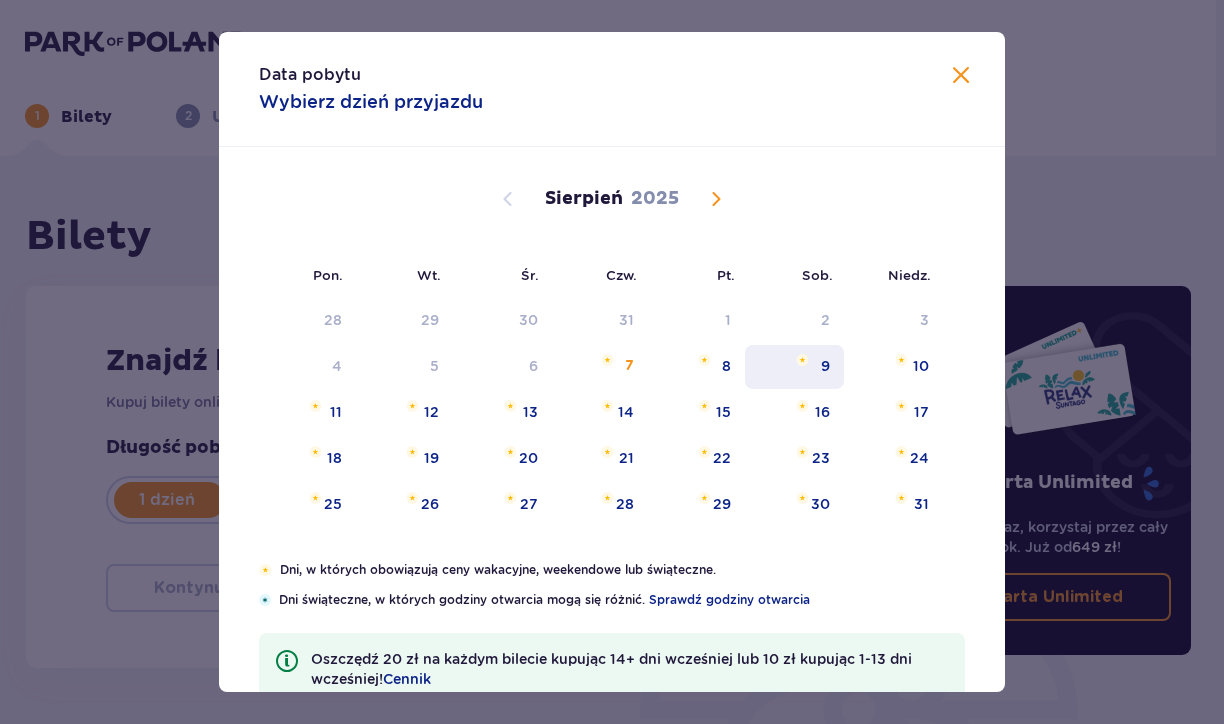 drag, startPoint x: 846, startPoint y: 369, endPoint x: 808, endPoint y: 363, distance: 38.470768 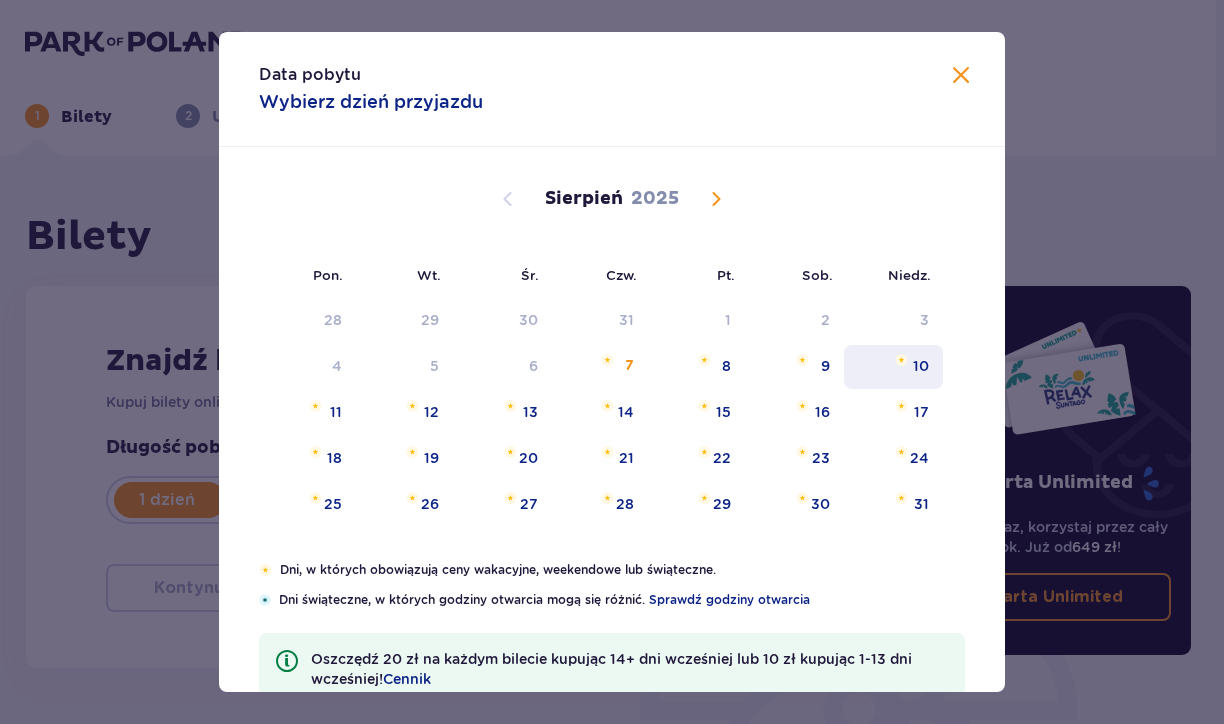 click on "10" at bounding box center [893, 367] 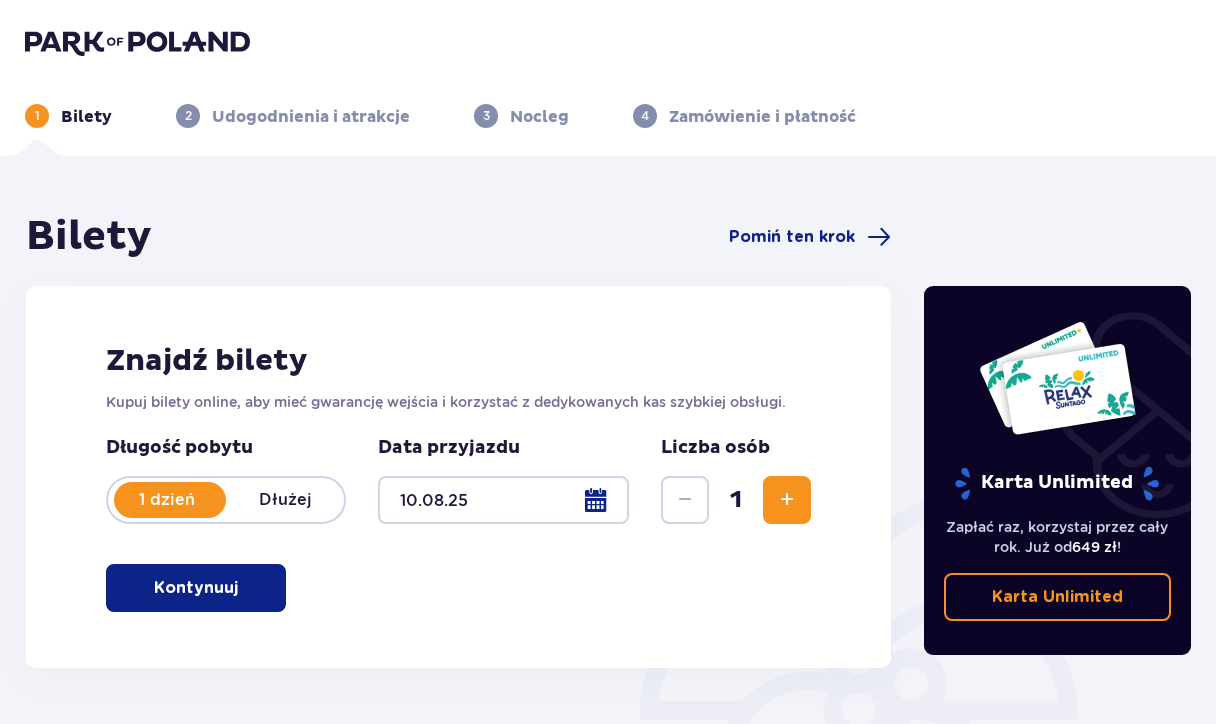 click at bounding box center (787, 500) 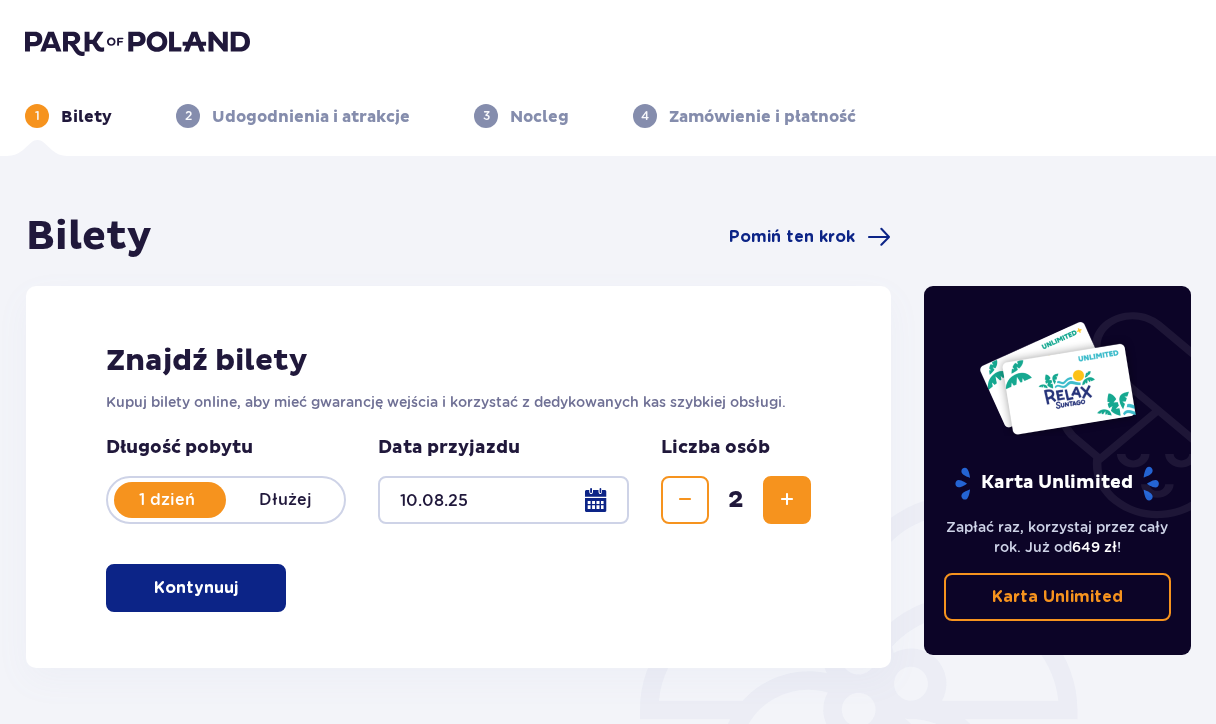 click at bounding box center [787, 500] 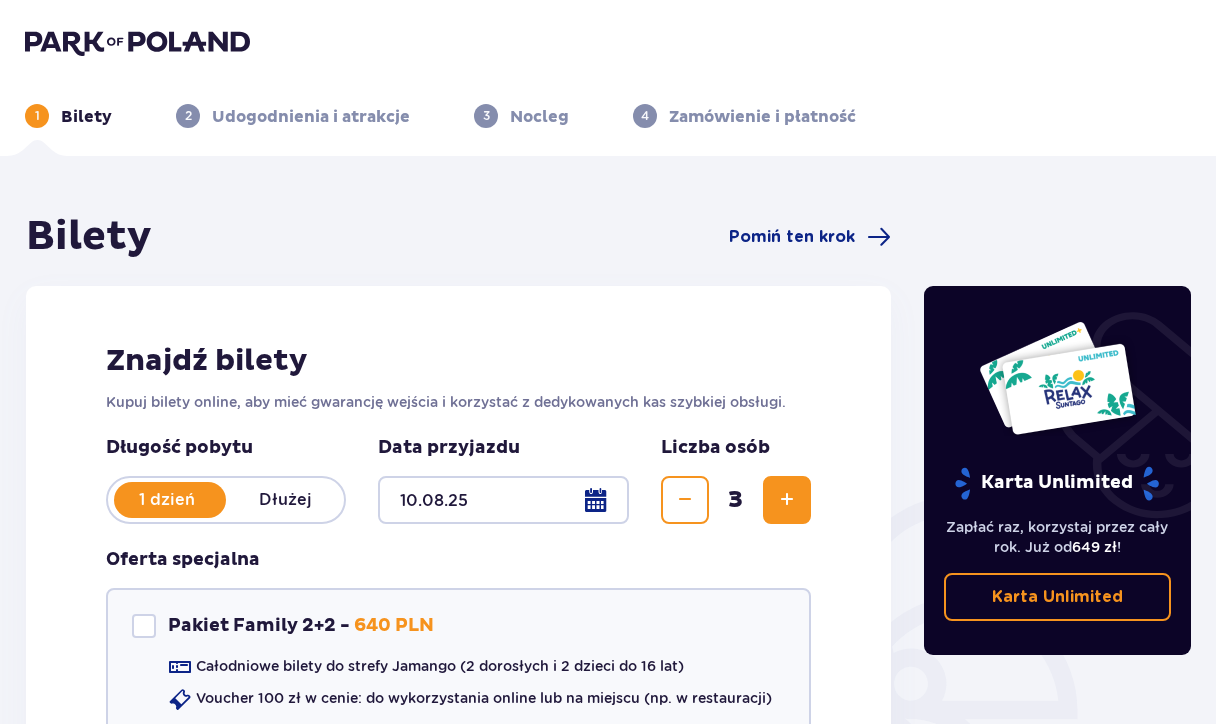 click at bounding box center [787, 500] 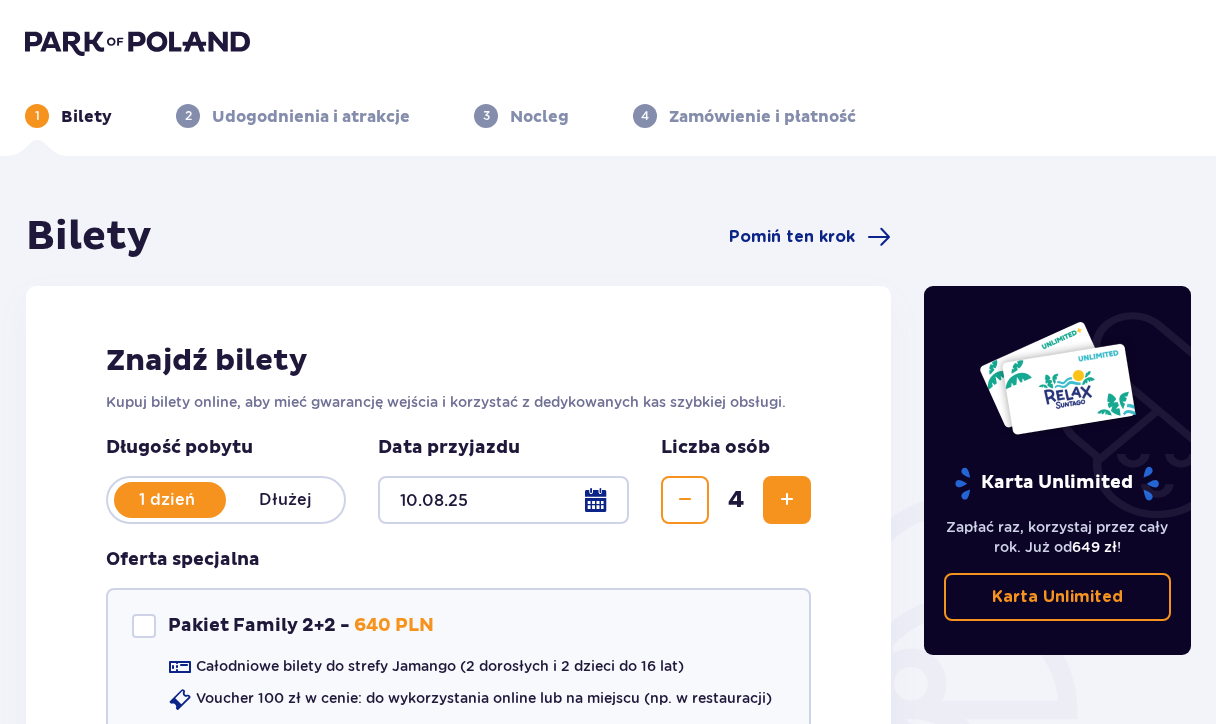 click at bounding box center [787, 500] 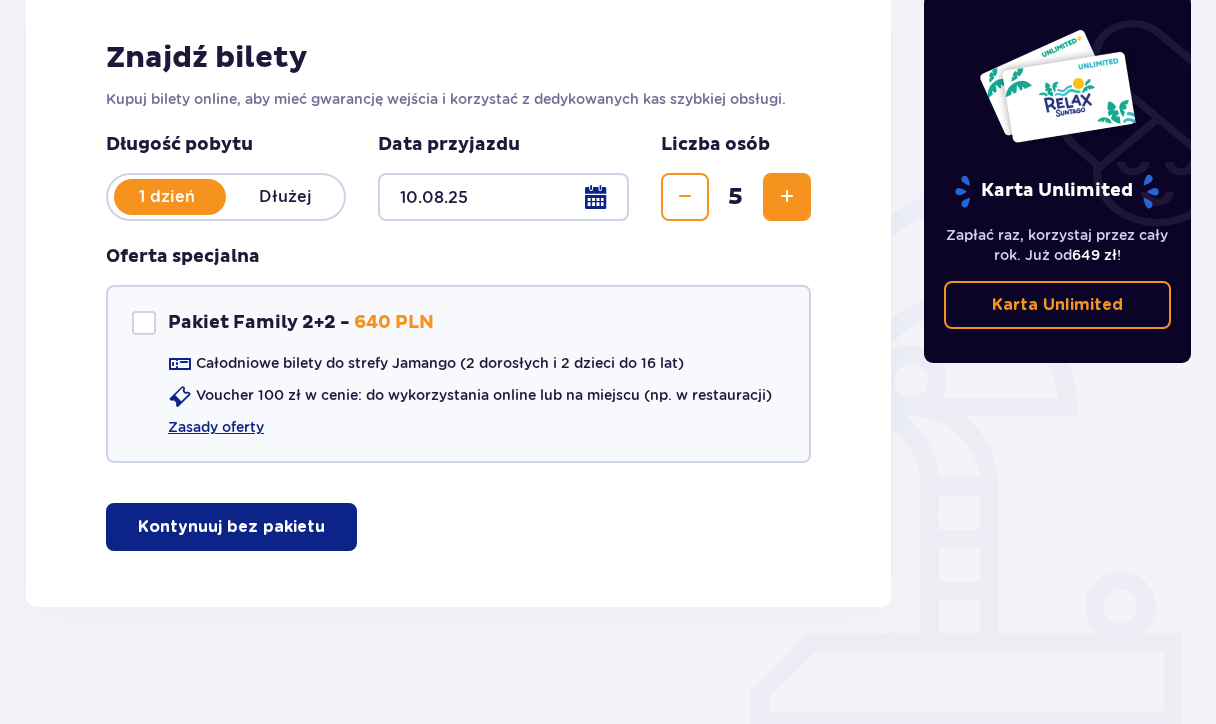 scroll, scrollTop: 305, scrollLeft: 0, axis: vertical 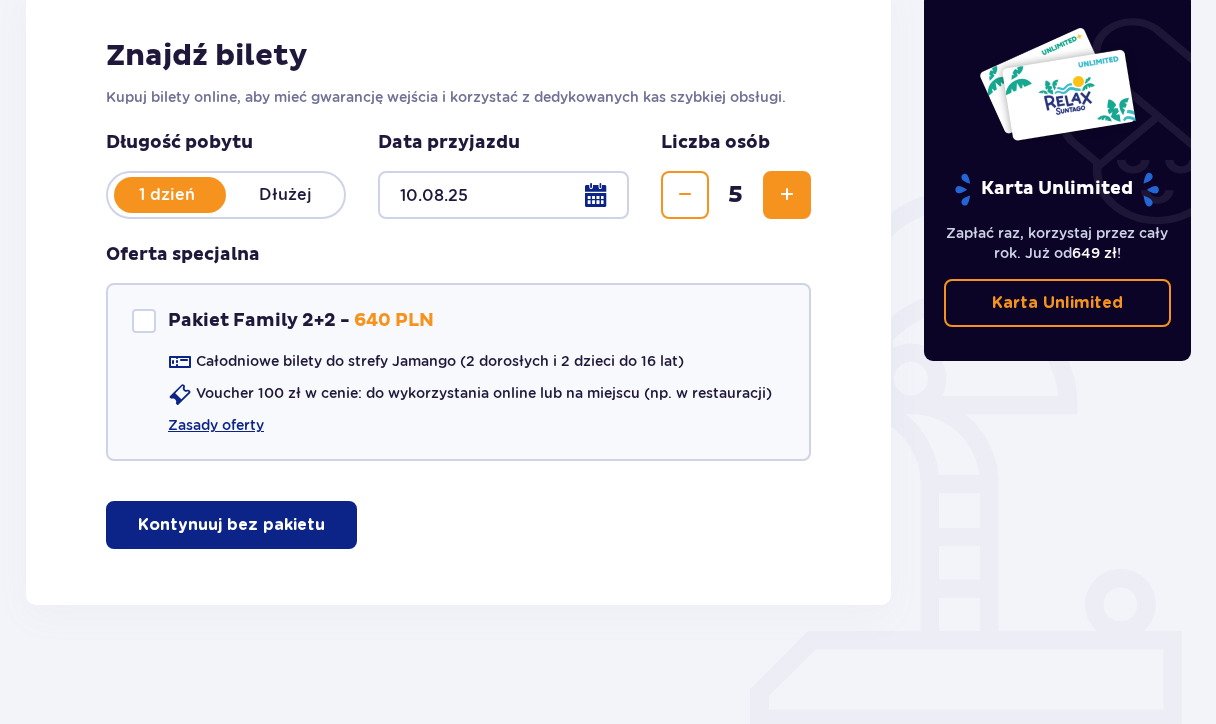 click on "Kontynuuj bez pakietu" at bounding box center [231, 525] 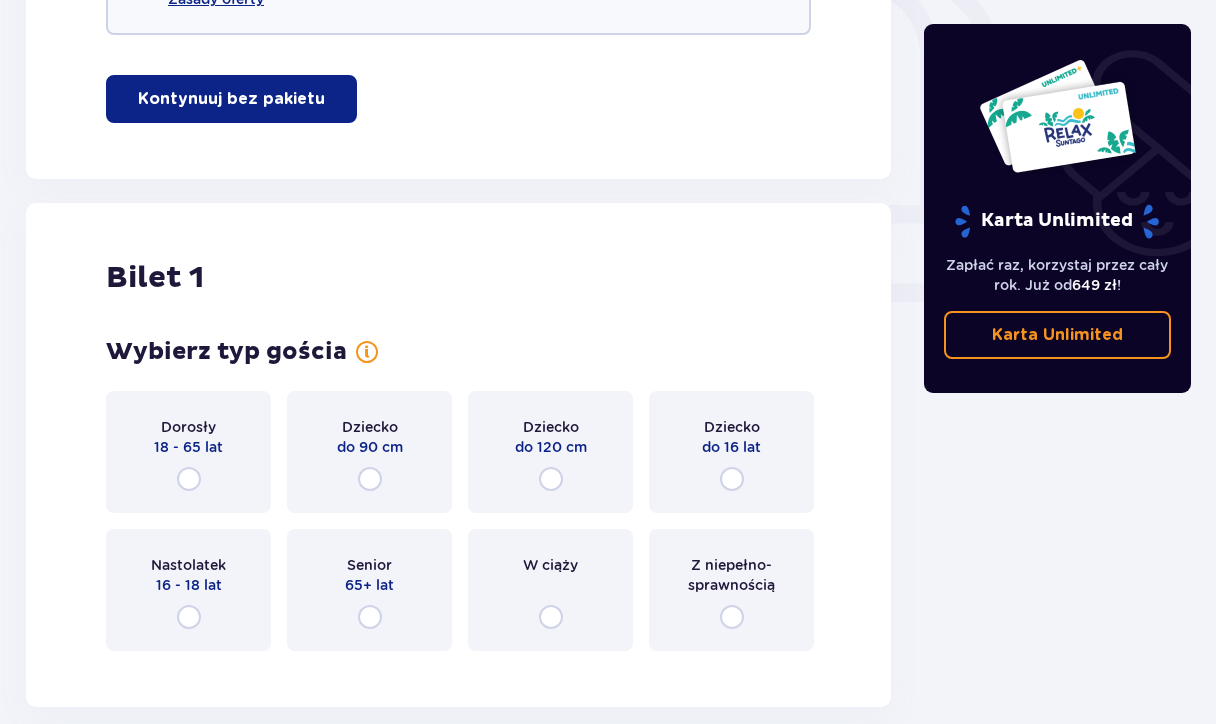 scroll, scrollTop: 709, scrollLeft: 0, axis: vertical 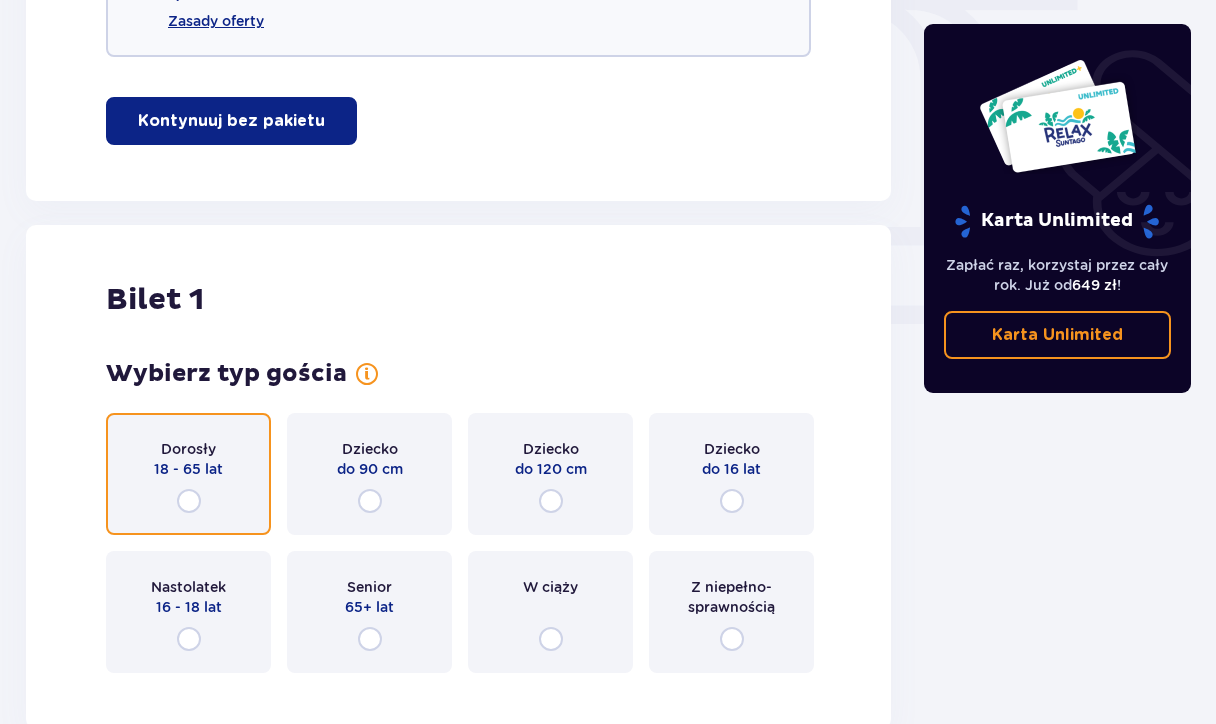 click at bounding box center (189, 501) 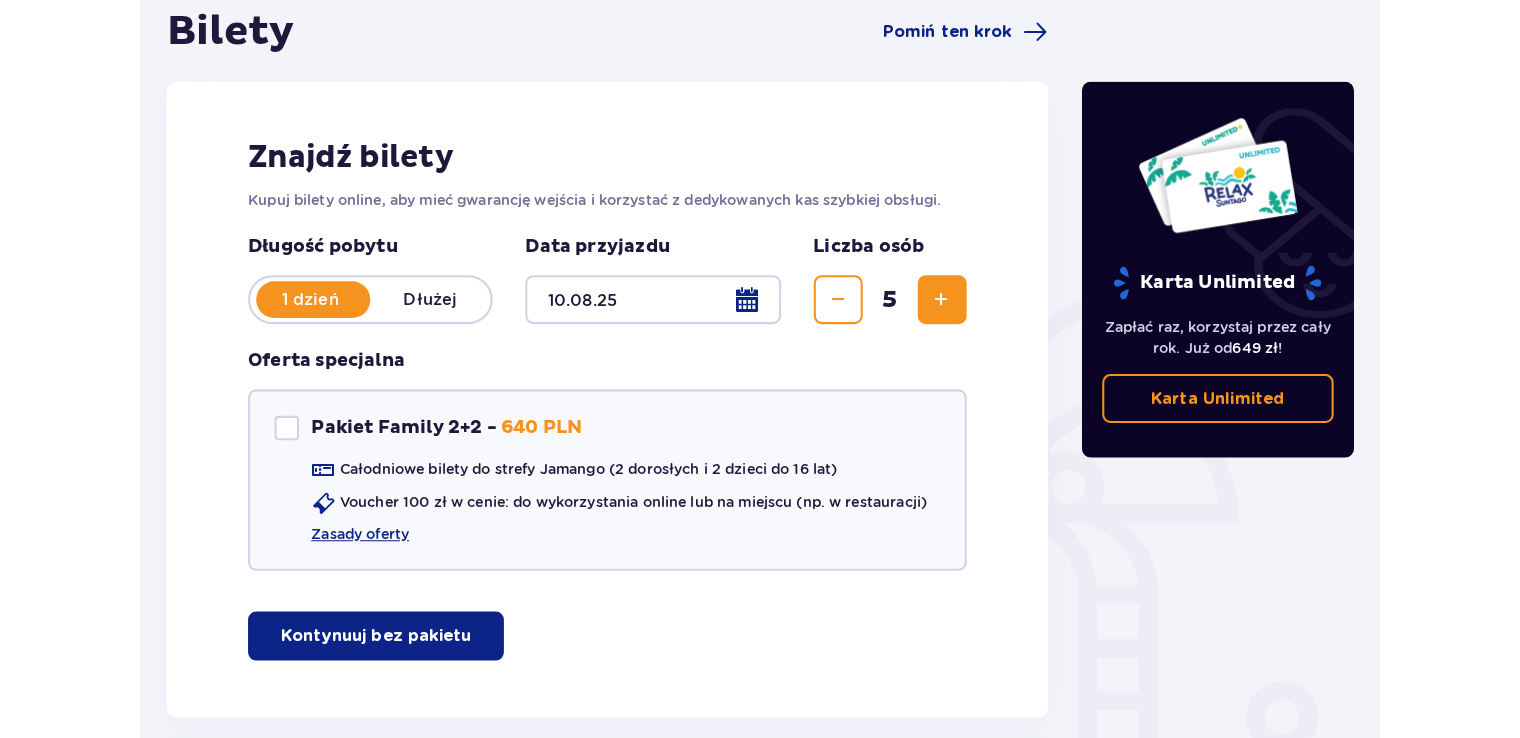 scroll, scrollTop: 200, scrollLeft: 0, axis: vertical 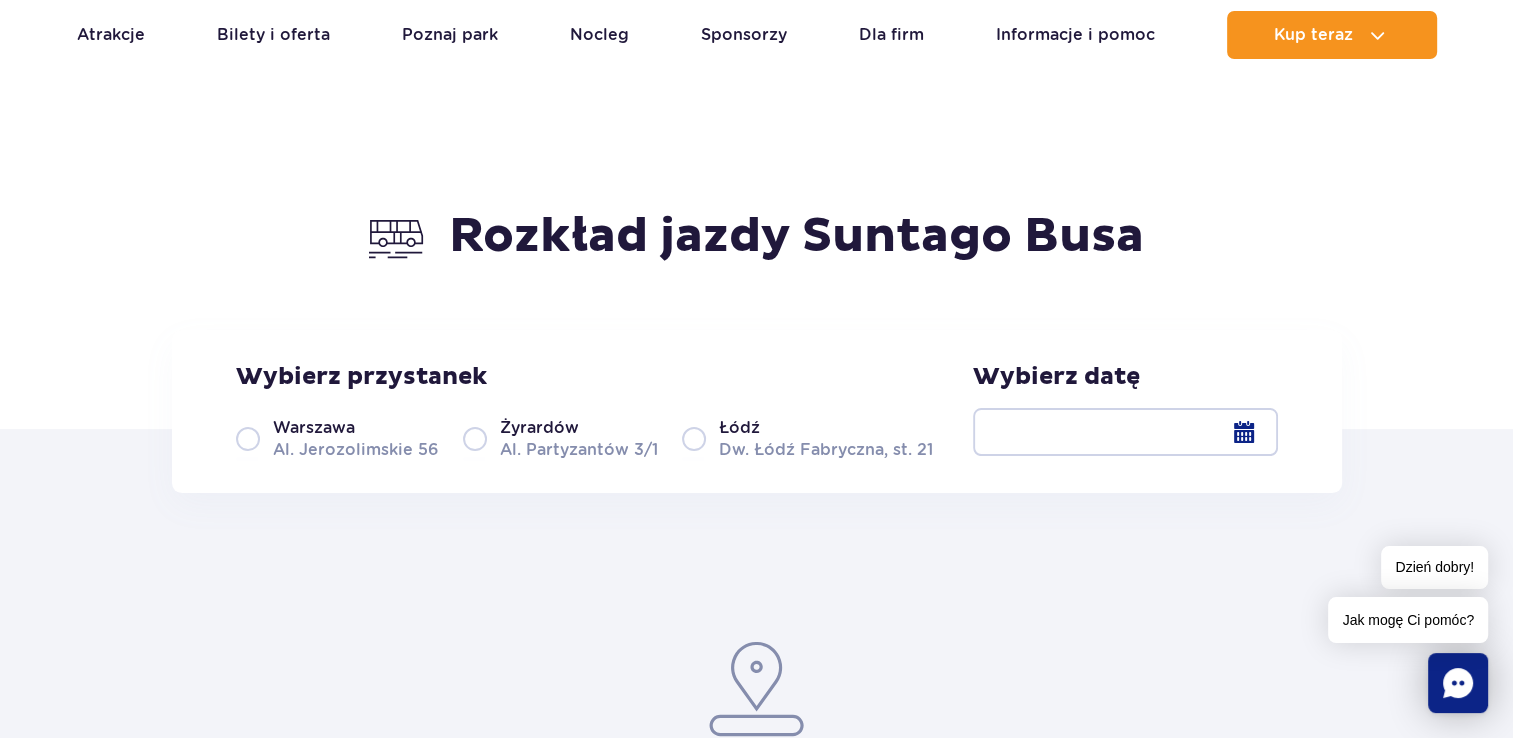 click on "[CITY] [STATION_NAME], [STATION_ID]" at bounding box center [807, 438] 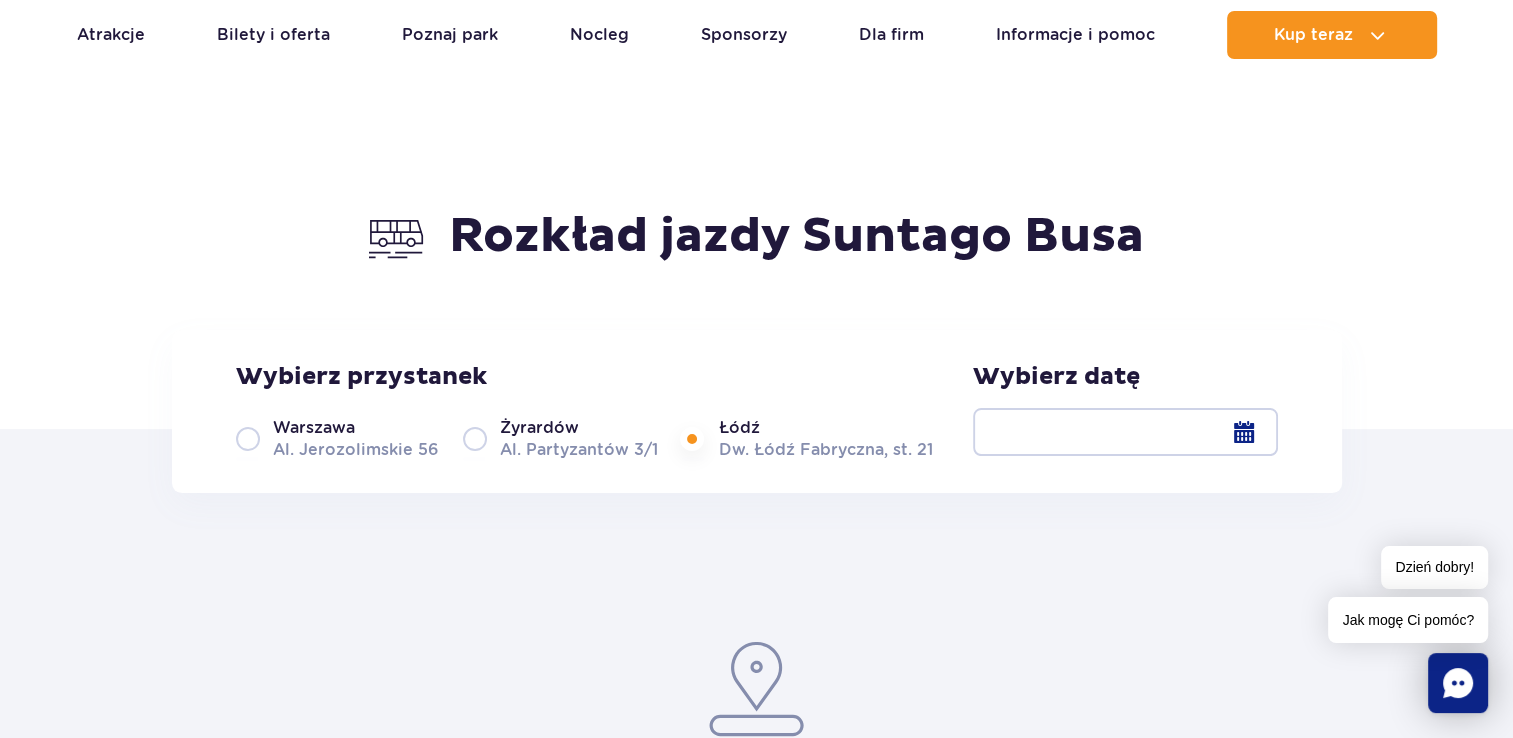 click on "[CITY] [STREET] [NUMBER]" at bounding box center (560, 438) 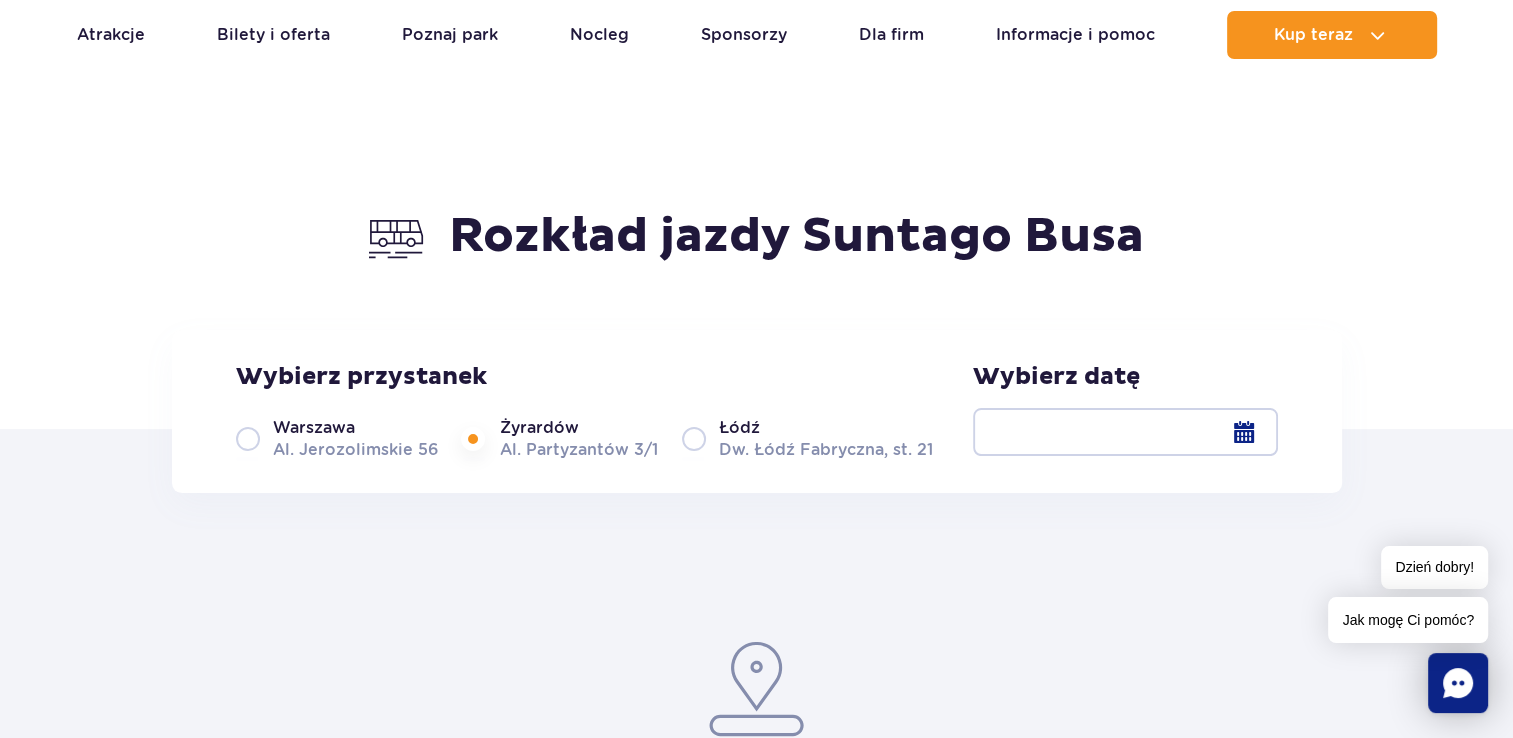click at bounding box center [1125, 432] 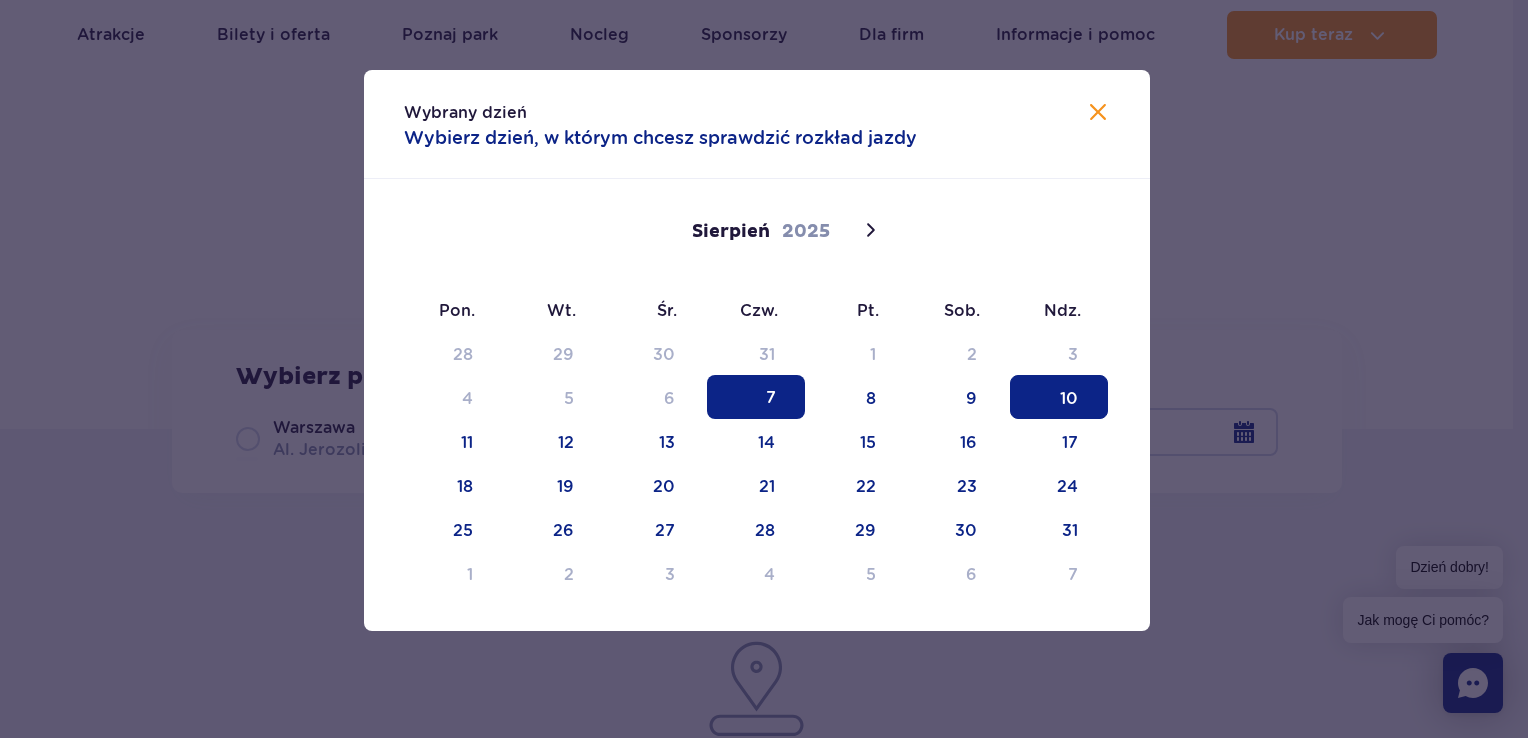 click on "10" at bounding box center [1059, 397] 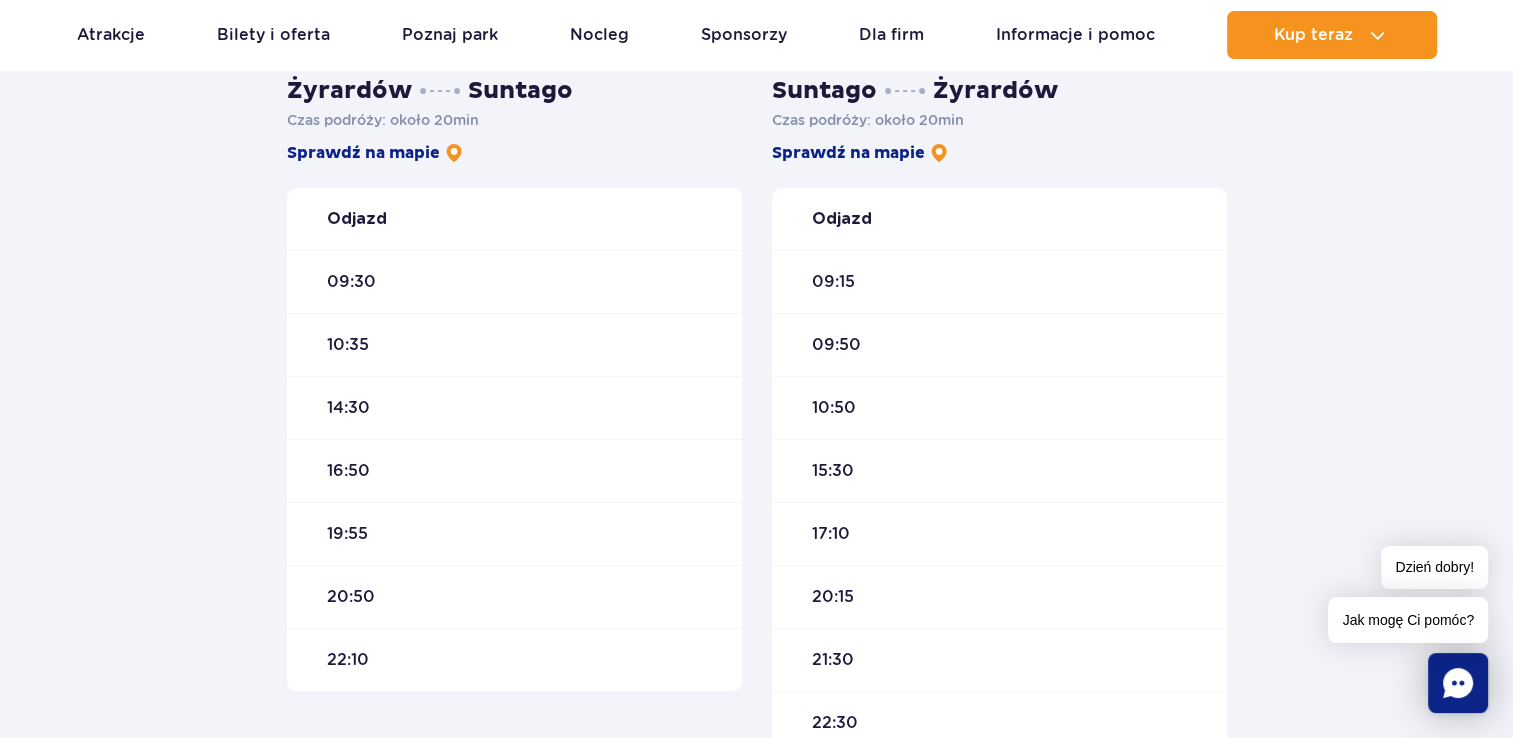 scroll, scrollTop: 500, scrollLeft: 0, axis: vertical 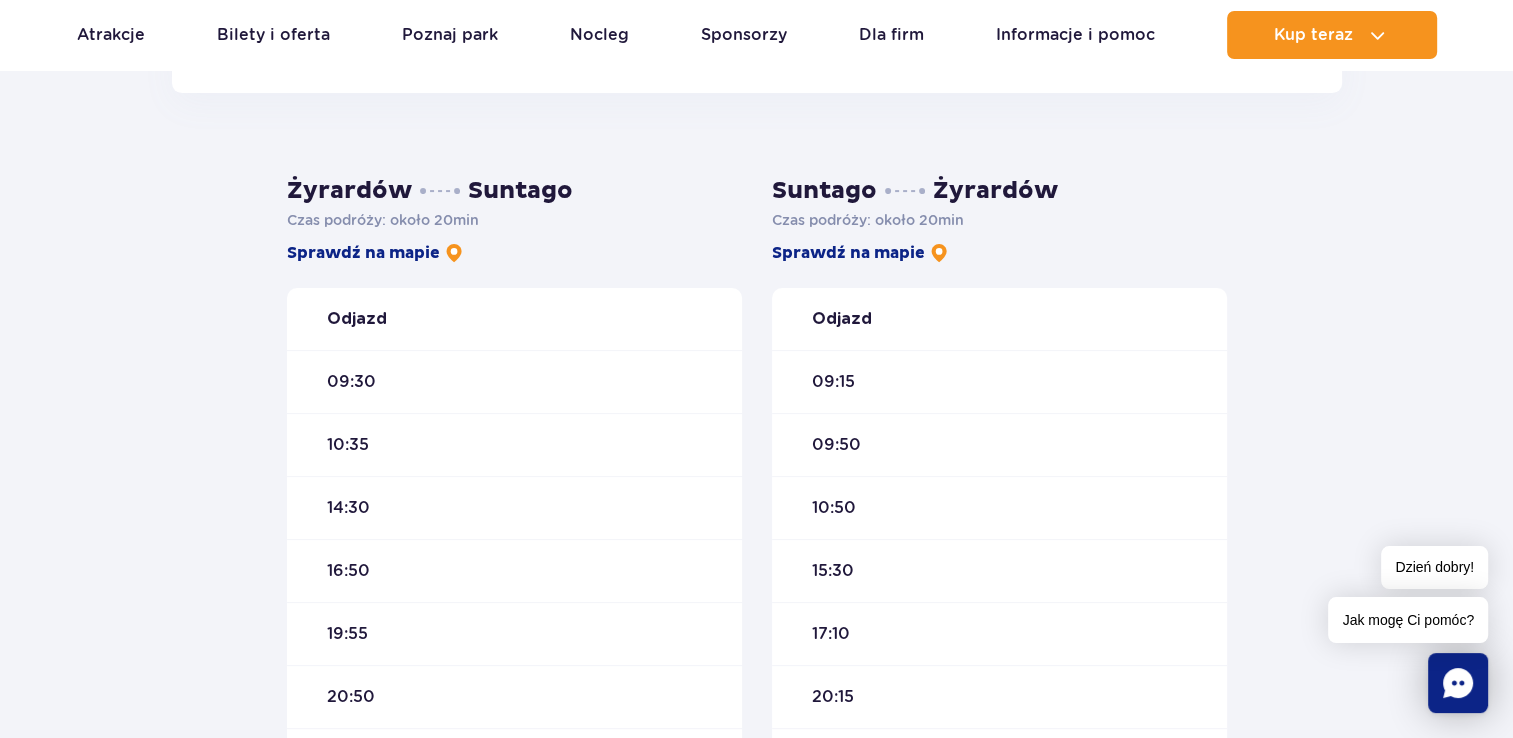 click on "10:35" at bounding box center (514, 444) 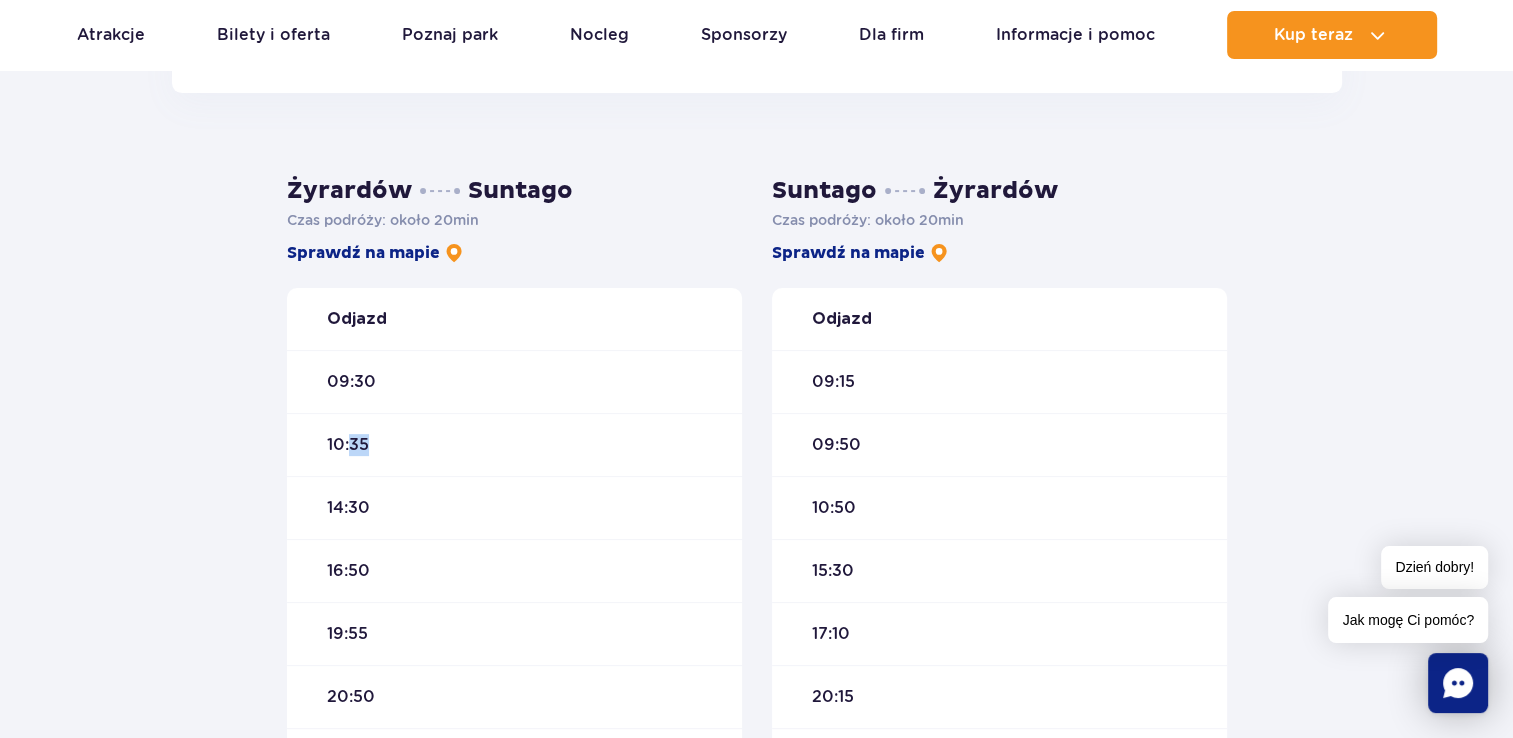 click on "10:35" at bounding box center [348, 445] 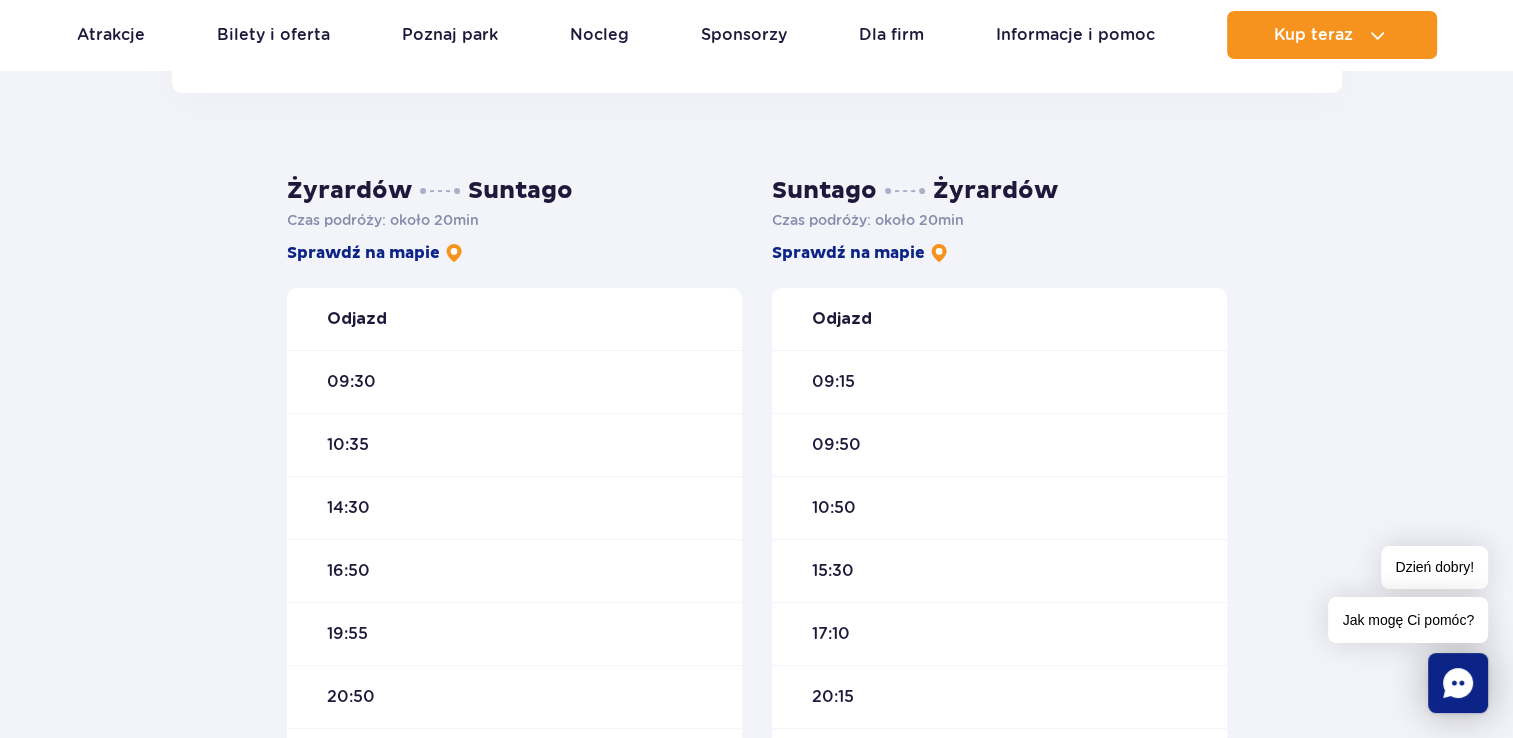drag, startPoint x: 362, startPoint y: 449, endPoint x: 355, endPoint y: 510, distance: 61.400326 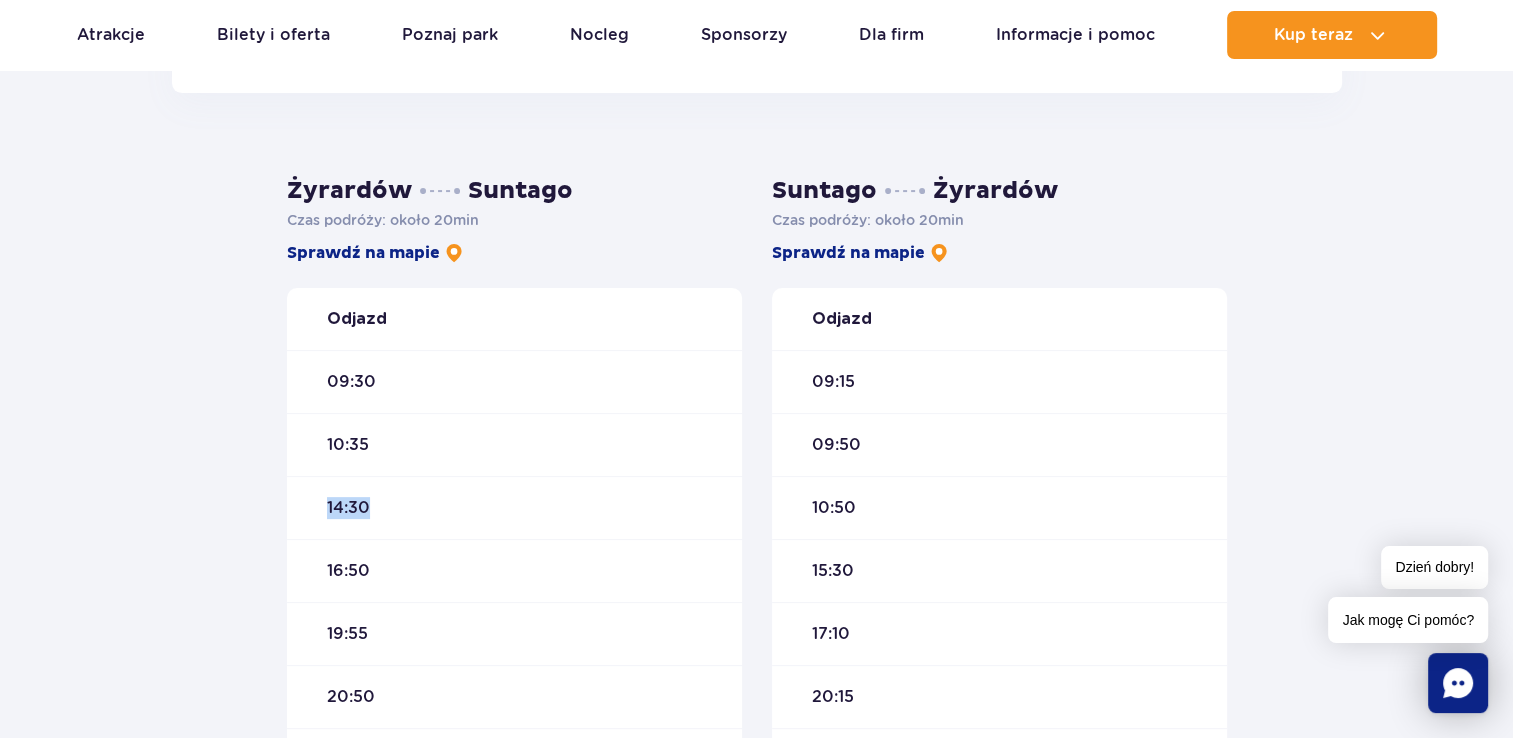 drag, startPoint x: 378, startPoint y: 497, endPoint x: 307, endPoint y: 524, distance: 75.96052 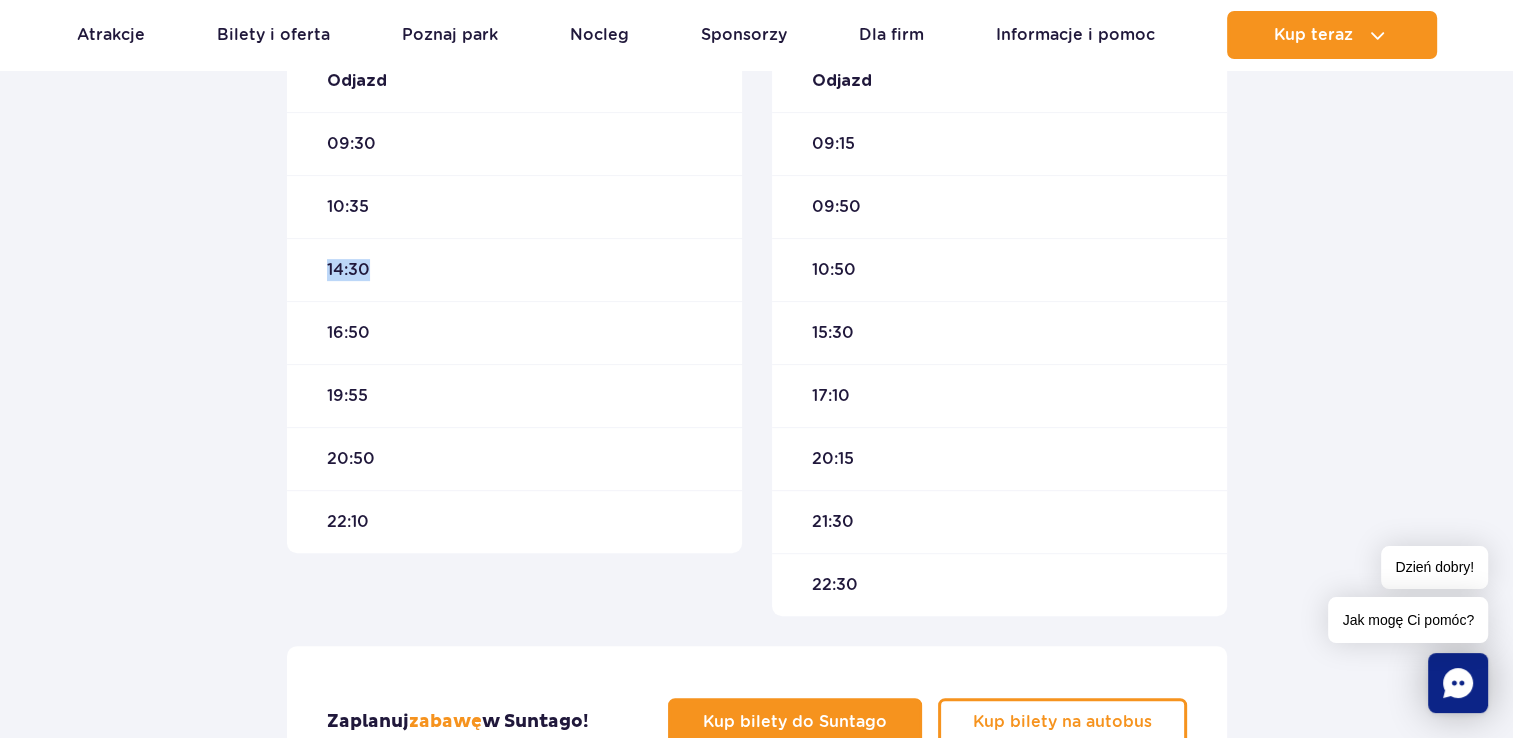 scroll, scrollTop: 700, scrollLeft: 0, axis: vertical 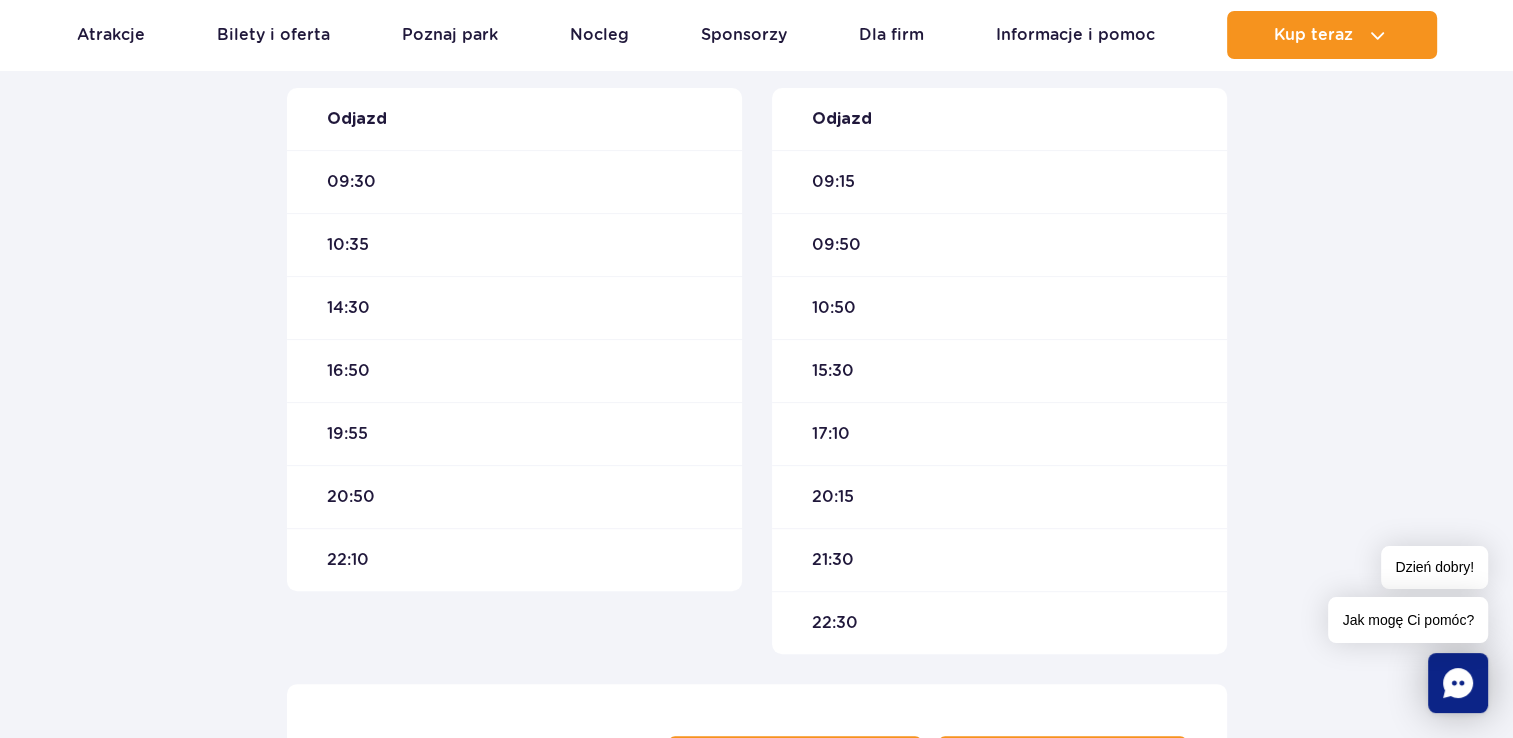 click on "10:35" at bounding box center [514, 244] 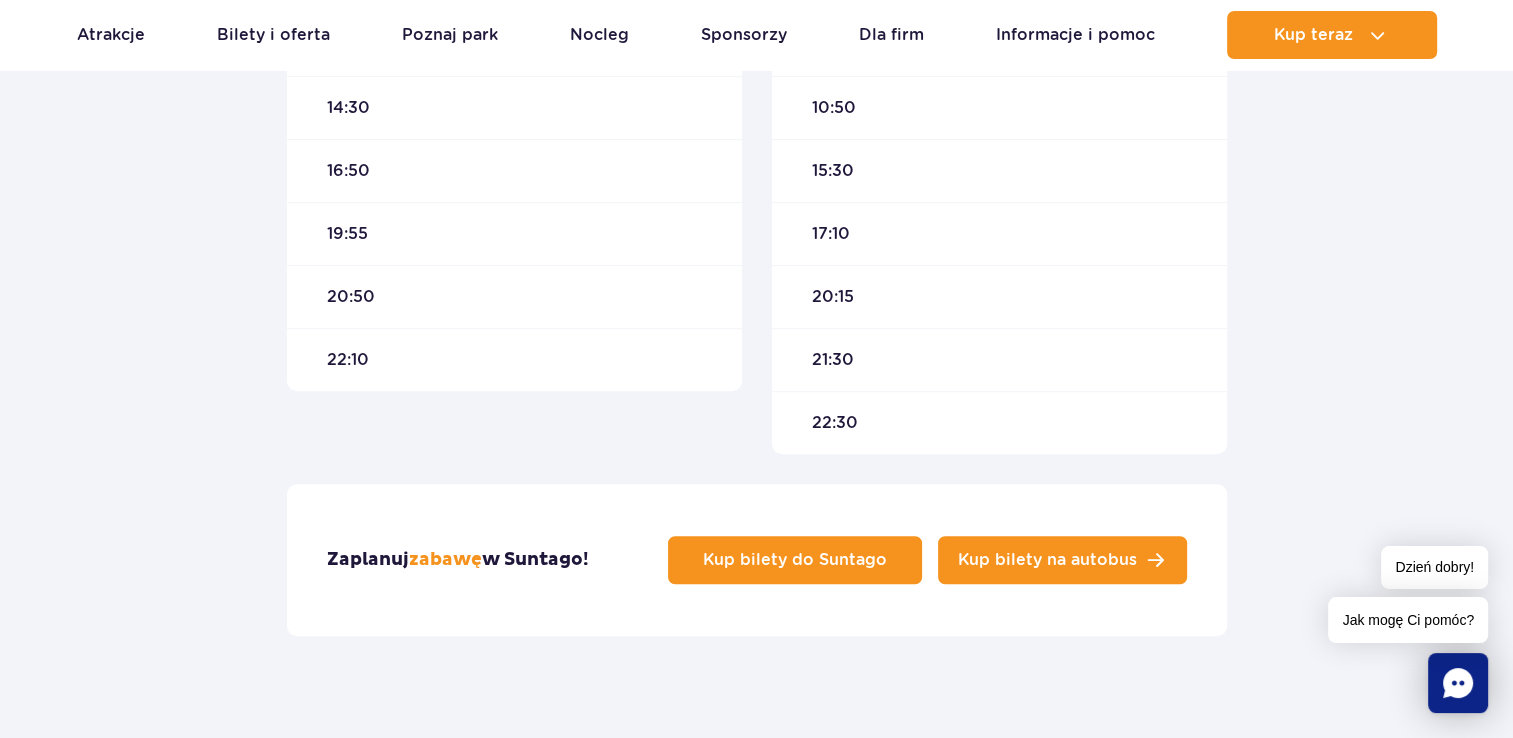 click on "Kup bilety na autobus" at bounding box center (1047, 560) 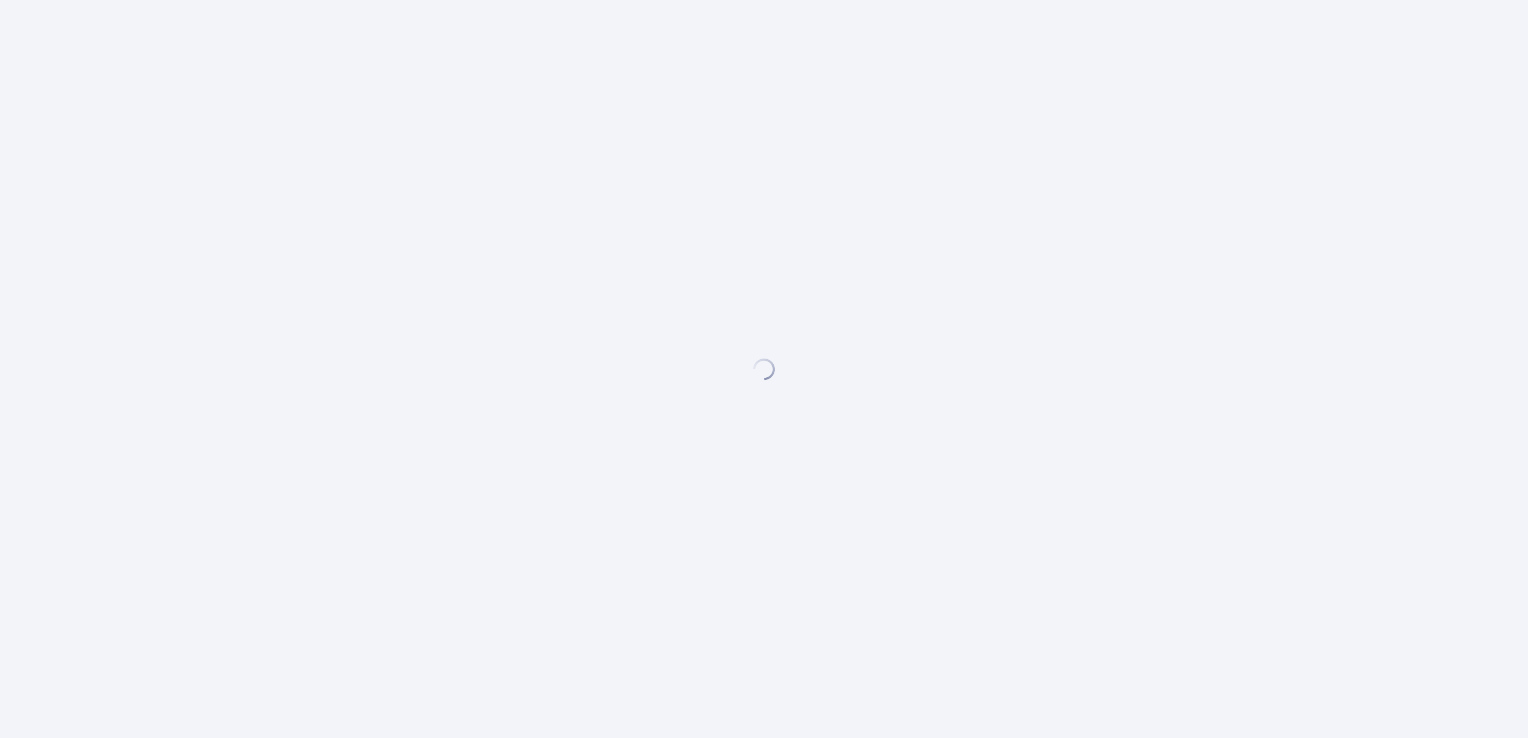 scroll, scrollTop: 0, scrollLeft: 0, axis: both 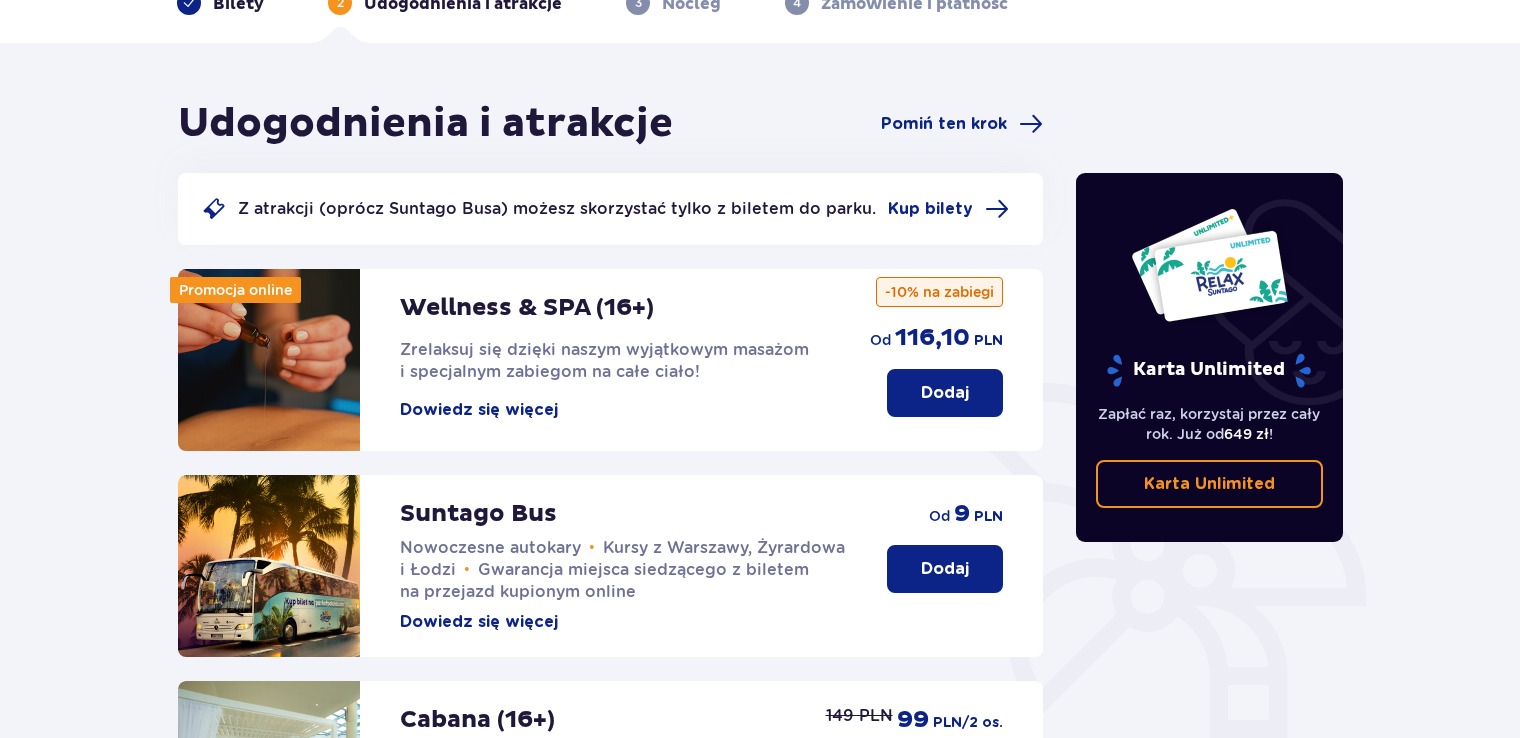 click on "Dodaj" at bounding box center [945, 569] 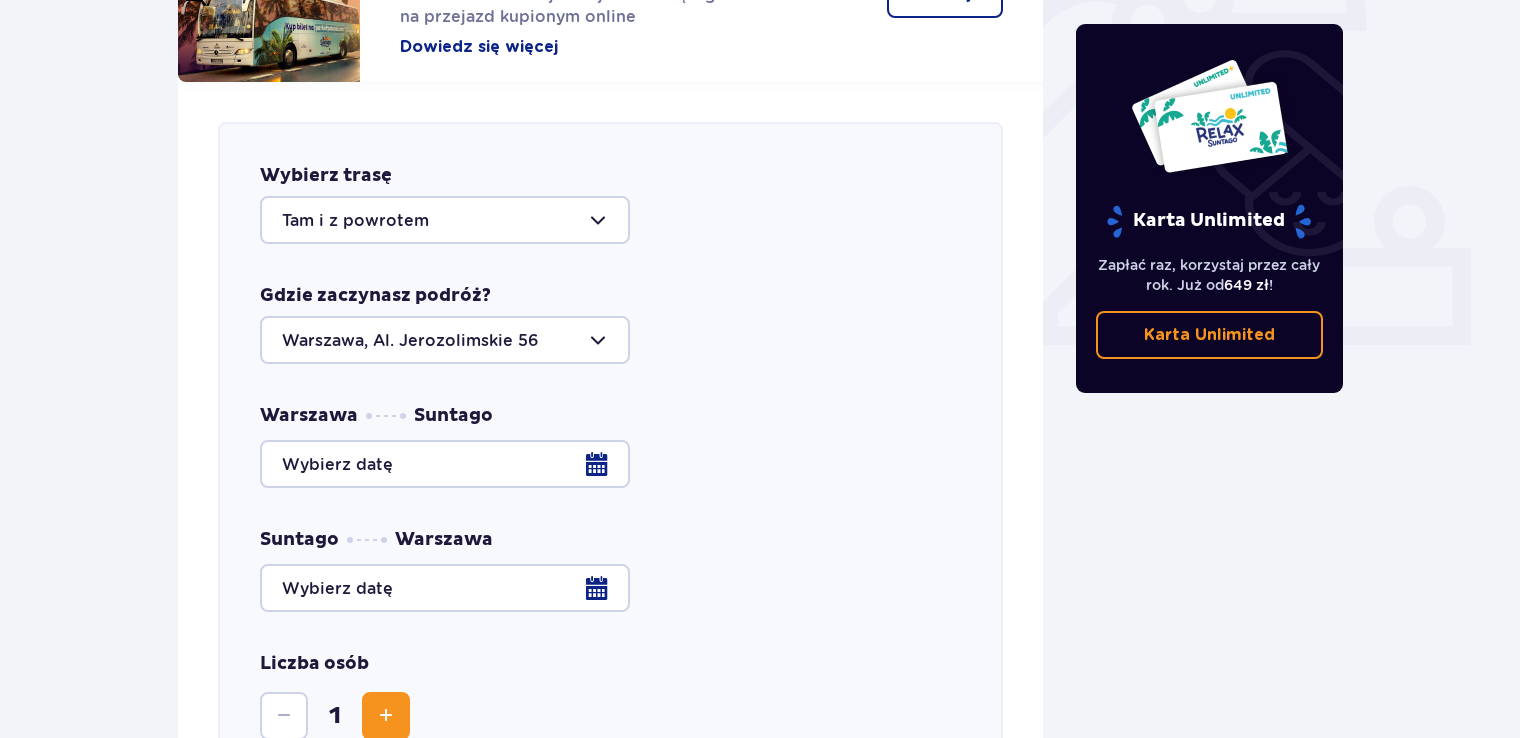 scroll, scrollTop: 486, scrollLeft: 0, axis: vertical 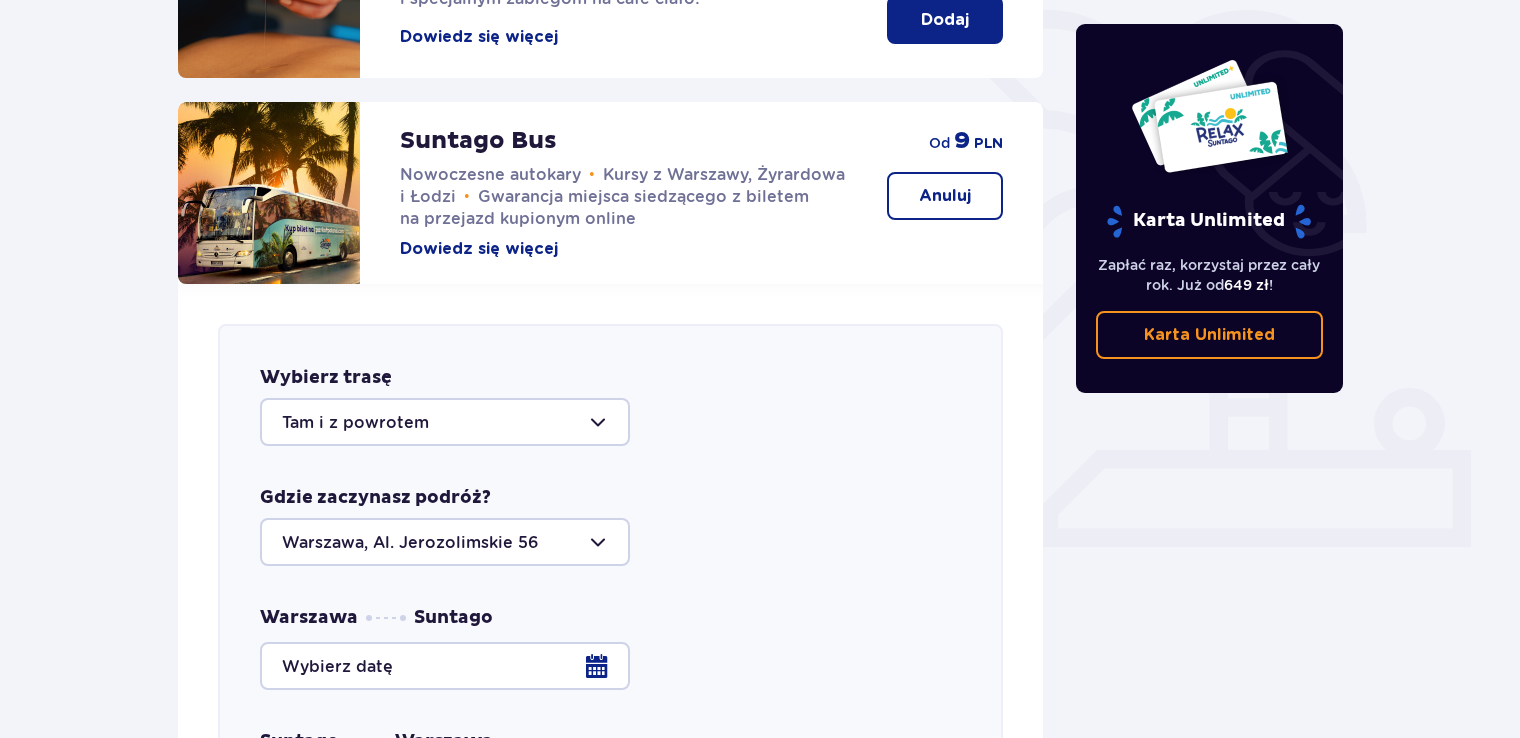 click at bounding box center (445, 422) 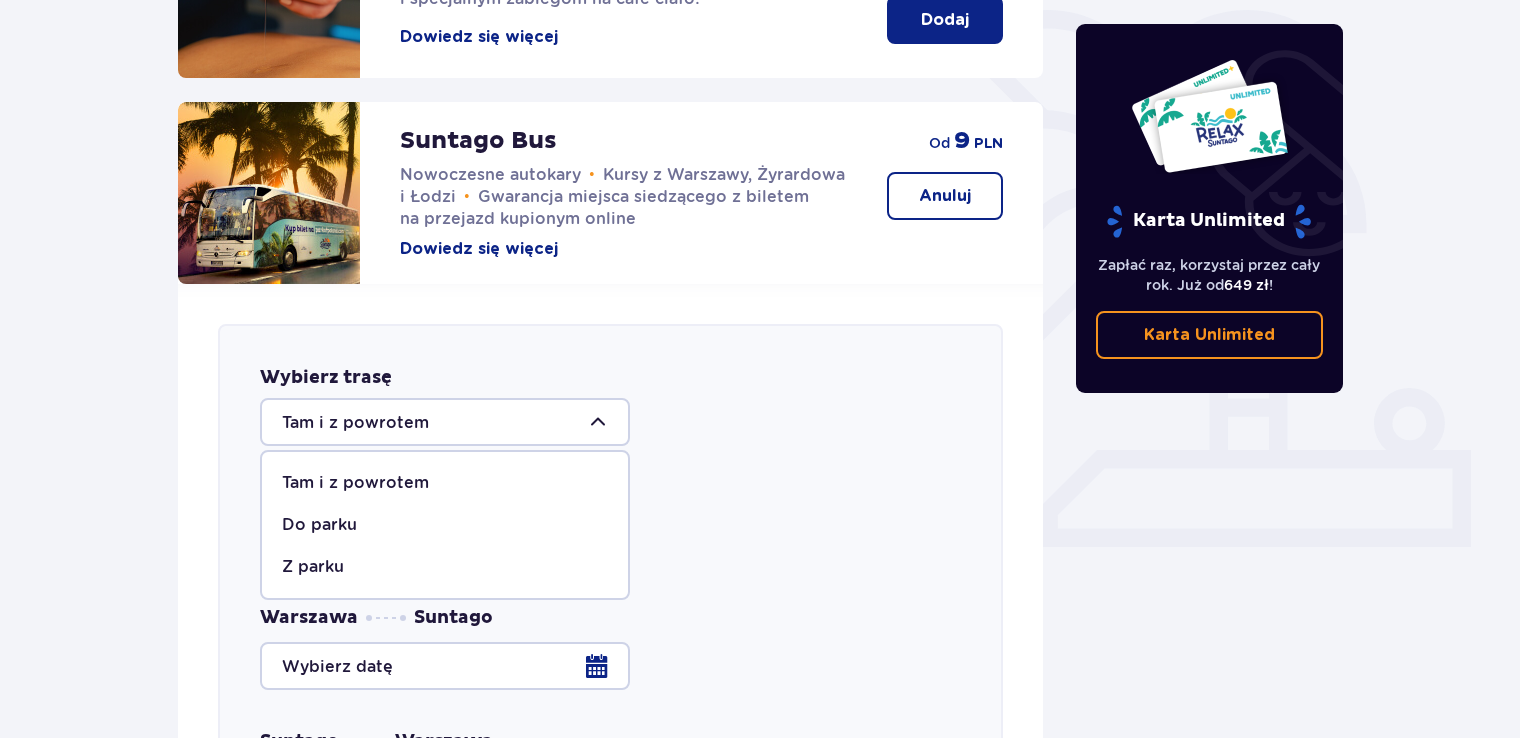 click on "Tam i z powrotem" at bounding box center [355, 483] 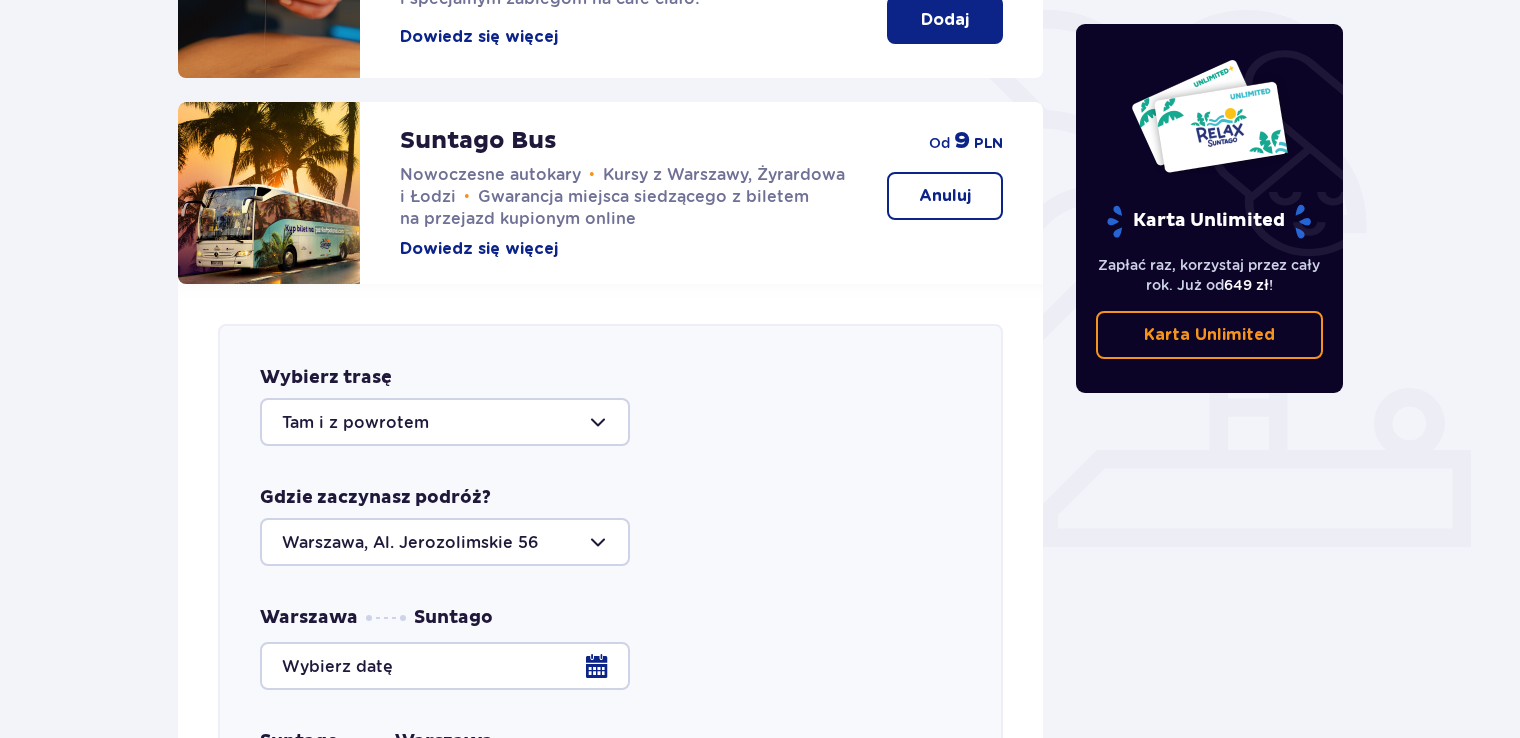 click at bounding box center [445, 542] 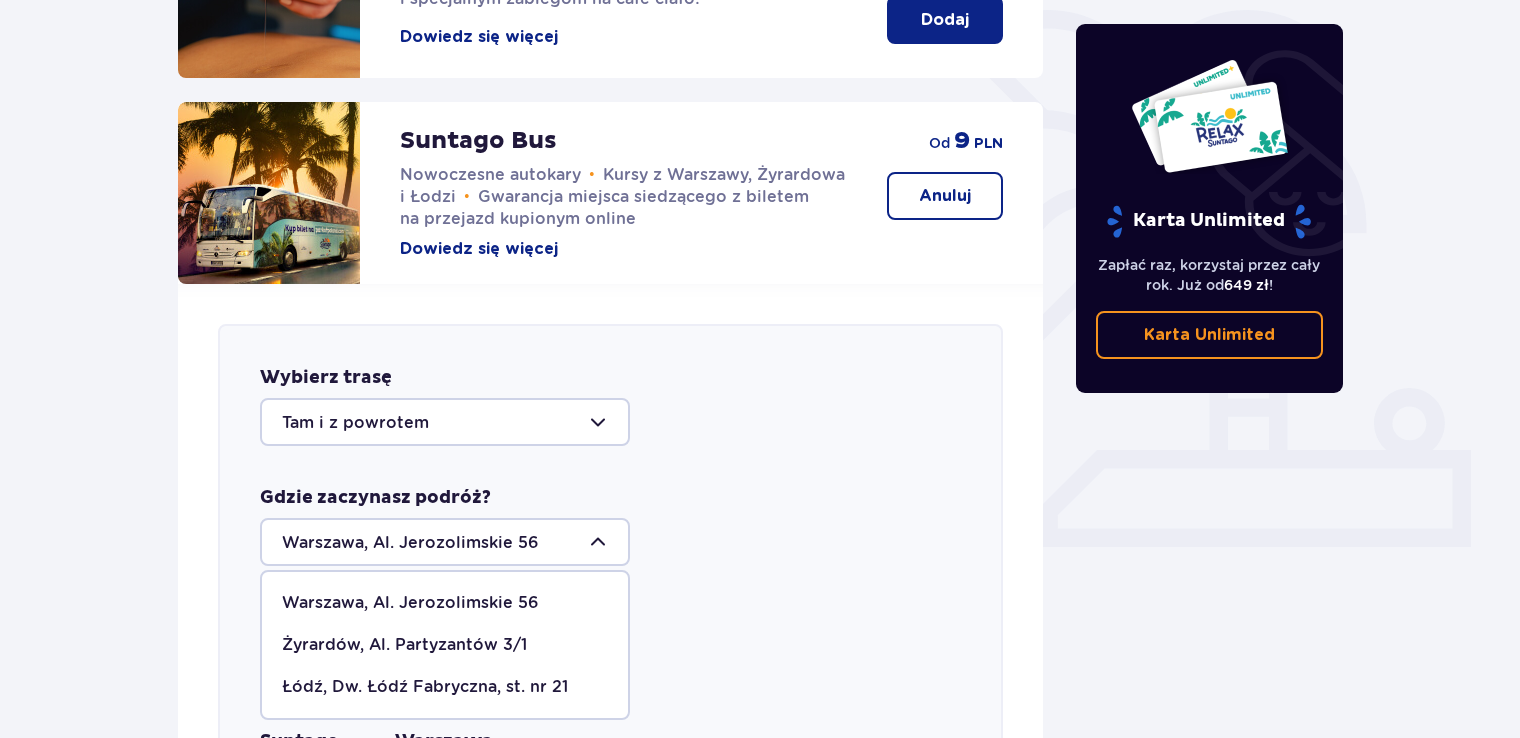 click on "Żyrardów, Al. Partyzantów 3/1" at bounding box center [445, 645] 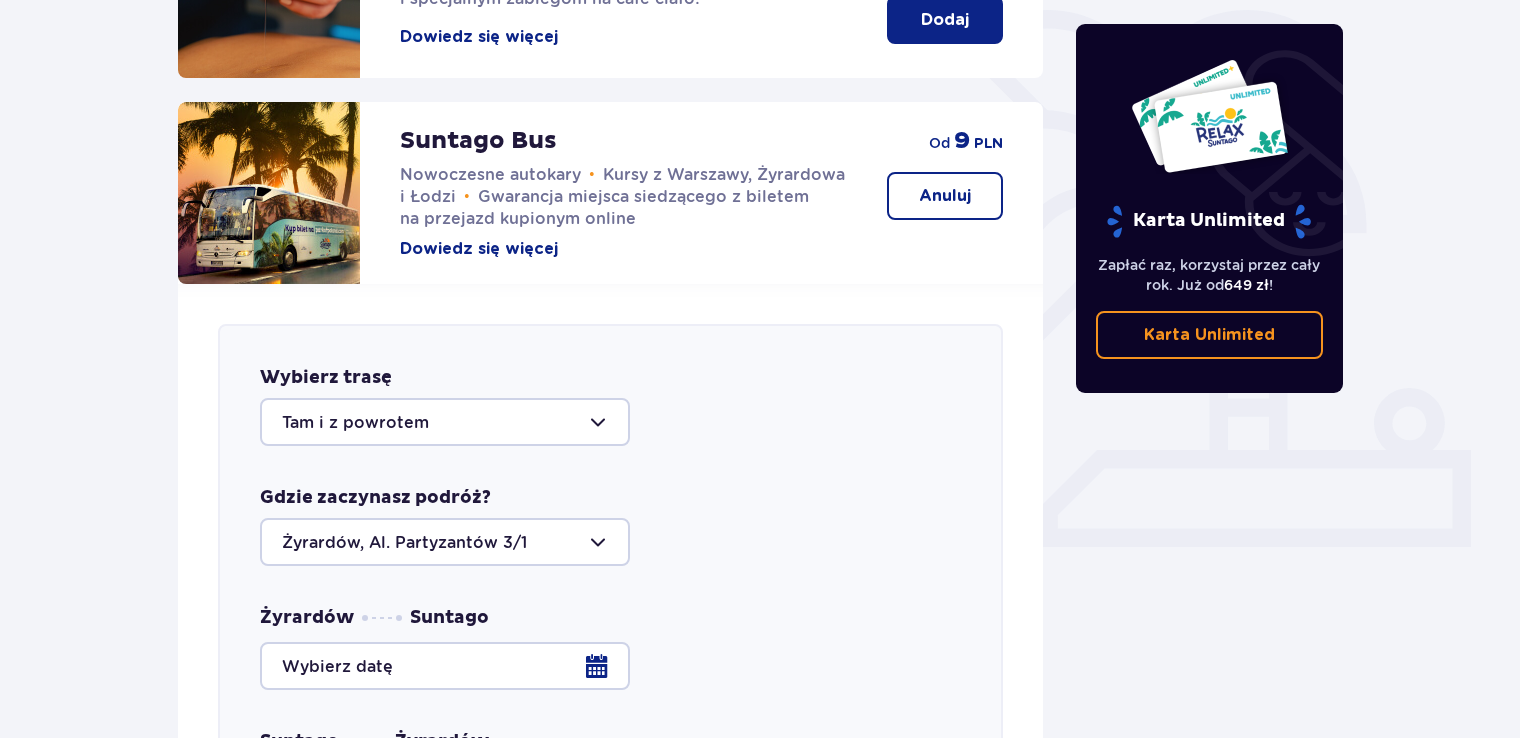 click at bounding box center [610, 666] 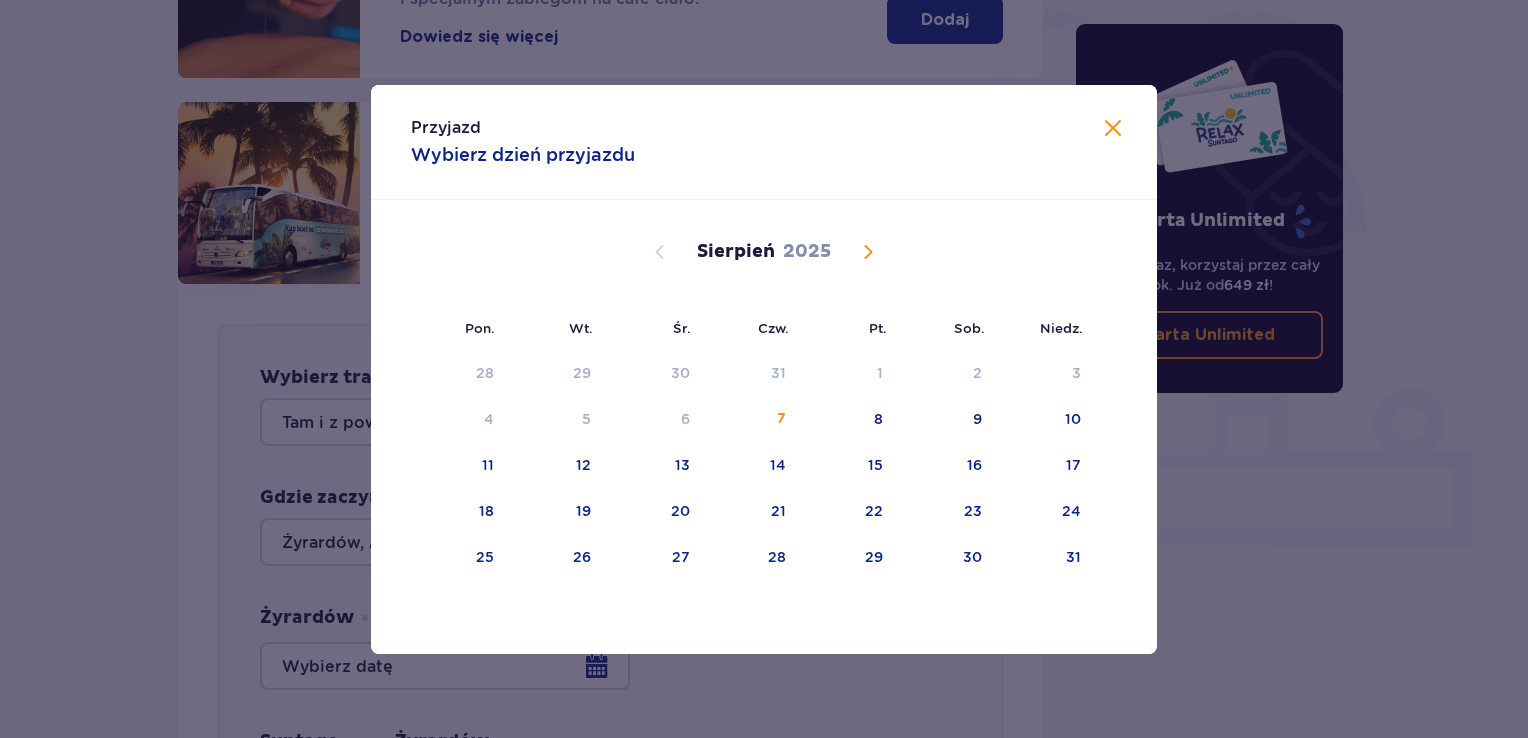 click at bounding box center [1113, 129] 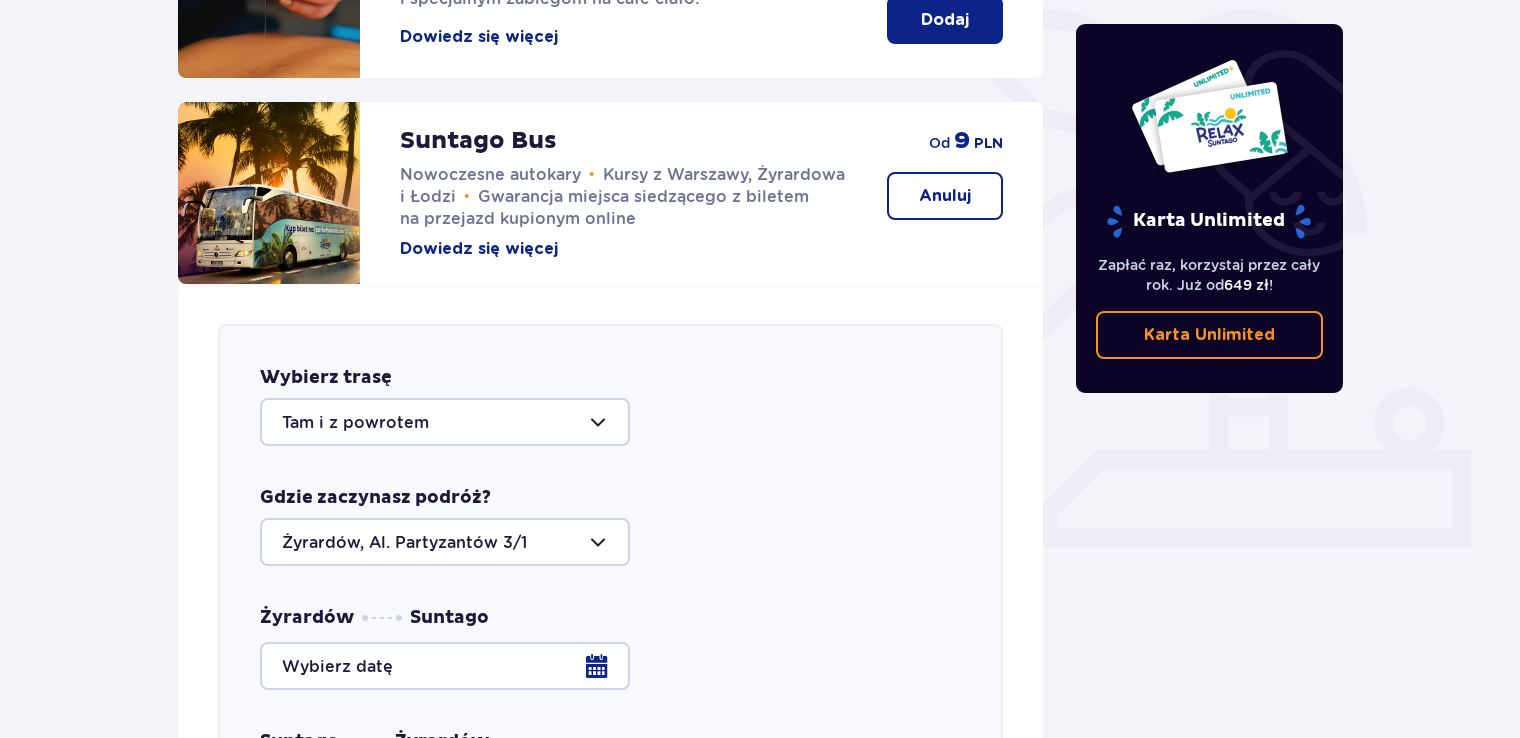 click at bounding box center [445, 542] 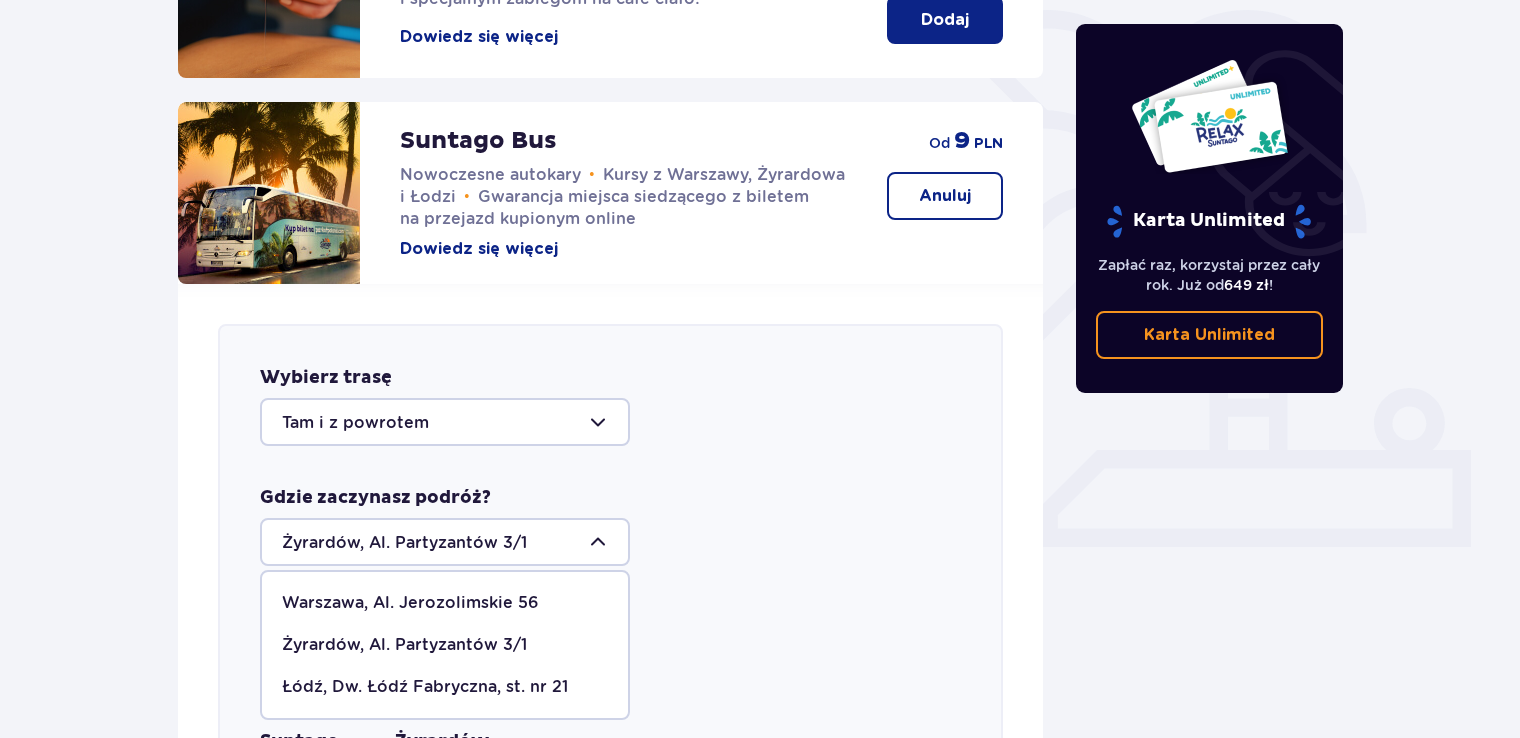 click on "Warszawa, Al. Jerozolimskie 56" at bounding box center [410, 603] 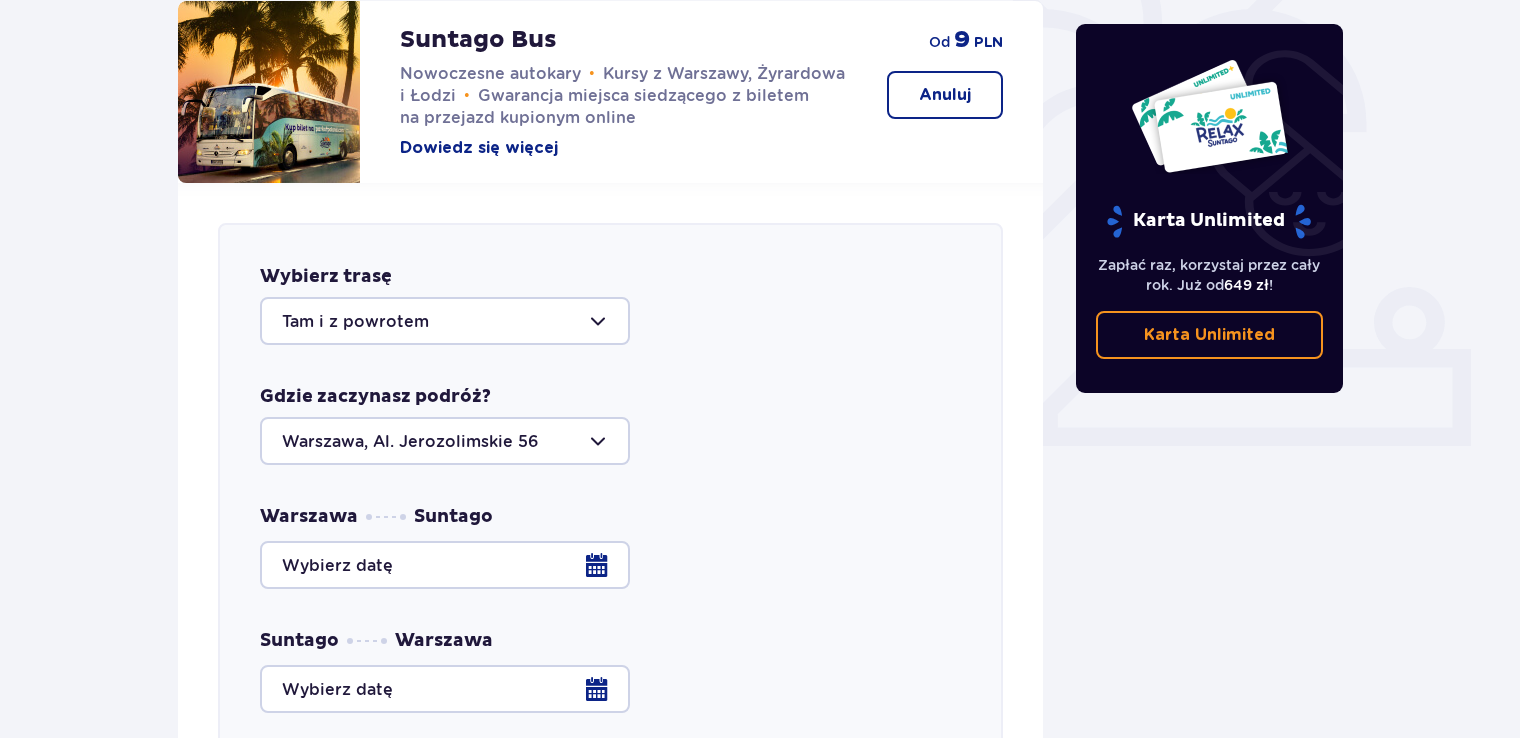 scroll, scrollTop: 686, scrollLeft: 0, axis: vertical 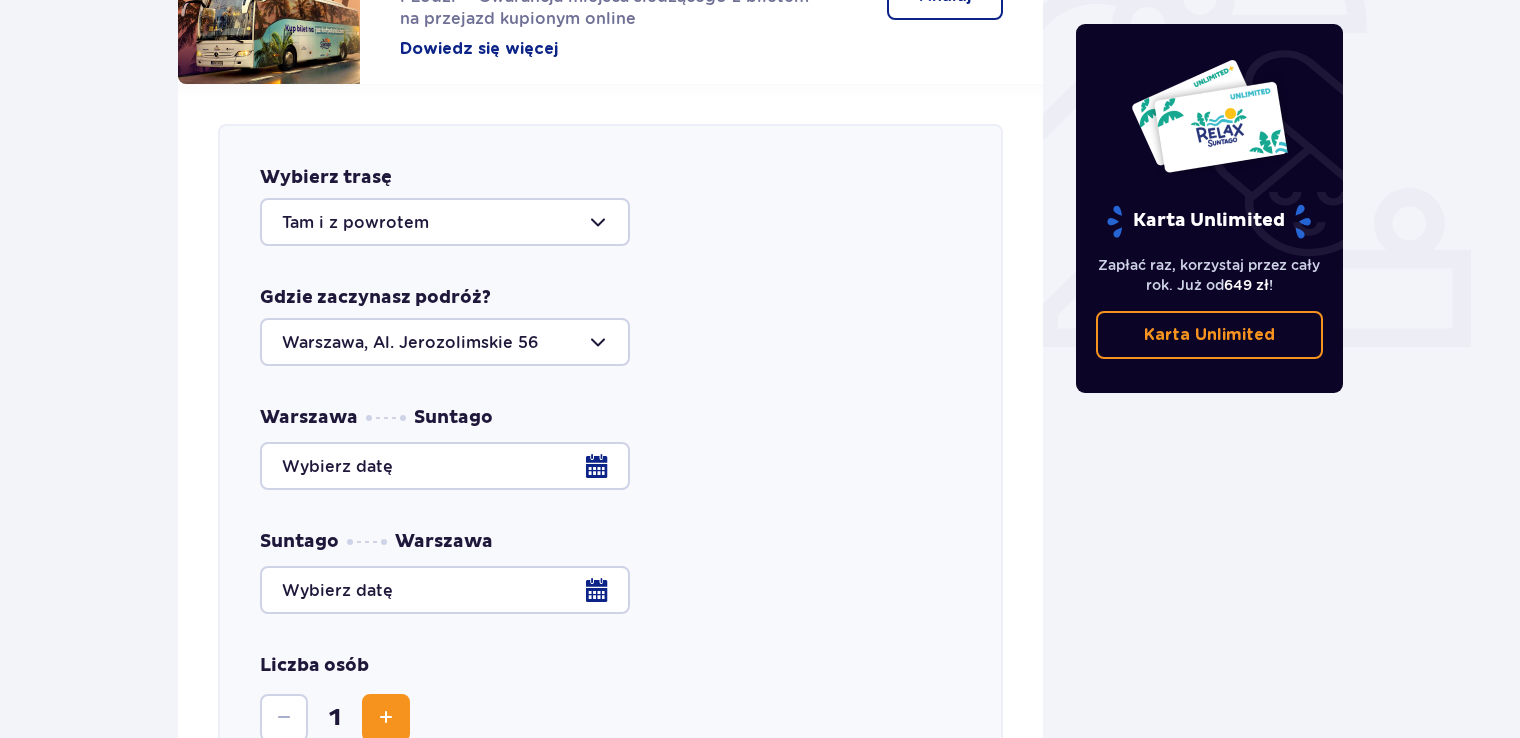 click at bounding box center [610, 466] 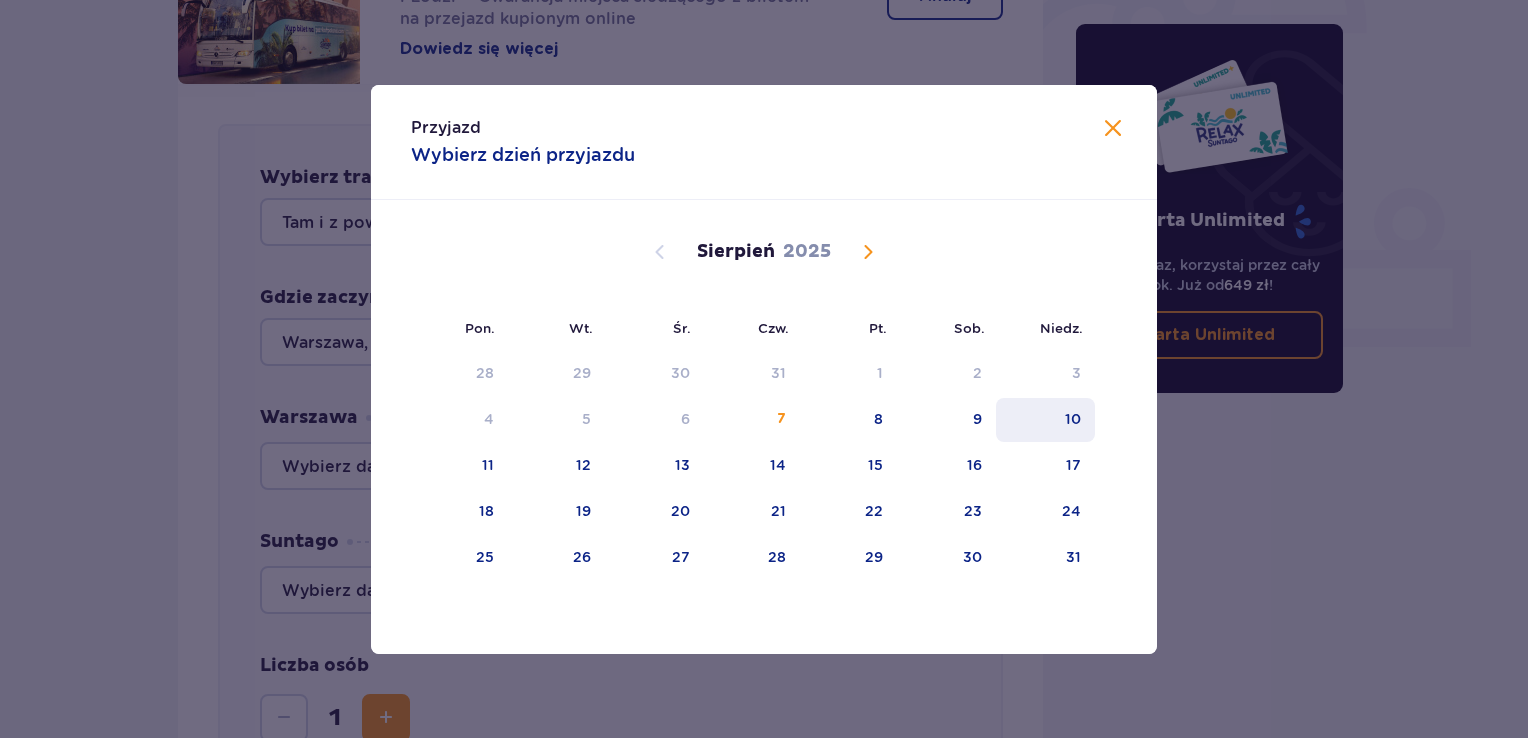 click on "10" at bounding box center [1073, 419] 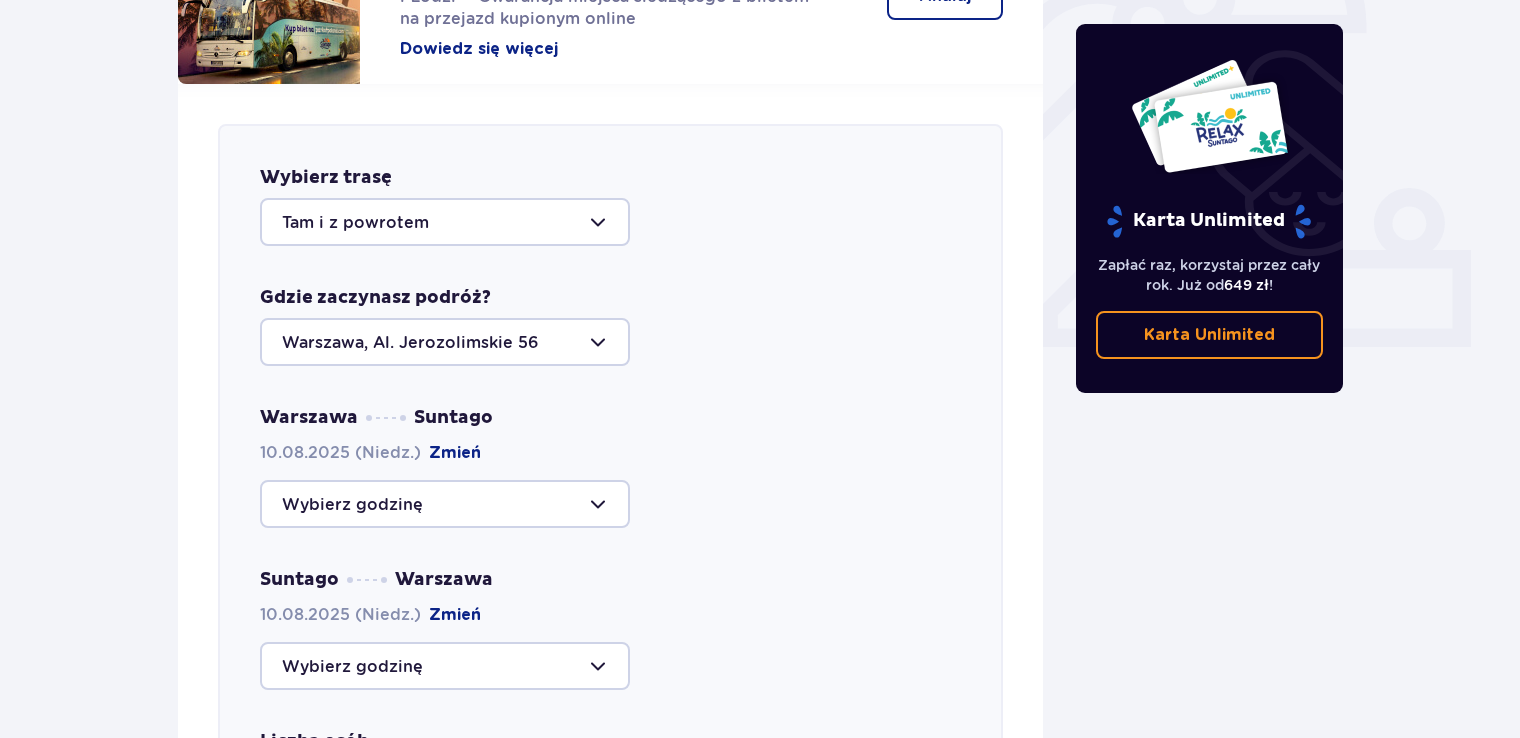 click on "Udogodnienia i atrakcje Pomiń ten krok Z atrakcji (oprócz Suntago Busa) możesz skorzystać tylko z biletem do parku. Kup bilety Promocja online Wellness & SPA (16+) Zrelaksuj się dzięki naszym wyjątkowym masażom i specjalnym zabiegom na całe ciało! Dowiedz się więcej Dodaj od [PRICE] -10% na zabiegi Suntago Bus Nowoczesne autokary • Kursy z [CITY], [CITY] i [CITY] • Gwarancja miejsca siedzącego z biletem na przejazd kupionym online Dowiedz się więcej Anuluj od [PRICE] Wybierz trasę Tam i z powrotem Gdzie zaczynasz podróż? [CITY], [STREET] [CITY] [DATE] (Niedz.) Zmień [CITY] [DATE] (Niedz.) Zmień Liczba osób 1 Anuluj Dodaj do zamówienia Cabana (16+) Odpręż się na wygodnym łożu typu Cabana z baldachimem! Dowiedz się więcej Najniższa cena z 30 dni przed wprowadzeniem obniżki: [PRICE] PLN Dodaj [PRICE] [PRICE] /2 os. Dostępne na miejscu Surf Air Poczuj się jak prawdziwy surfer na symulatorze sztucznej fali w centrum Polski!" at bounding box center (760, 610) 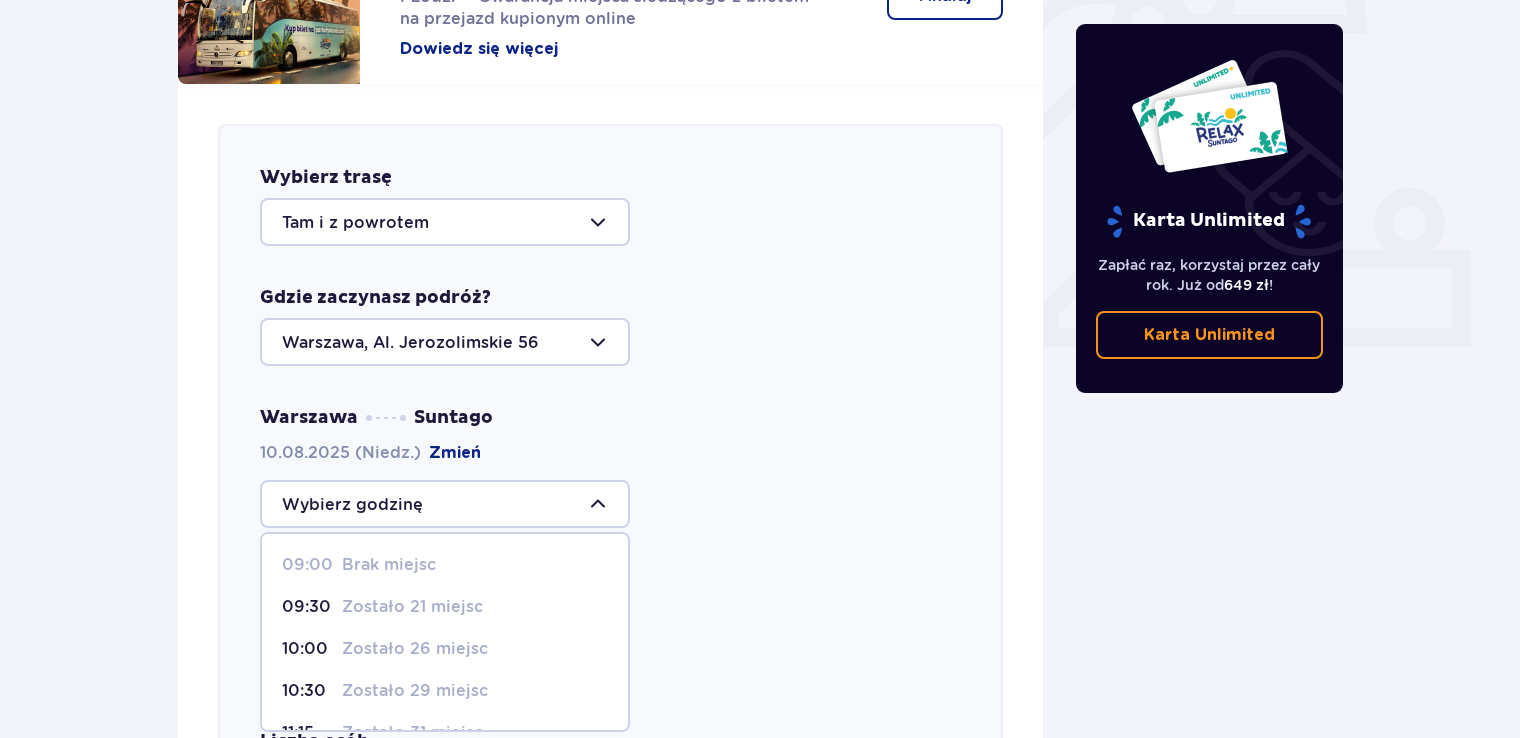 click on "10:00" at bounding box center [308, 649] 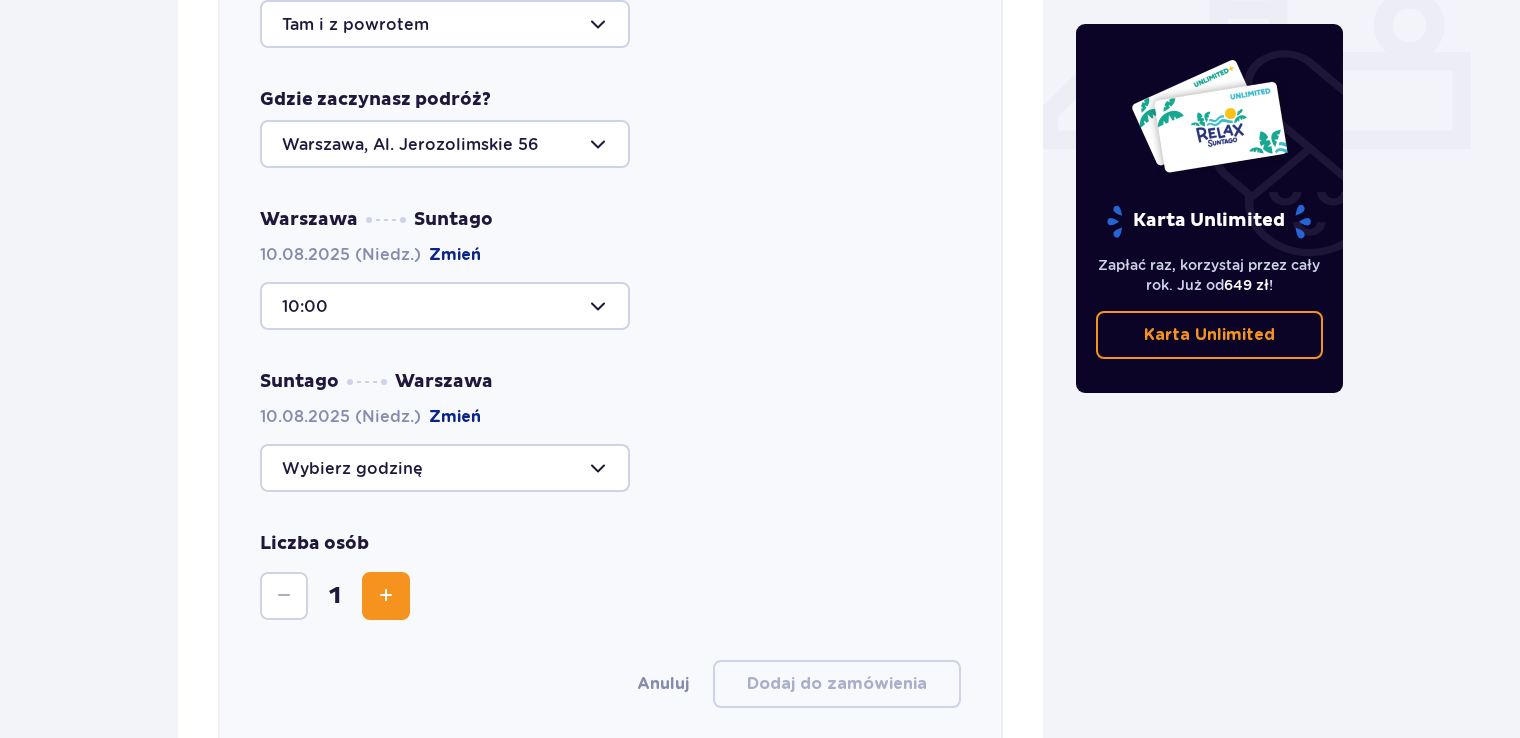 scroll, scrollTop: 886, scrollLeft: 0, axis: vertical 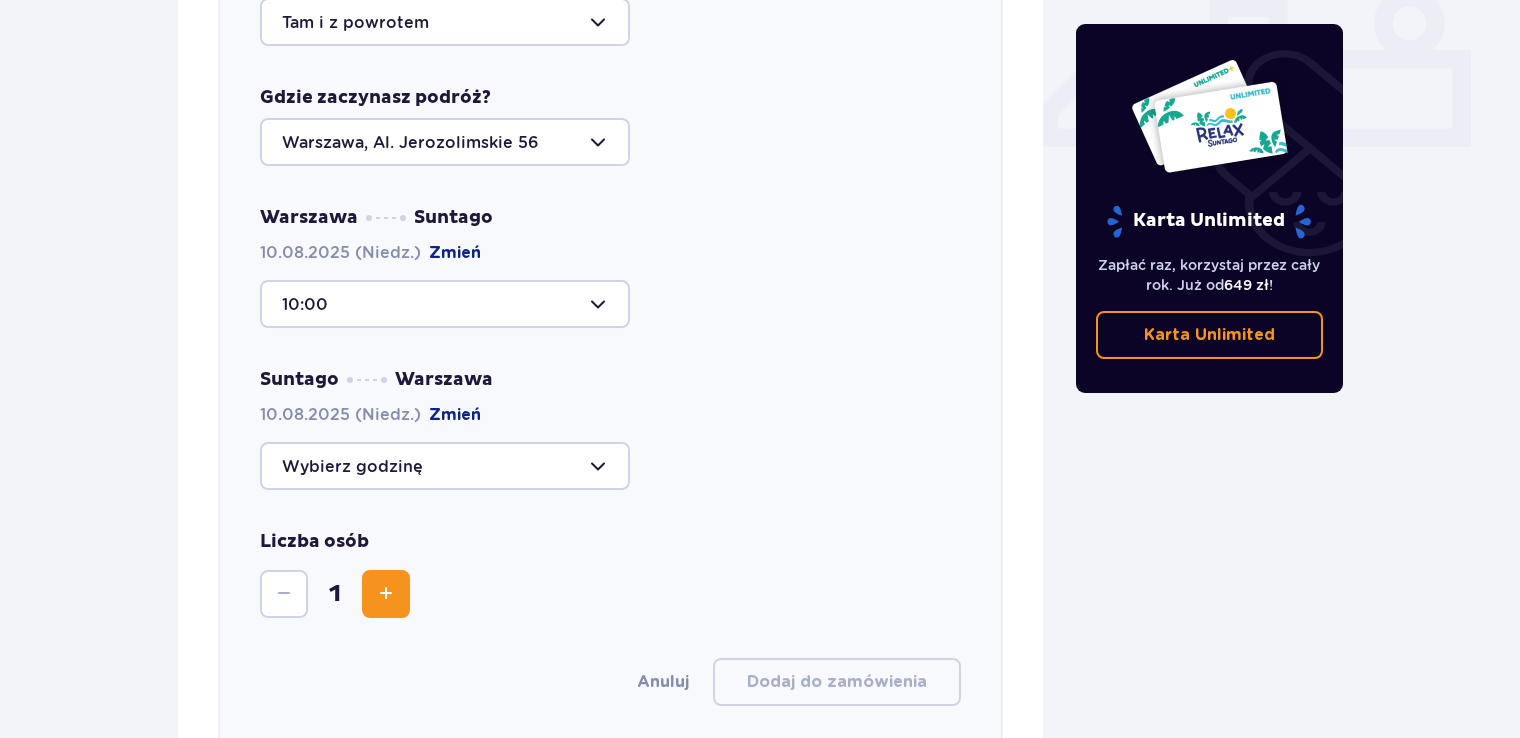 click at bounding box center [445, 466] 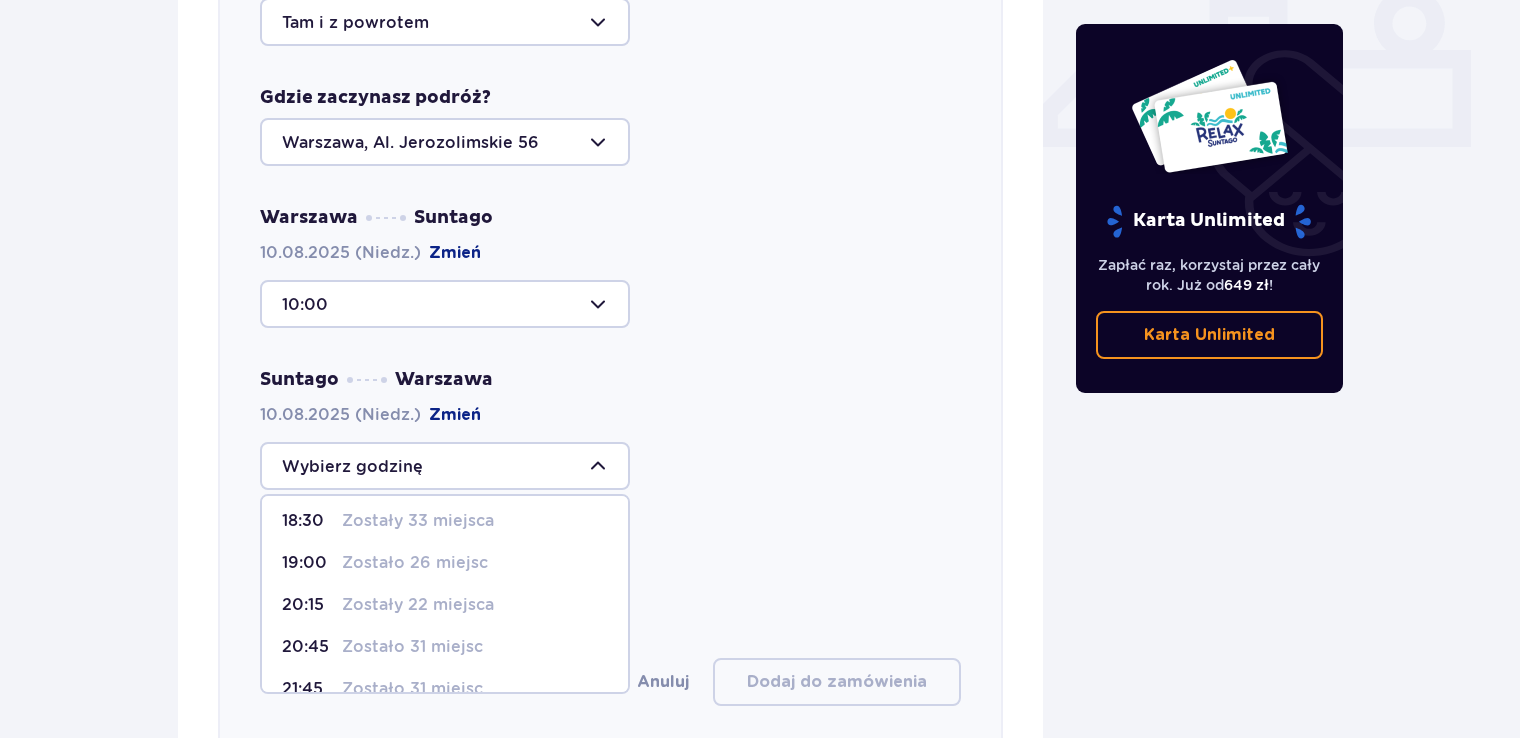 scroll, scrollTop: 243, scrollLeft: 0, axis: vertical 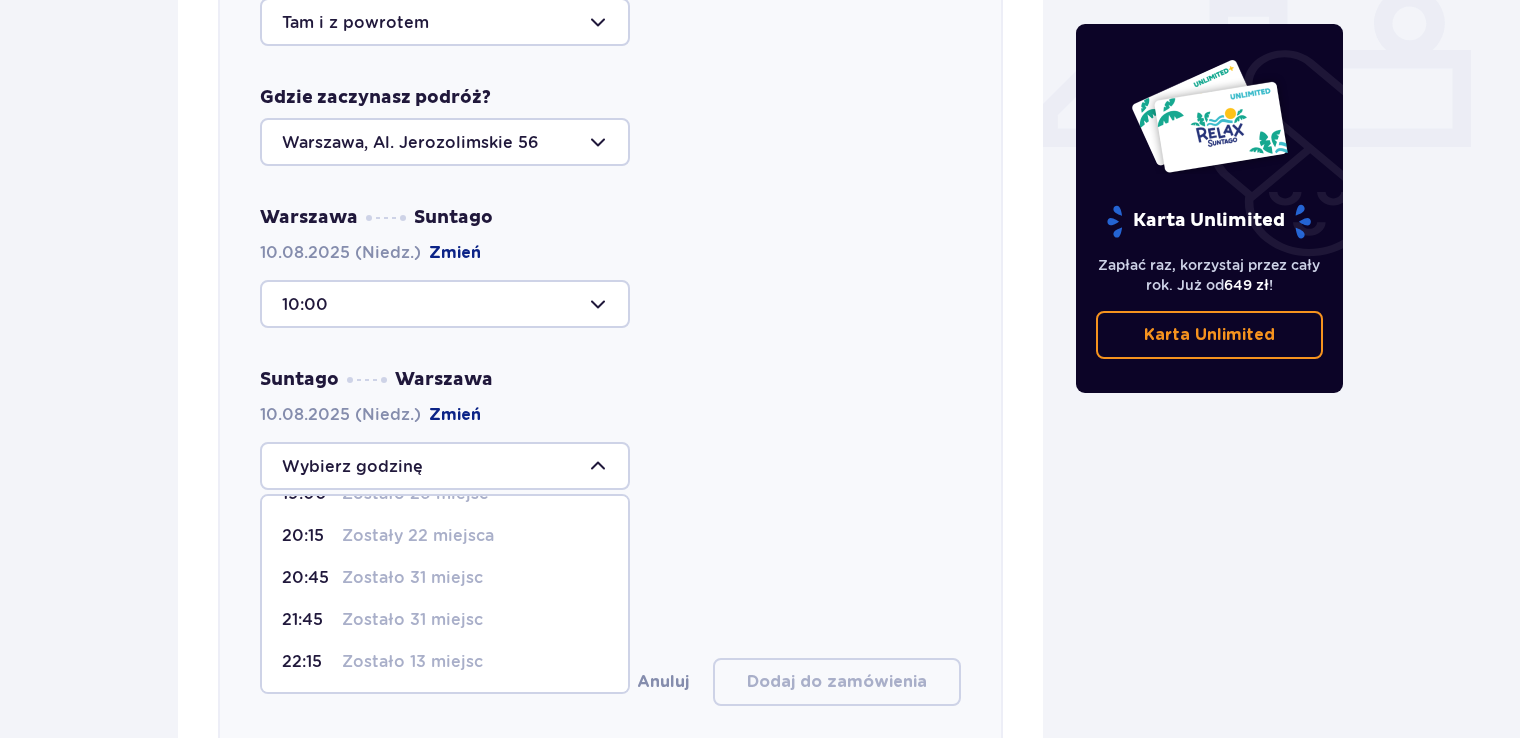 click on "Zostało 31 miejsc" at bounding box center (412, 578) 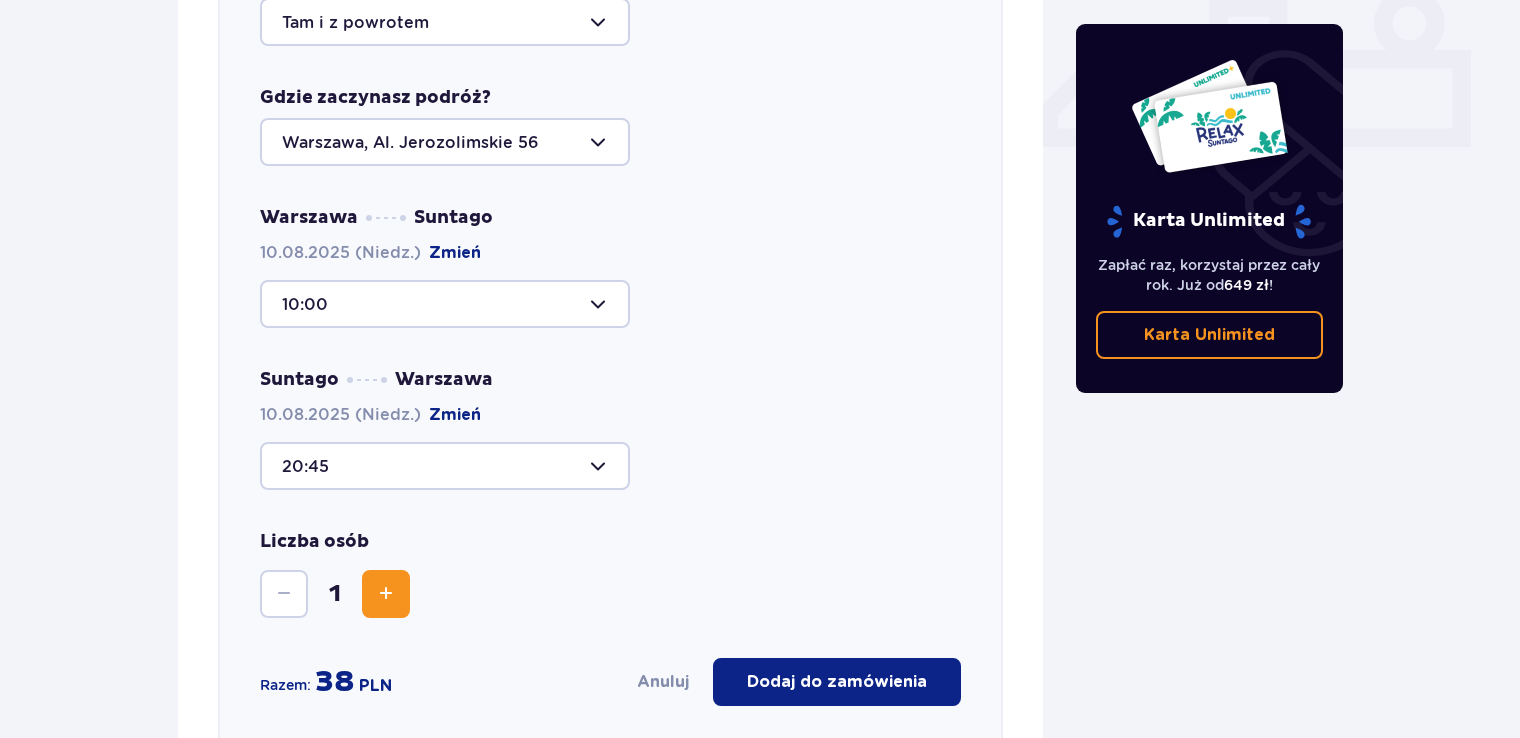 click at bounding box center [445, 466] 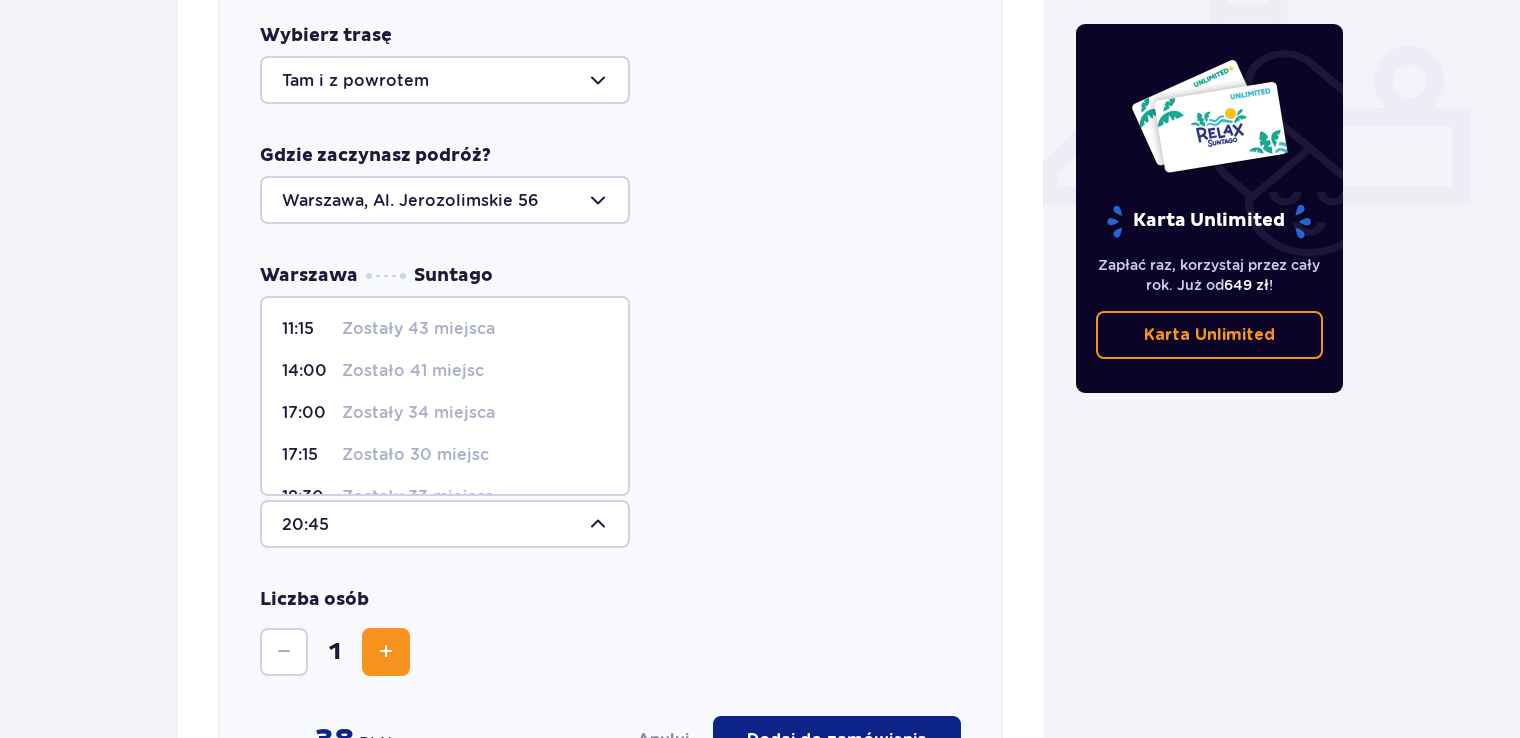 scroll, scrollTop: 786, scrollLeft: 0, axis: vertical 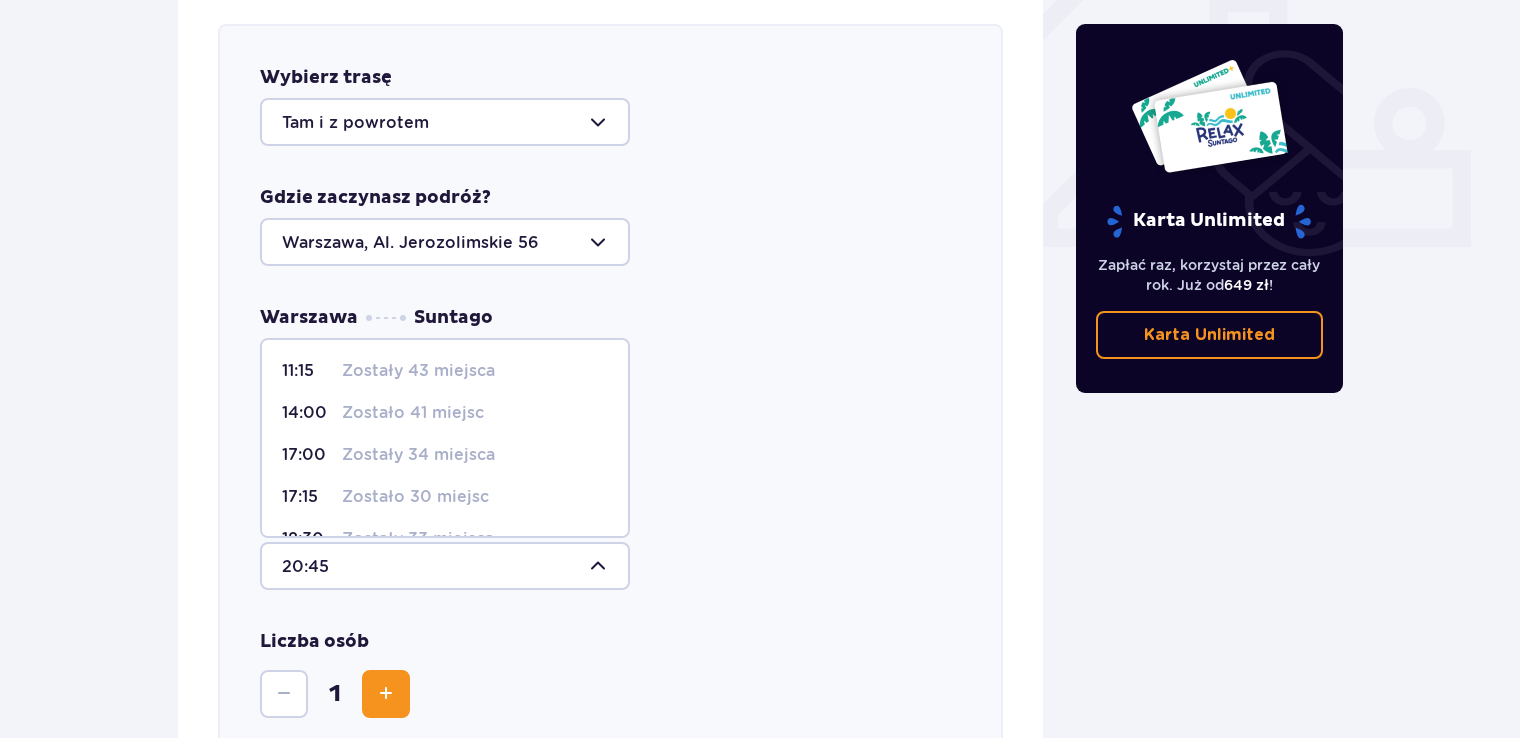 click at bounding box center [445, 566] 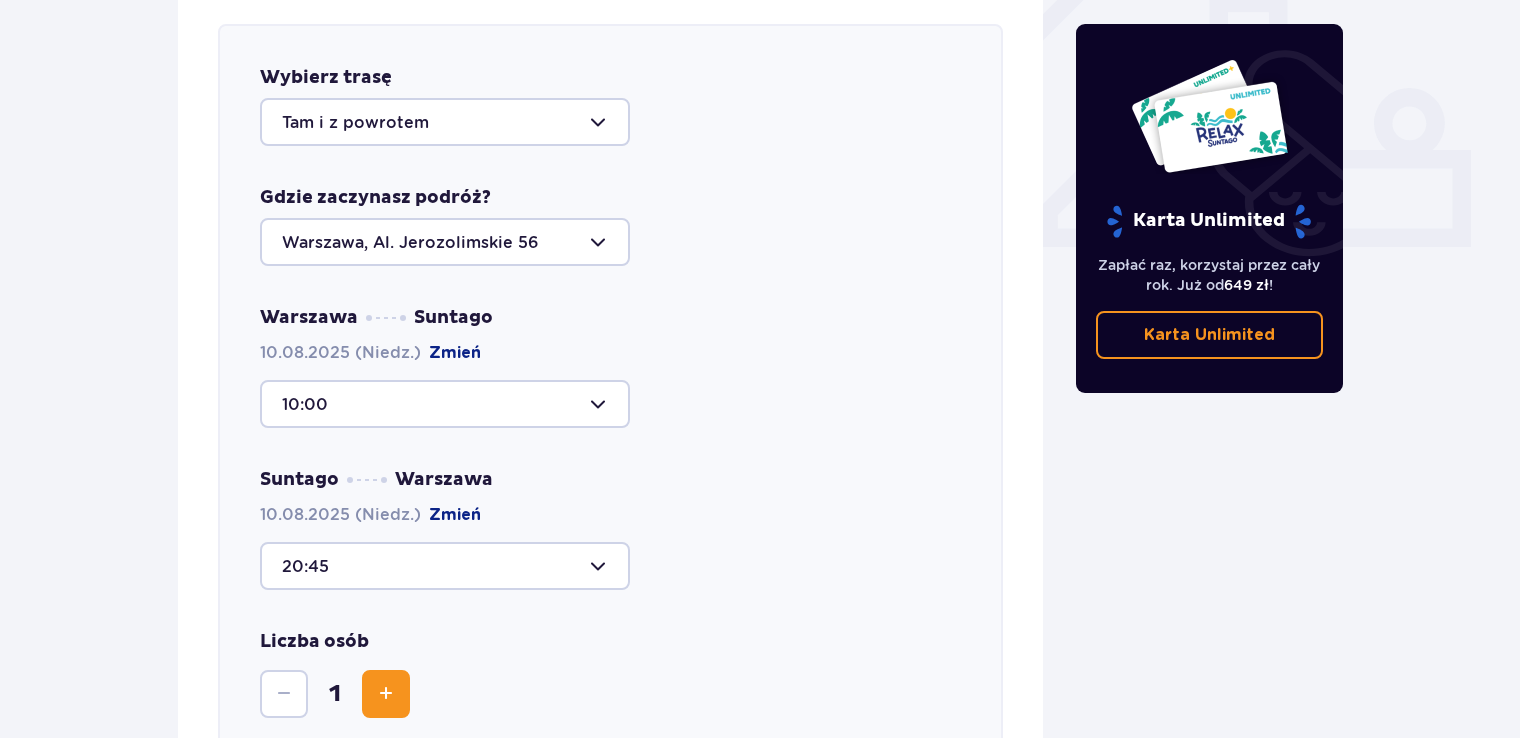 click at bounding box center (445, 566) 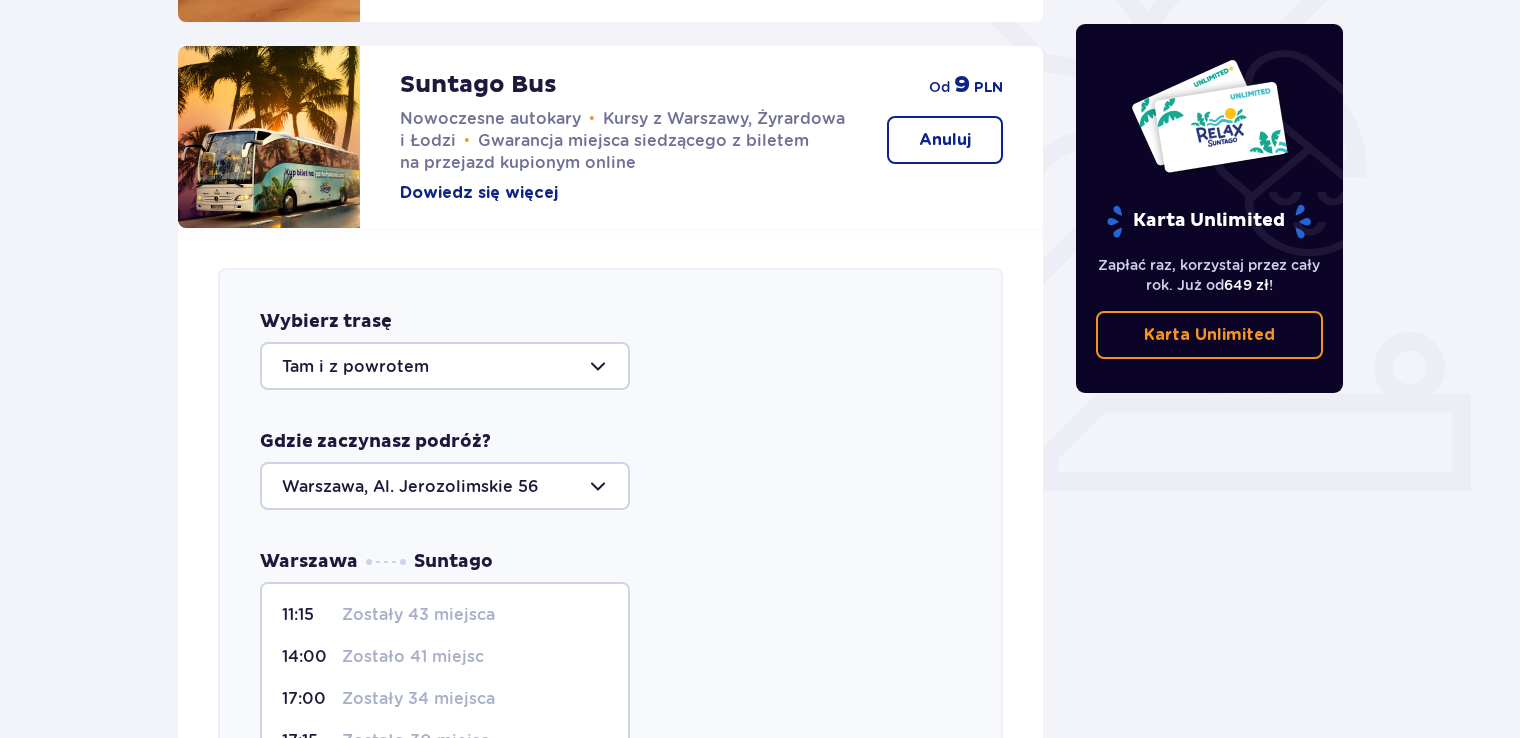 scroll, scrollTop: 586, scrollLeft: 0, axis: vertical 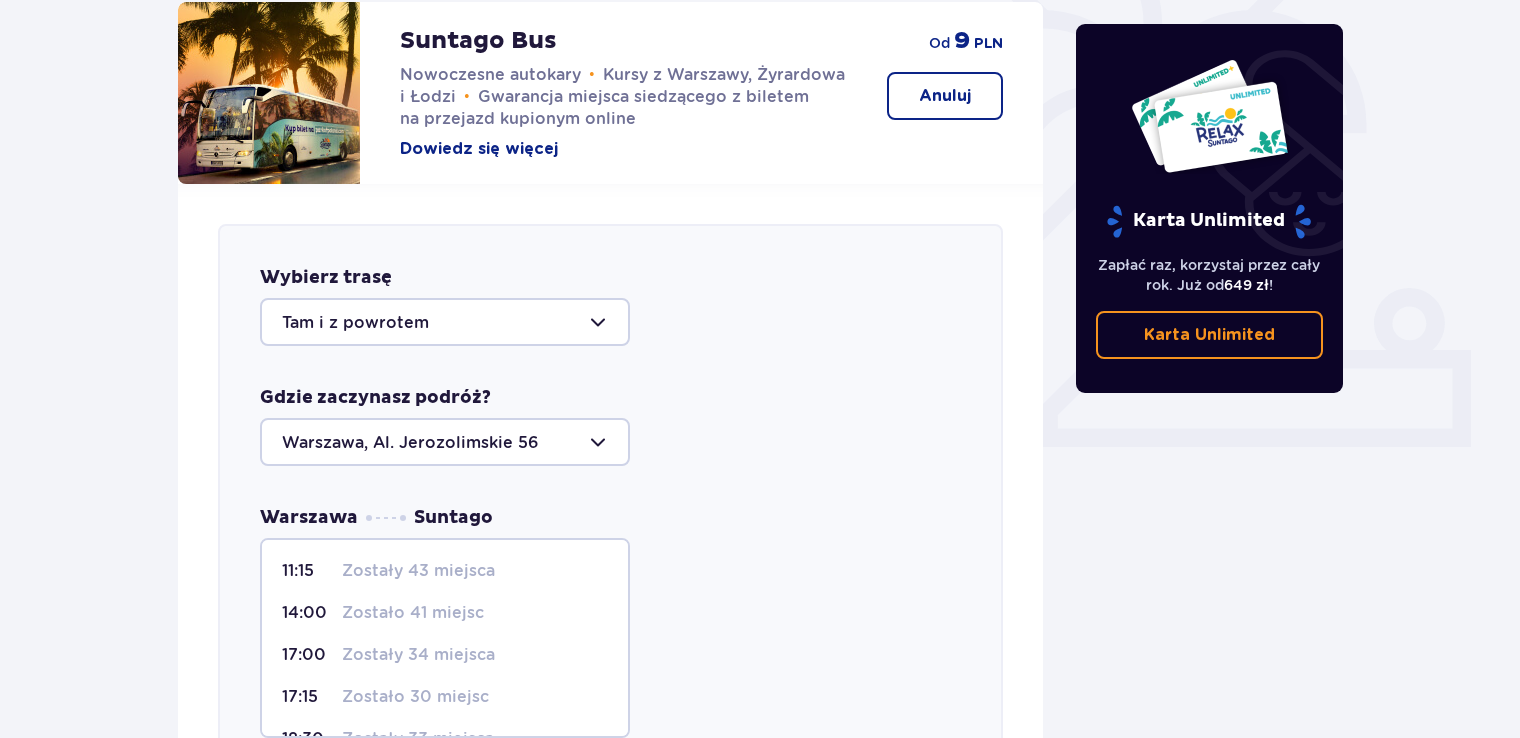 click on "Zostało 41 miejsc" at bounding box center [413, 613] 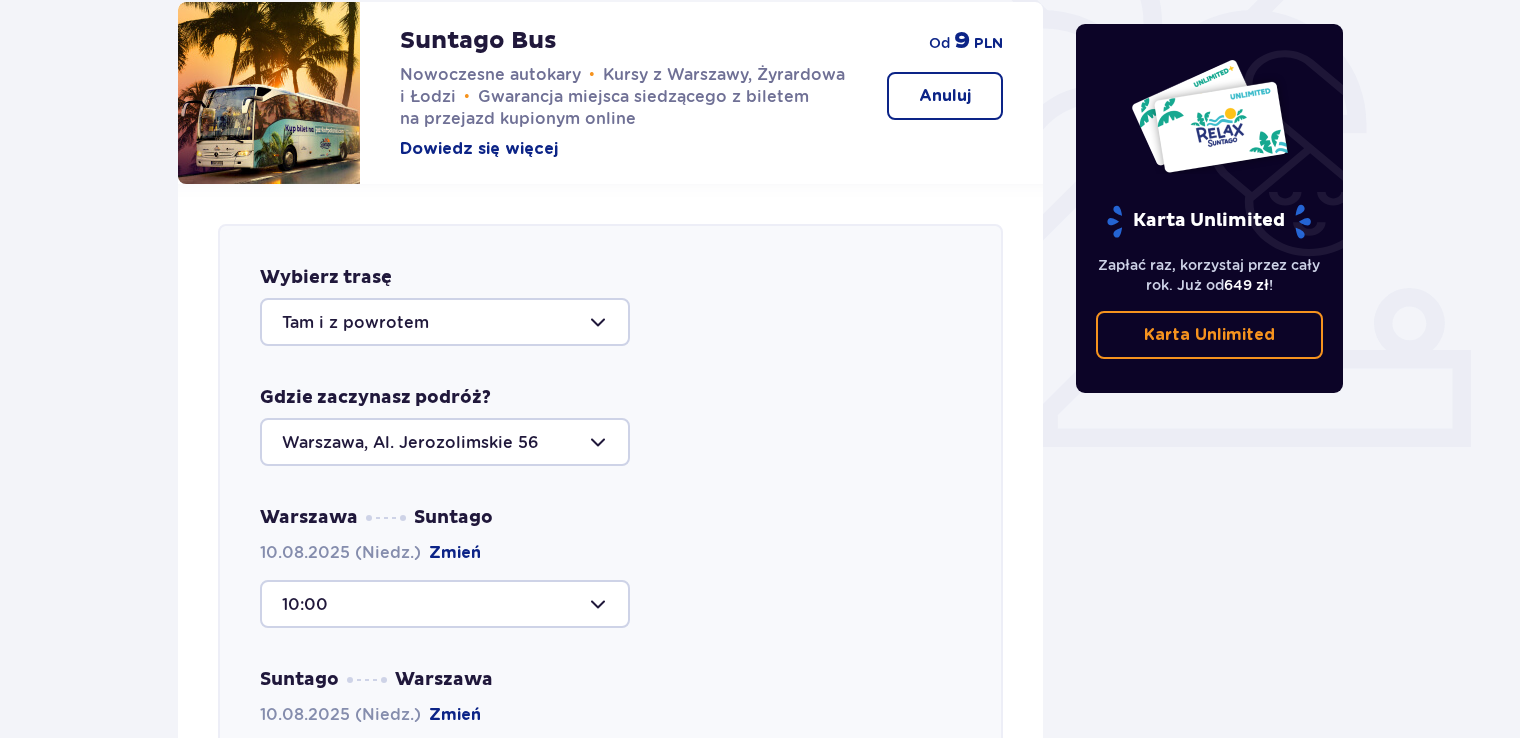 scroll, scrollTop: 686, scrollLeft: 0, axis: vertical 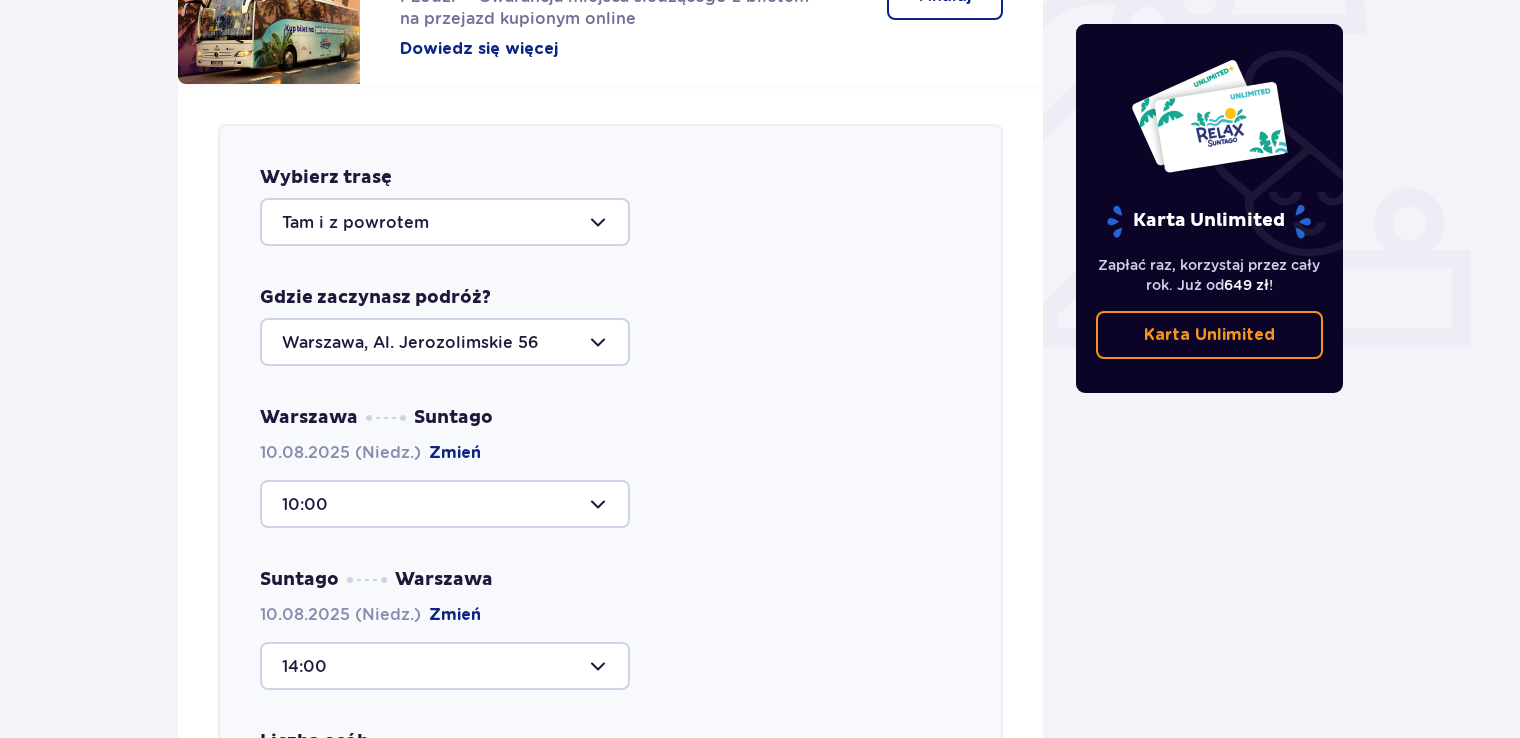 click at bounding box center (445, 666) 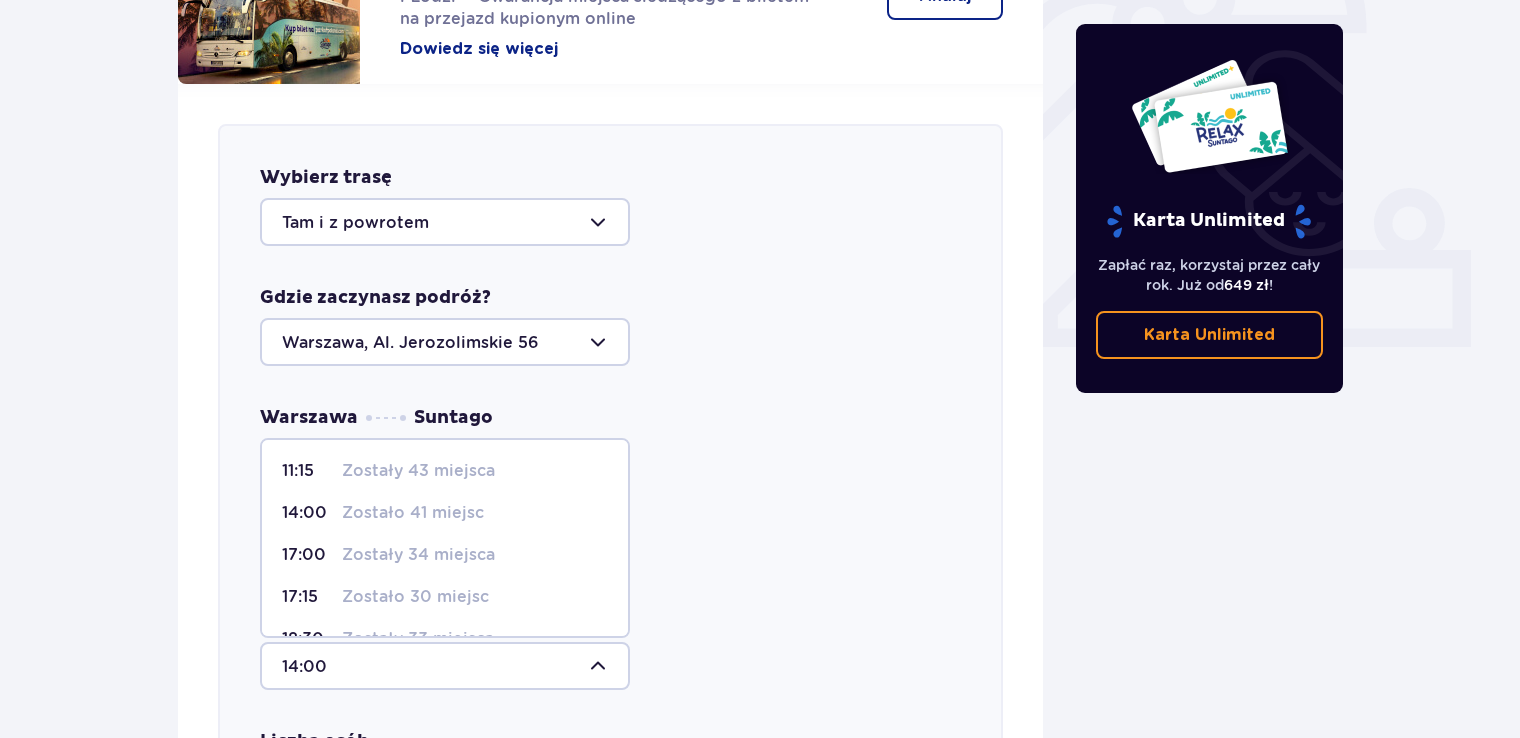 scroll, scrollTop: 100, scrollLeft: 0, axis: vertical 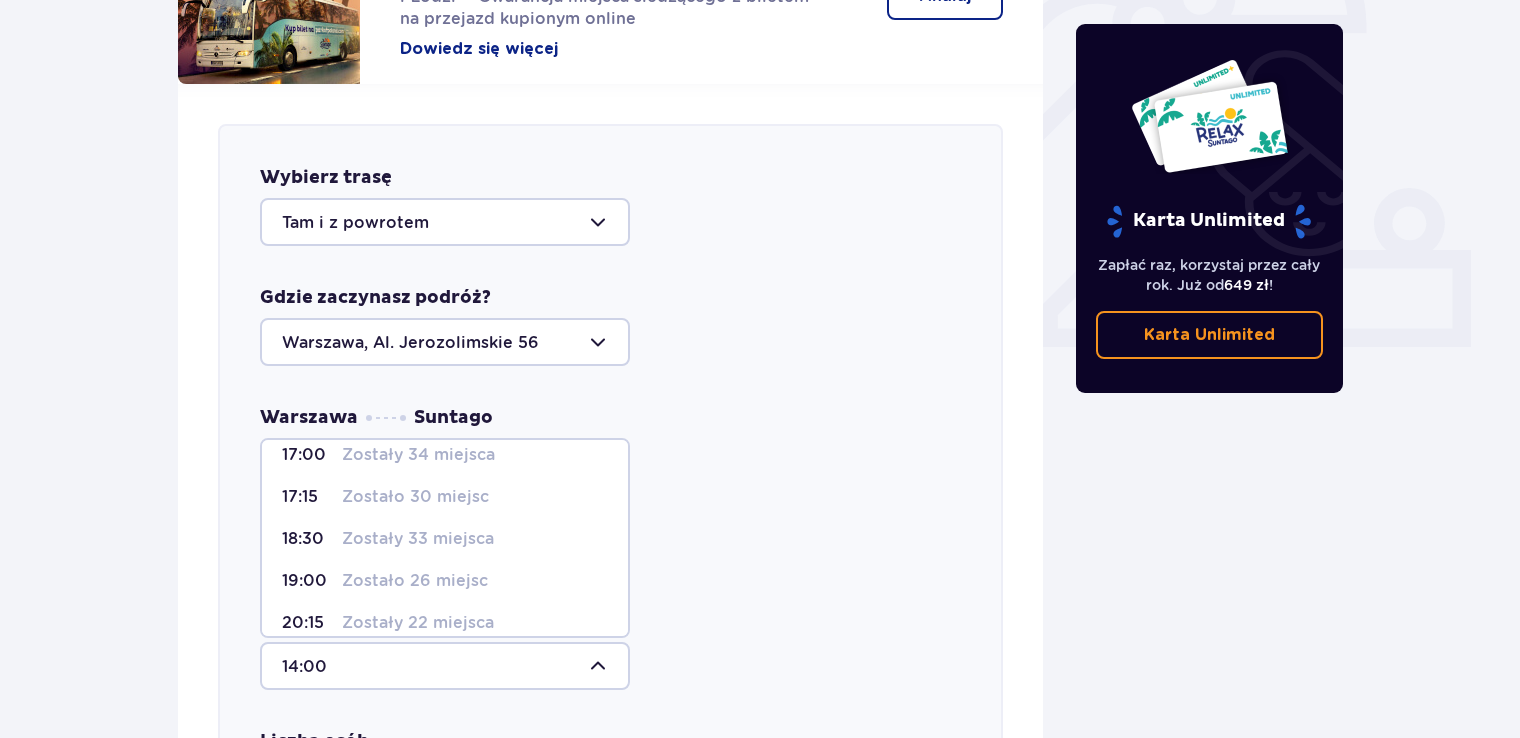 click on "Zostały 33 miejsca" at bounding box center [418, 539] 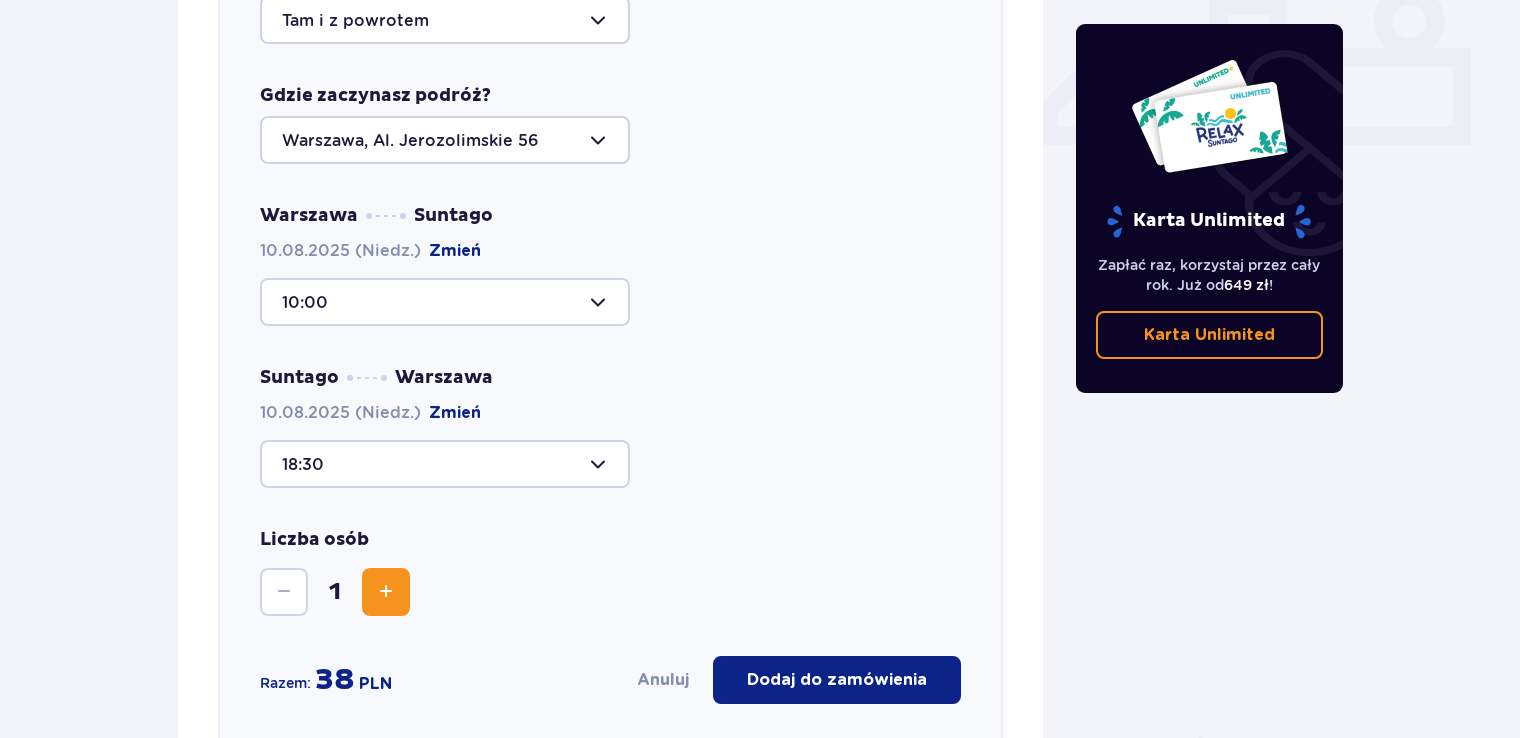 scroll, scrollTop: 1086, scrollLeft: 0, axis: vertical 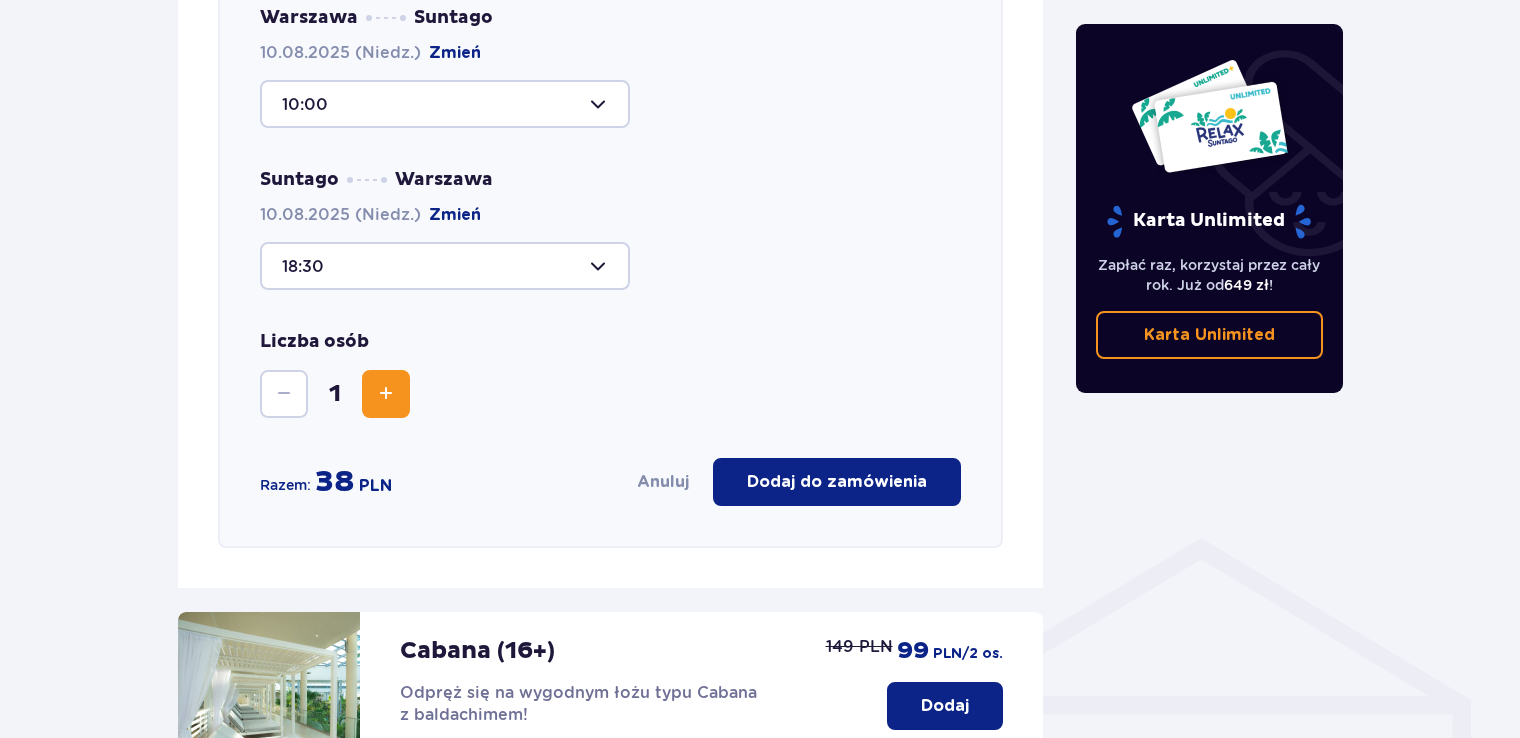 click at bounding box center (386, 394) 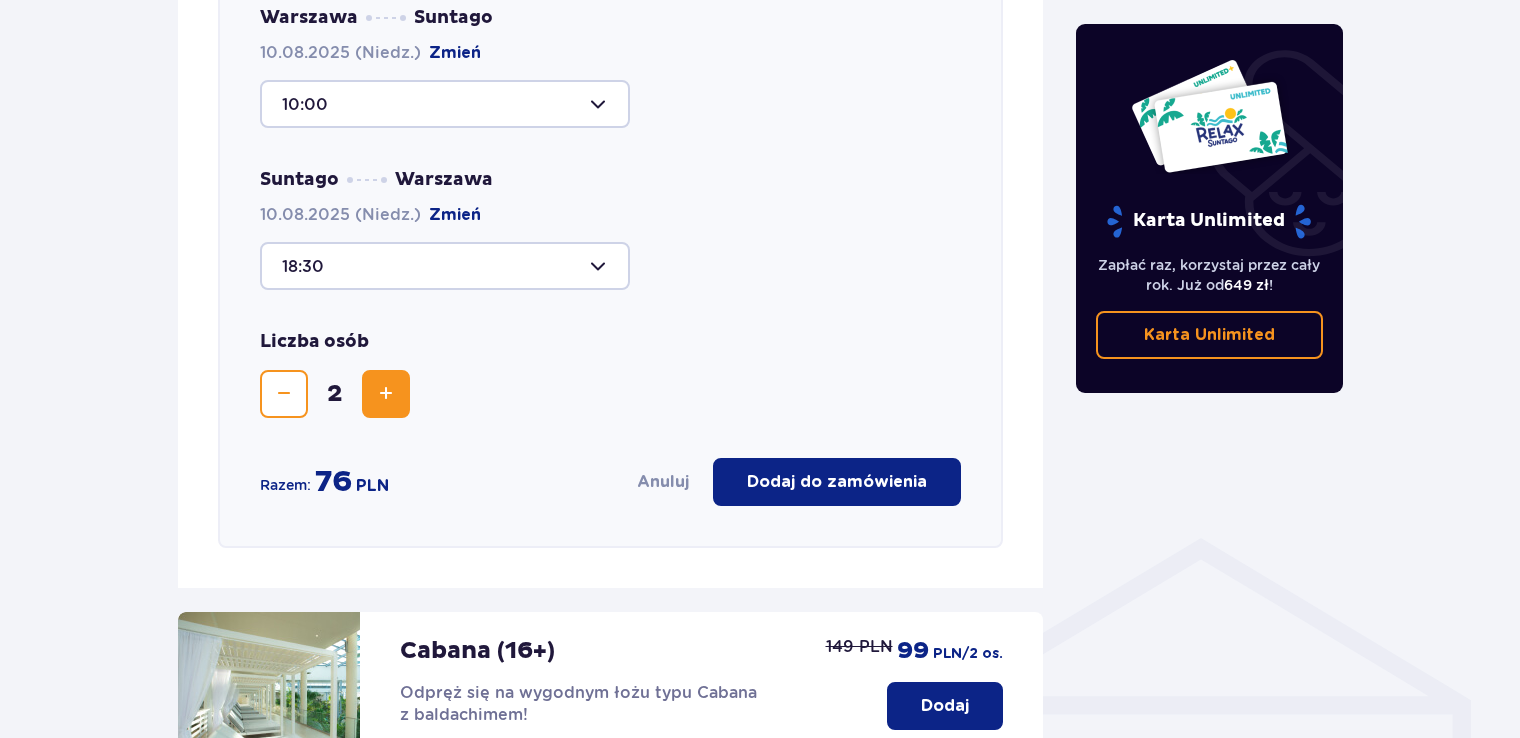 click at bounding box center [386, 394] 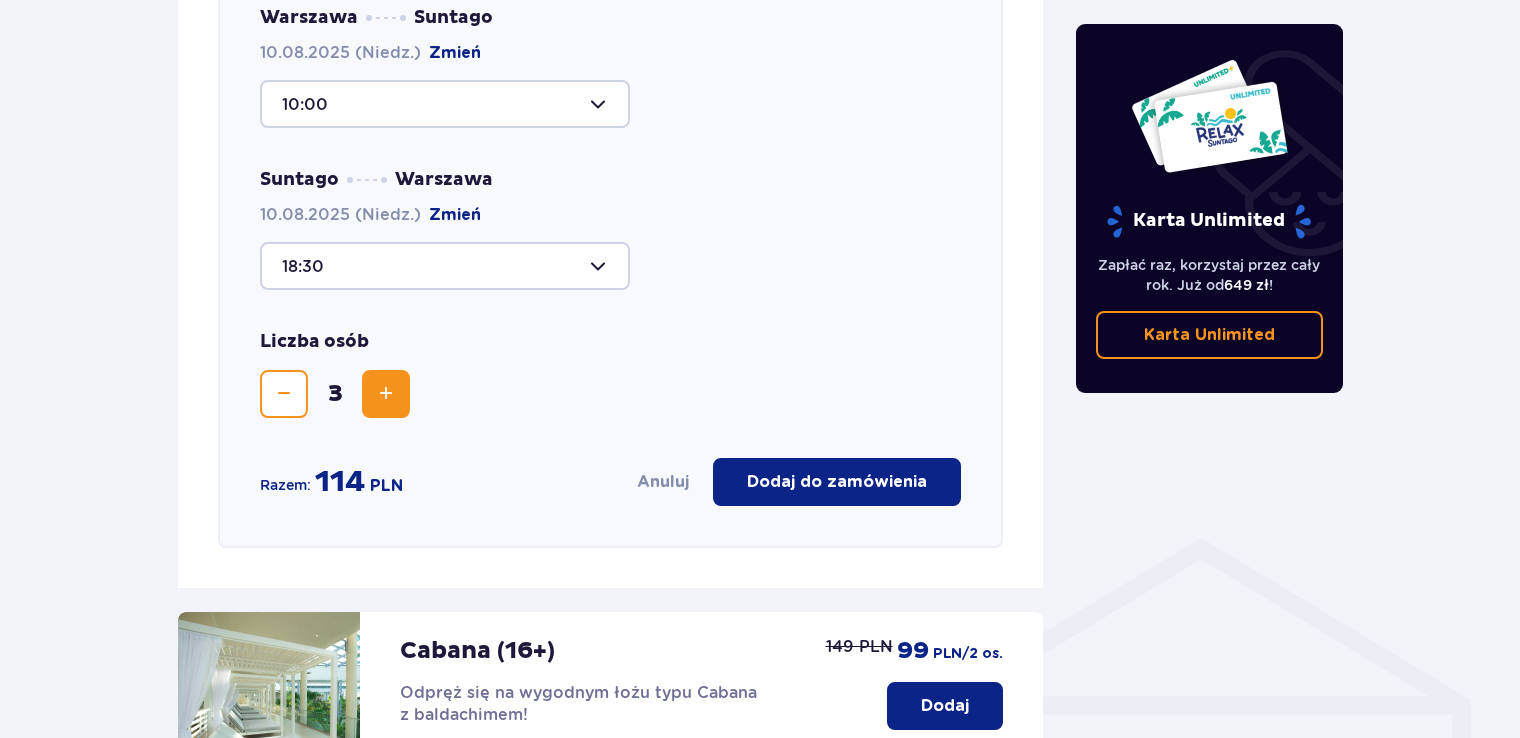 click at bounding box center [386, 394] 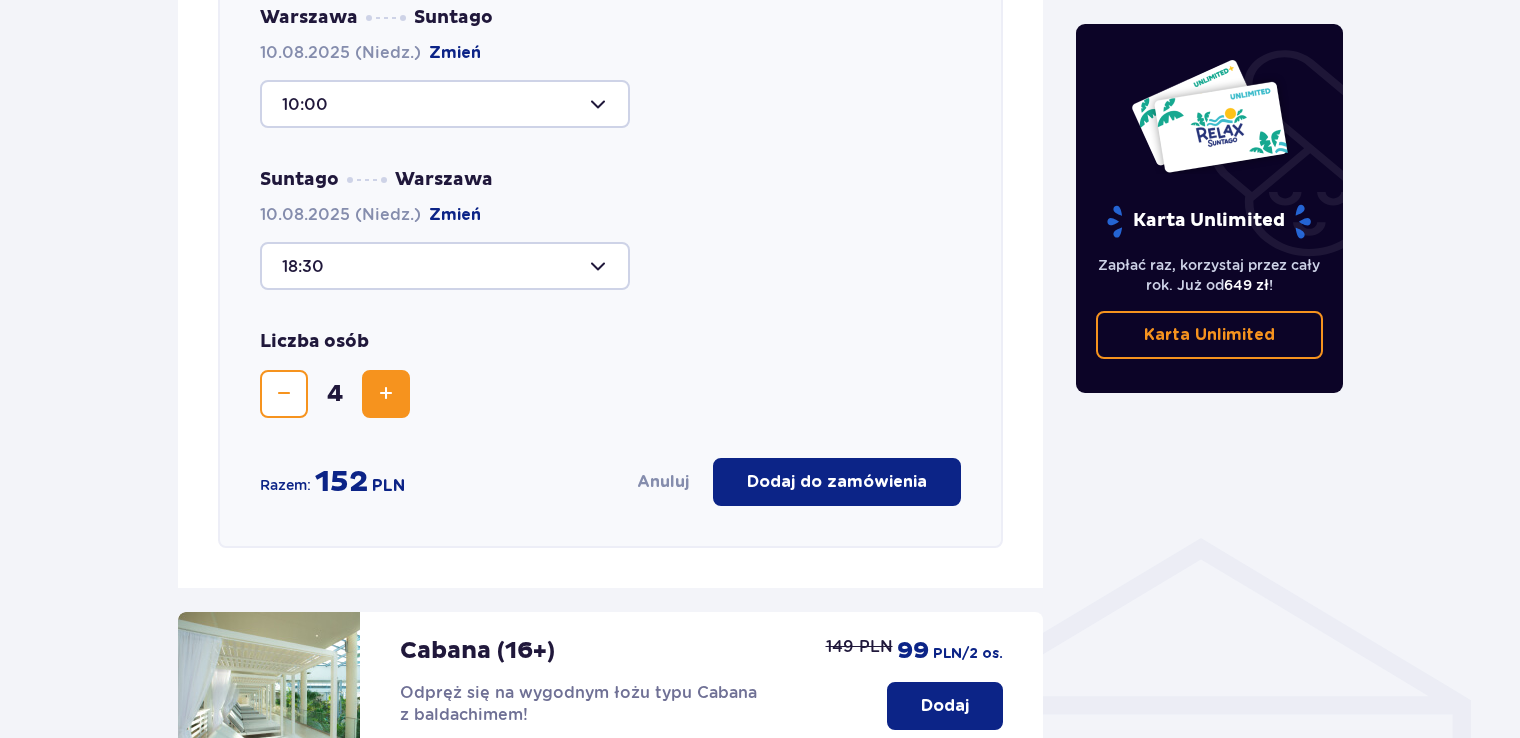 click at bounding box center (386, 394) 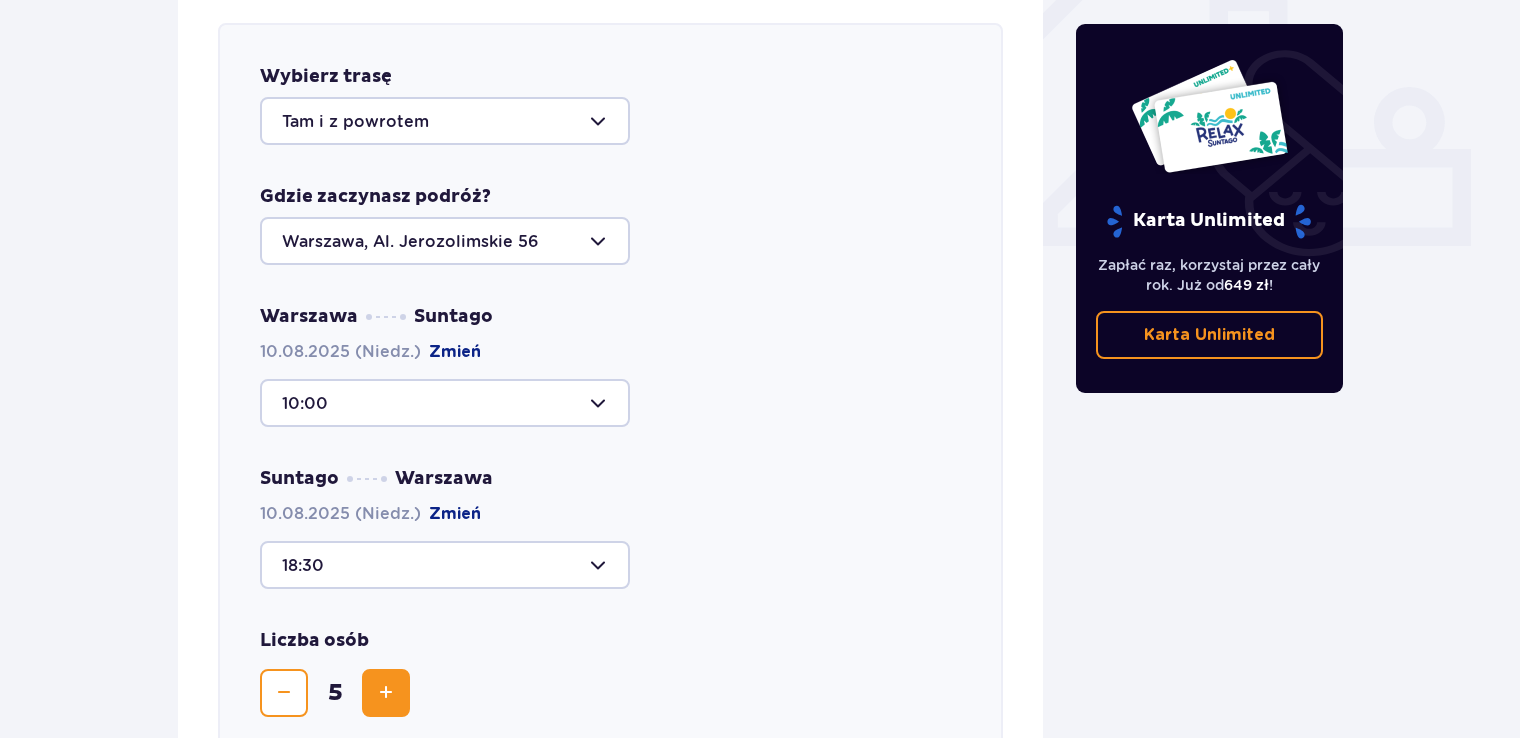 scroll, scrollTop: 786, scrollLeft: 0, axis: vertical 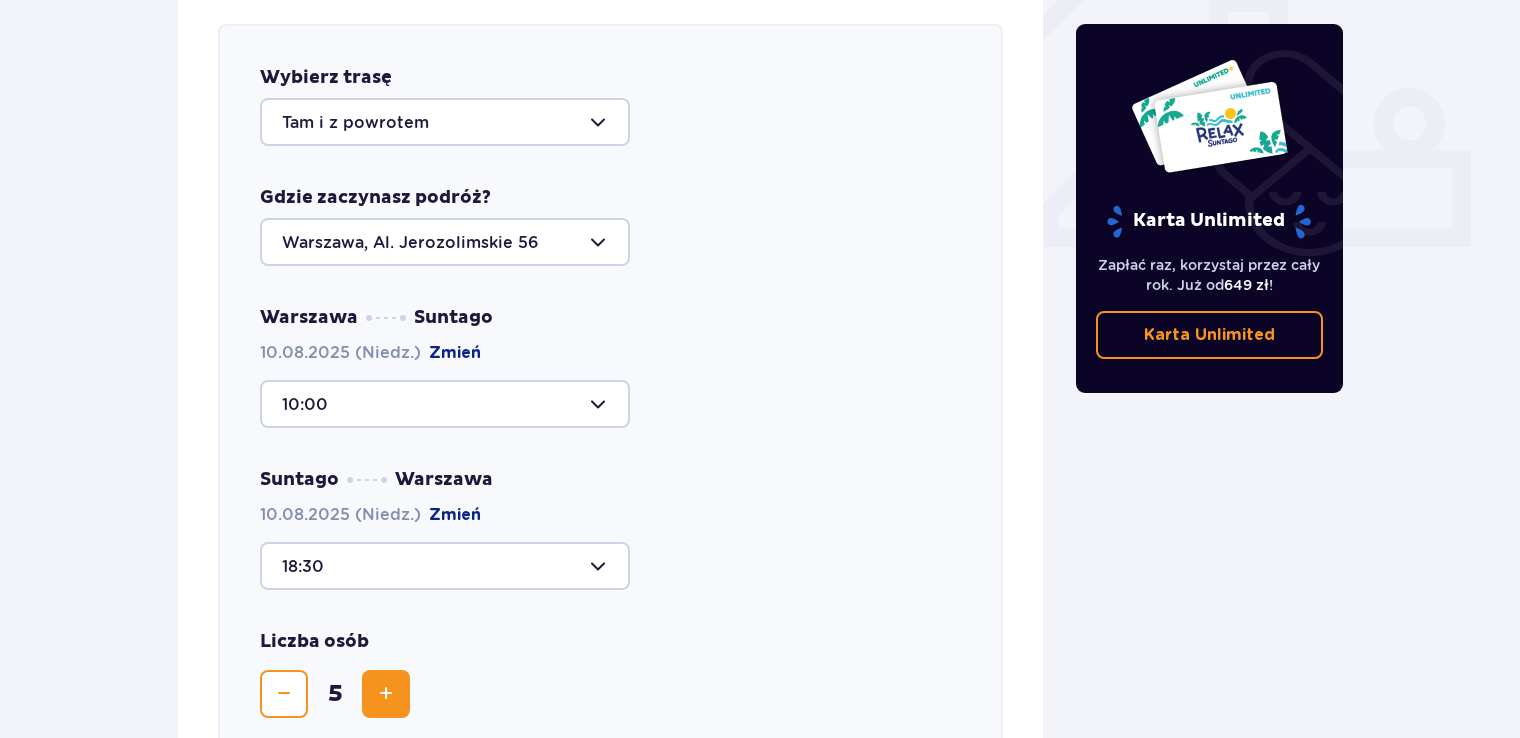 click at bounding box center [445, 122] 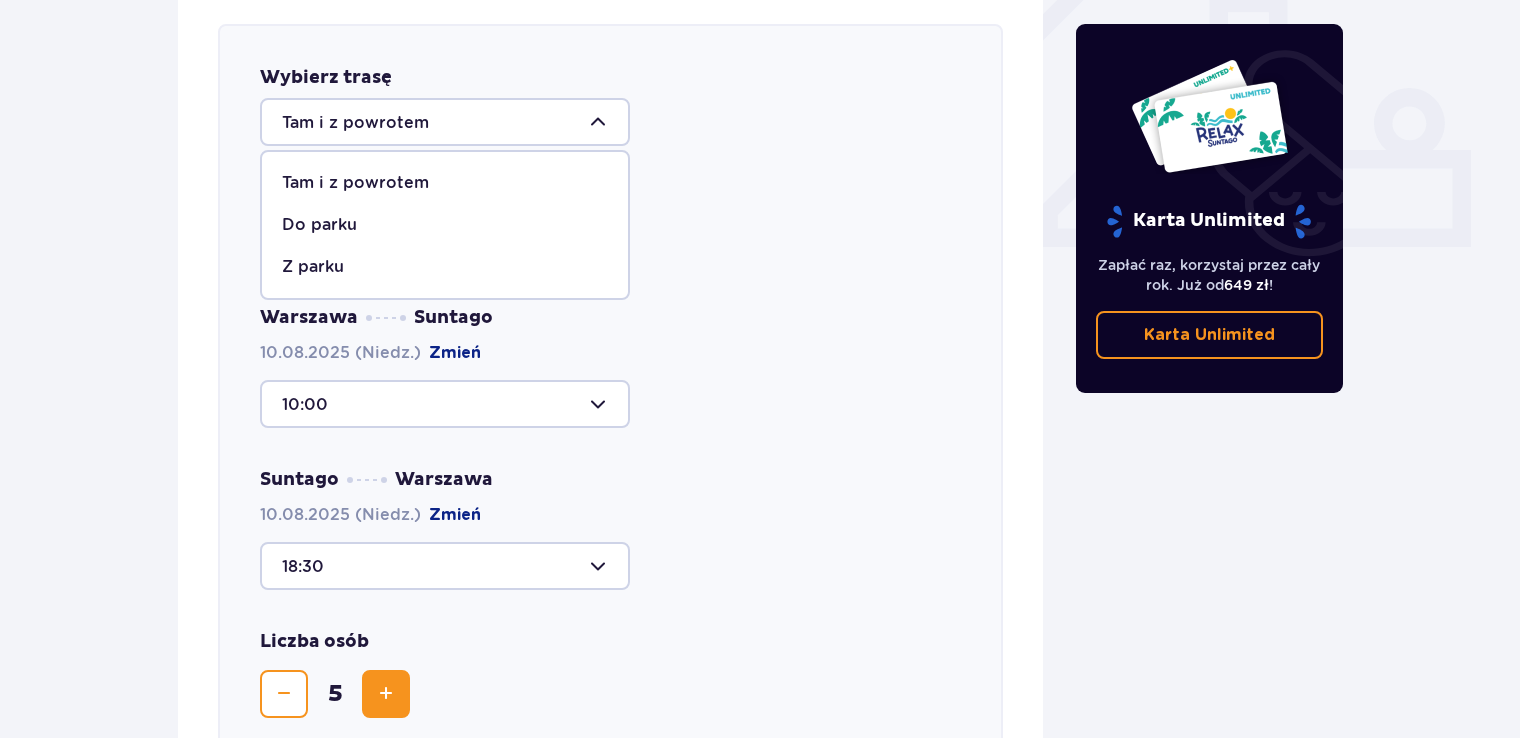 click at bounding box center [445, 122] 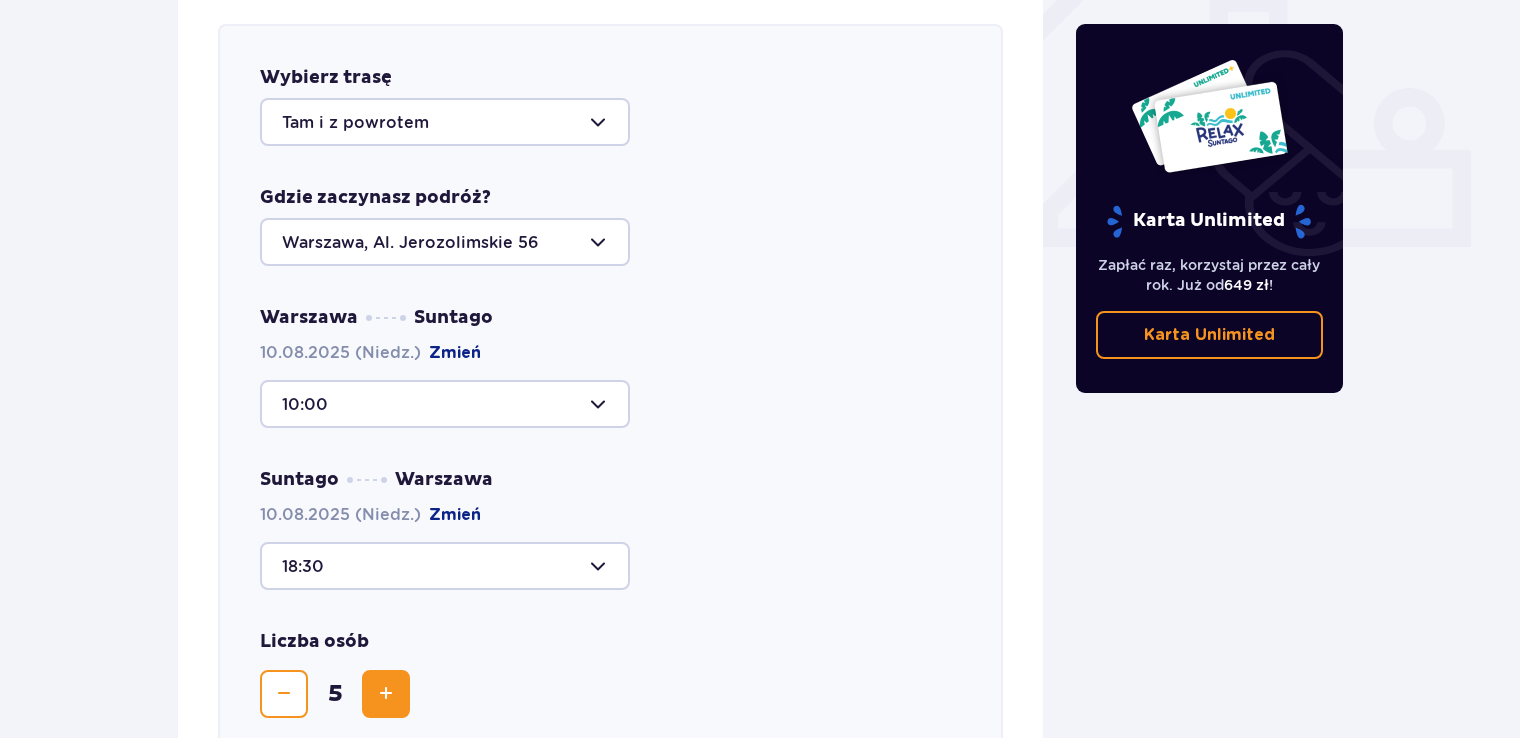 click on "10:00" at bounding box center [610, 404] 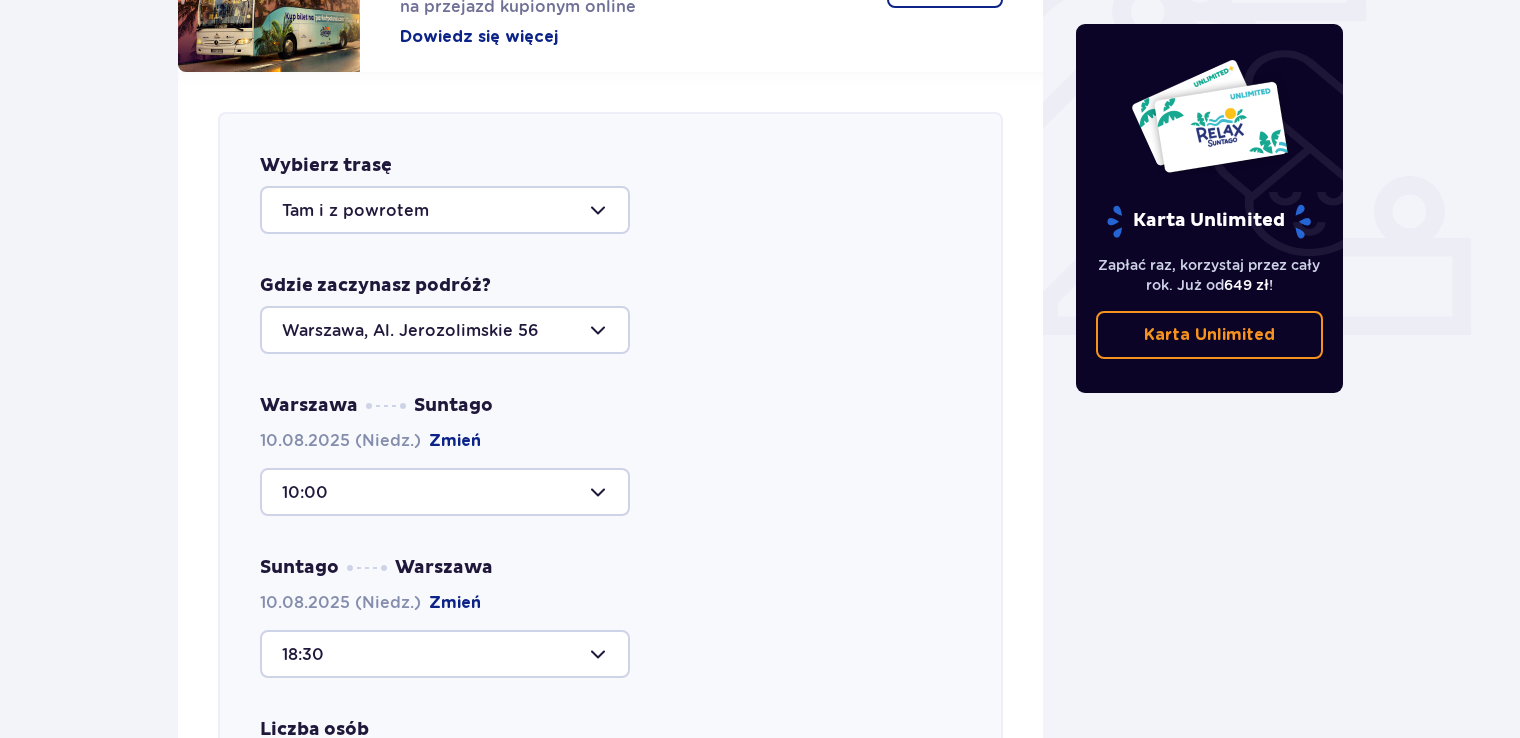 scroll, scrollTop: 586, scrollLeft: 0, axis: vertical 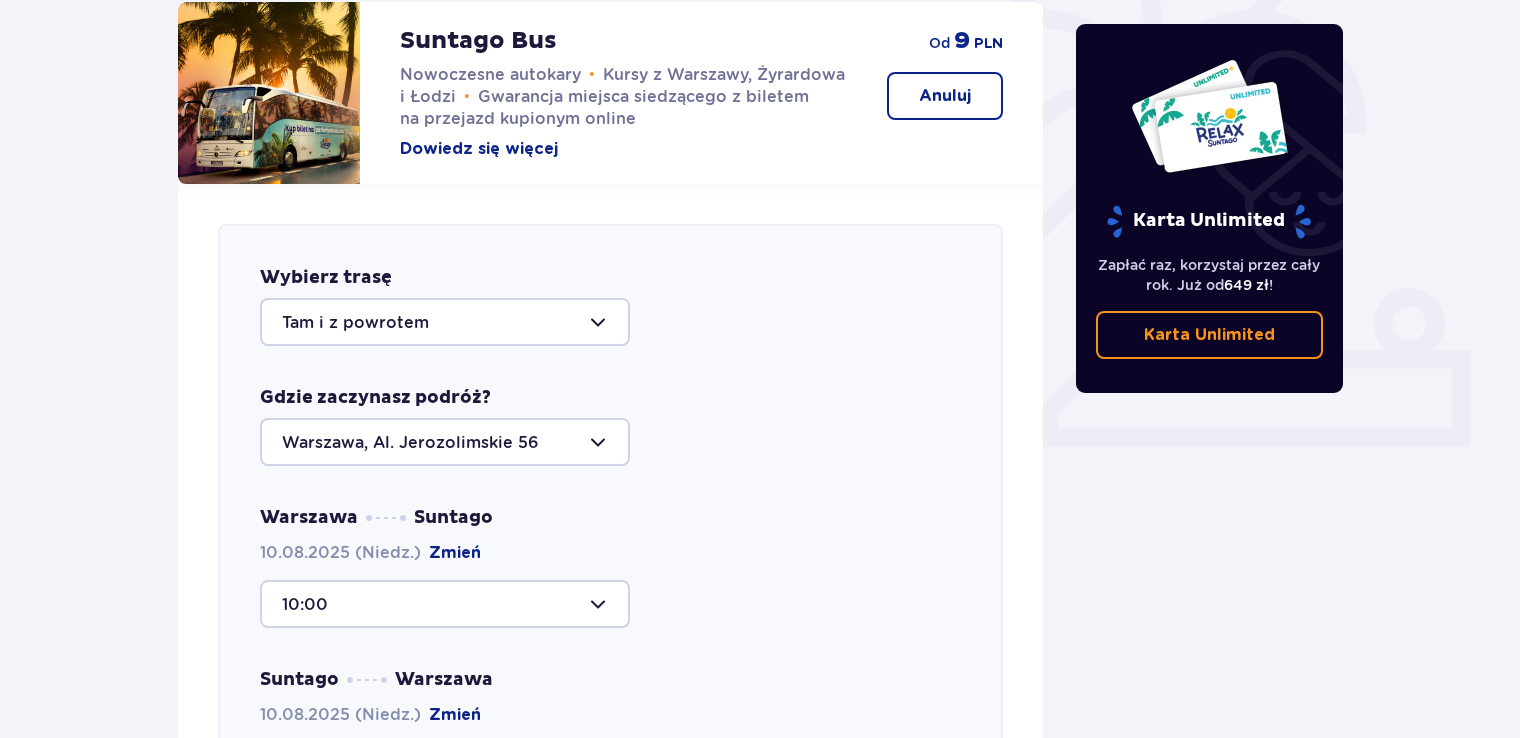 click at bounding box center [445, 442] 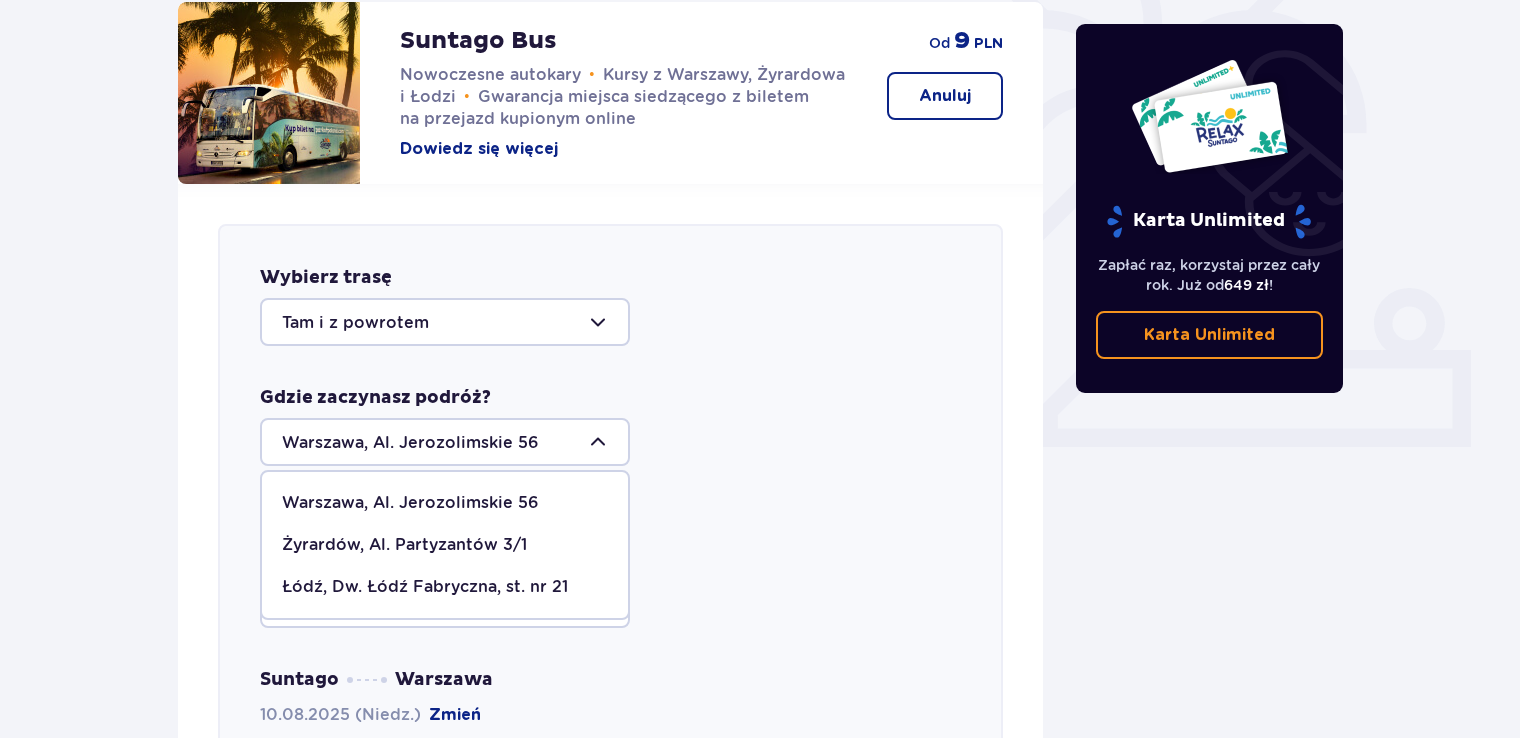 click on "Żyrardów, Al. Partyzantów 3/1" at bounding box center (404, 545) 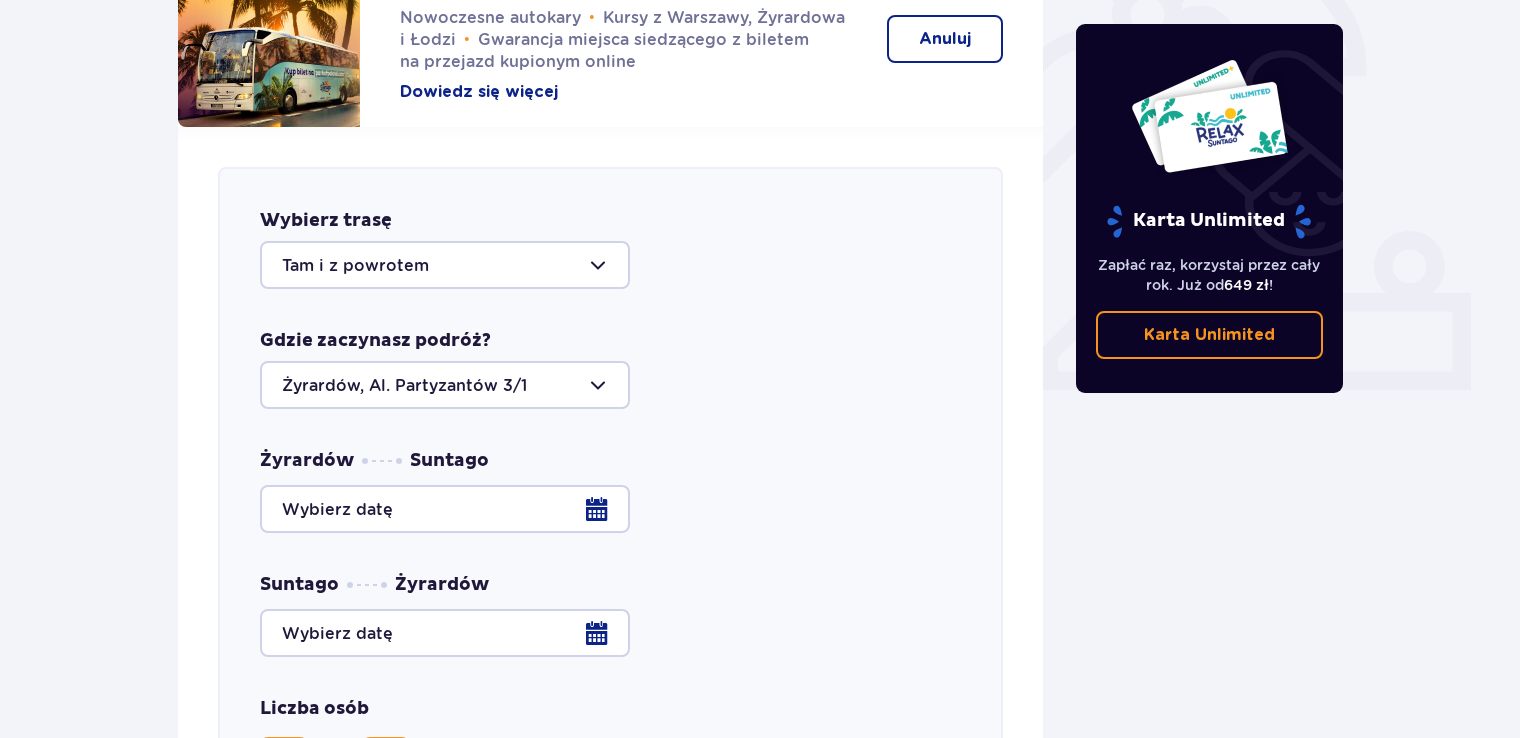 scroll, scrollTop: 686, scrollLeft: 0, axis: vertical 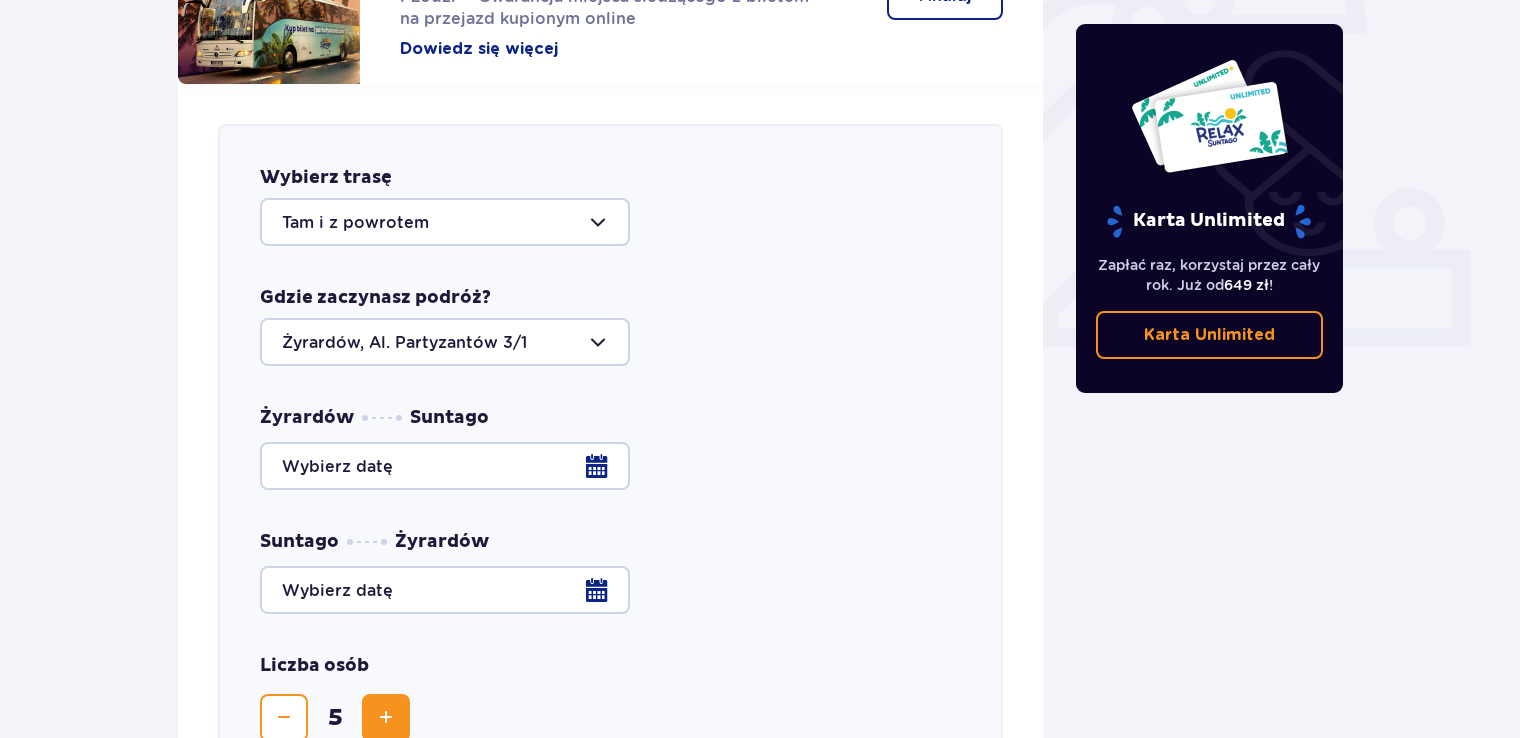 click at bounding box center [610, 466] 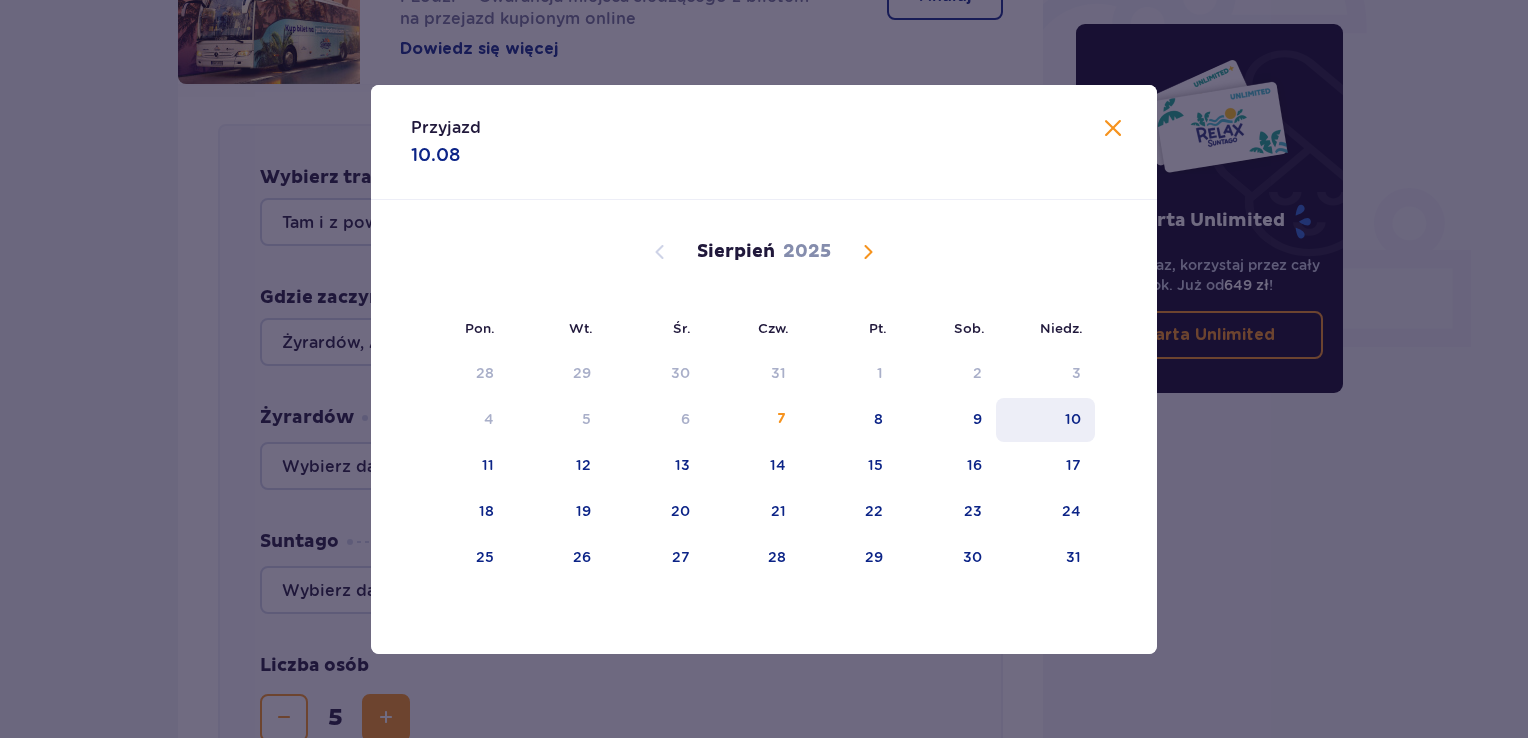 click on "10" at bounding box center [1045, 420] 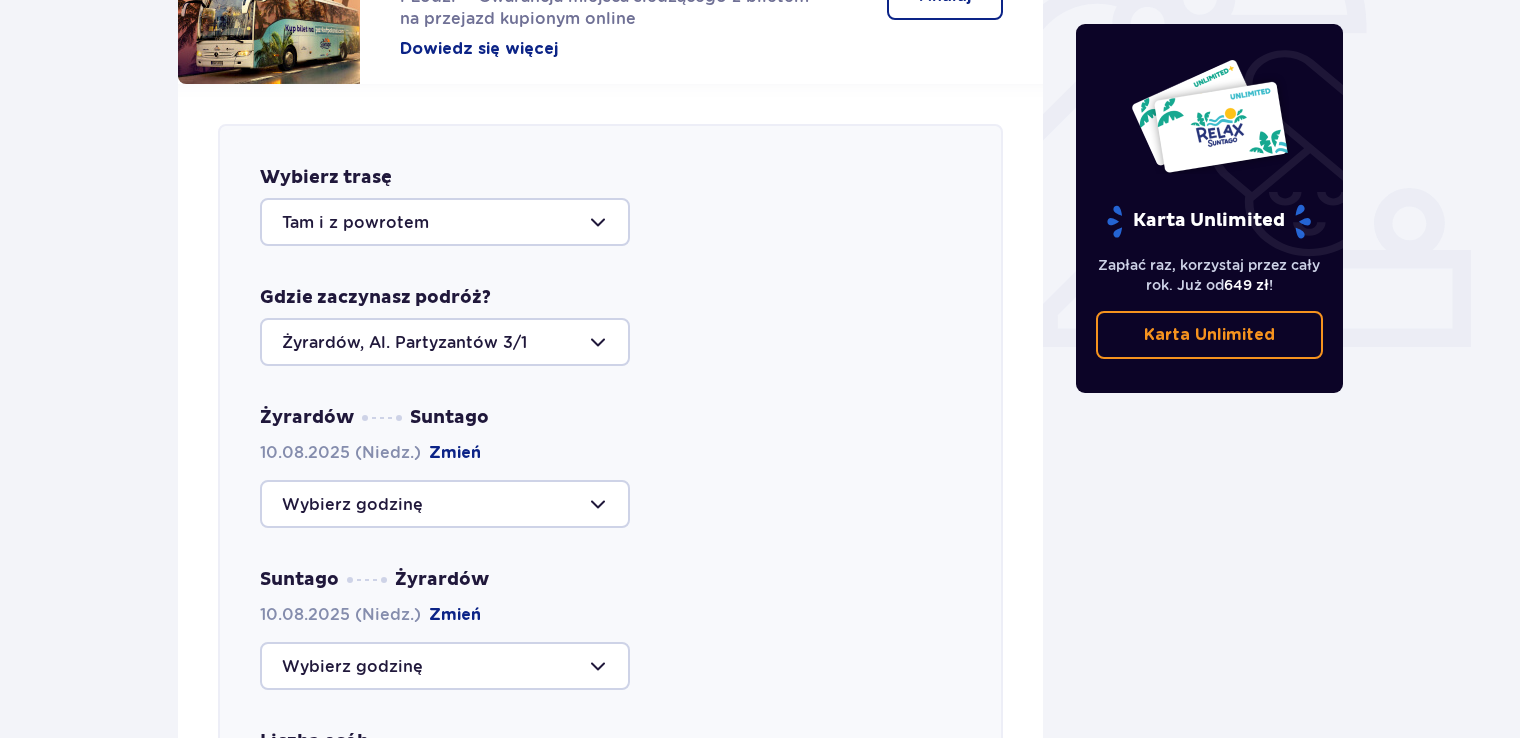 click at bounding box center [445, 504] 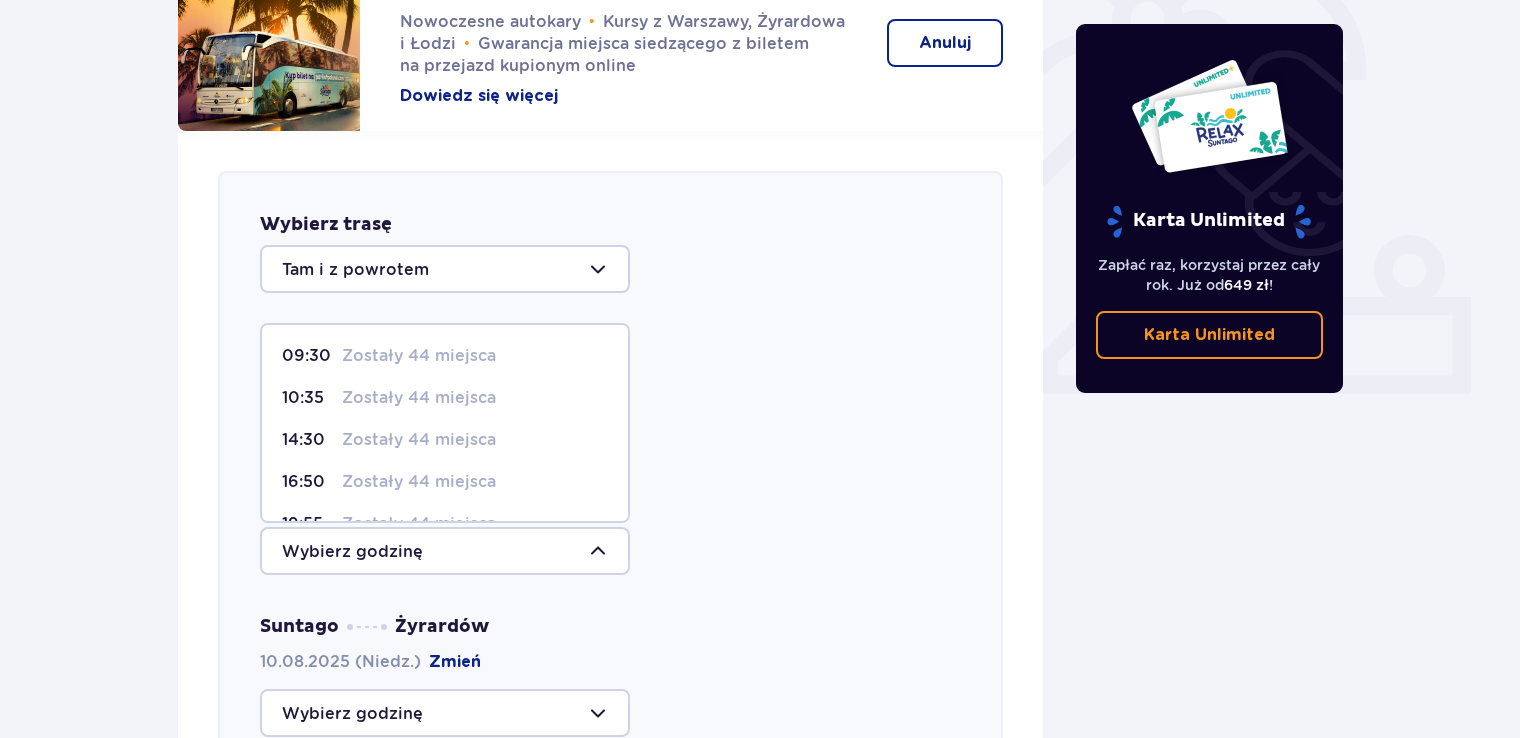 scroll, scrollTop: 686, scrollLeft: 0, axis: vertical 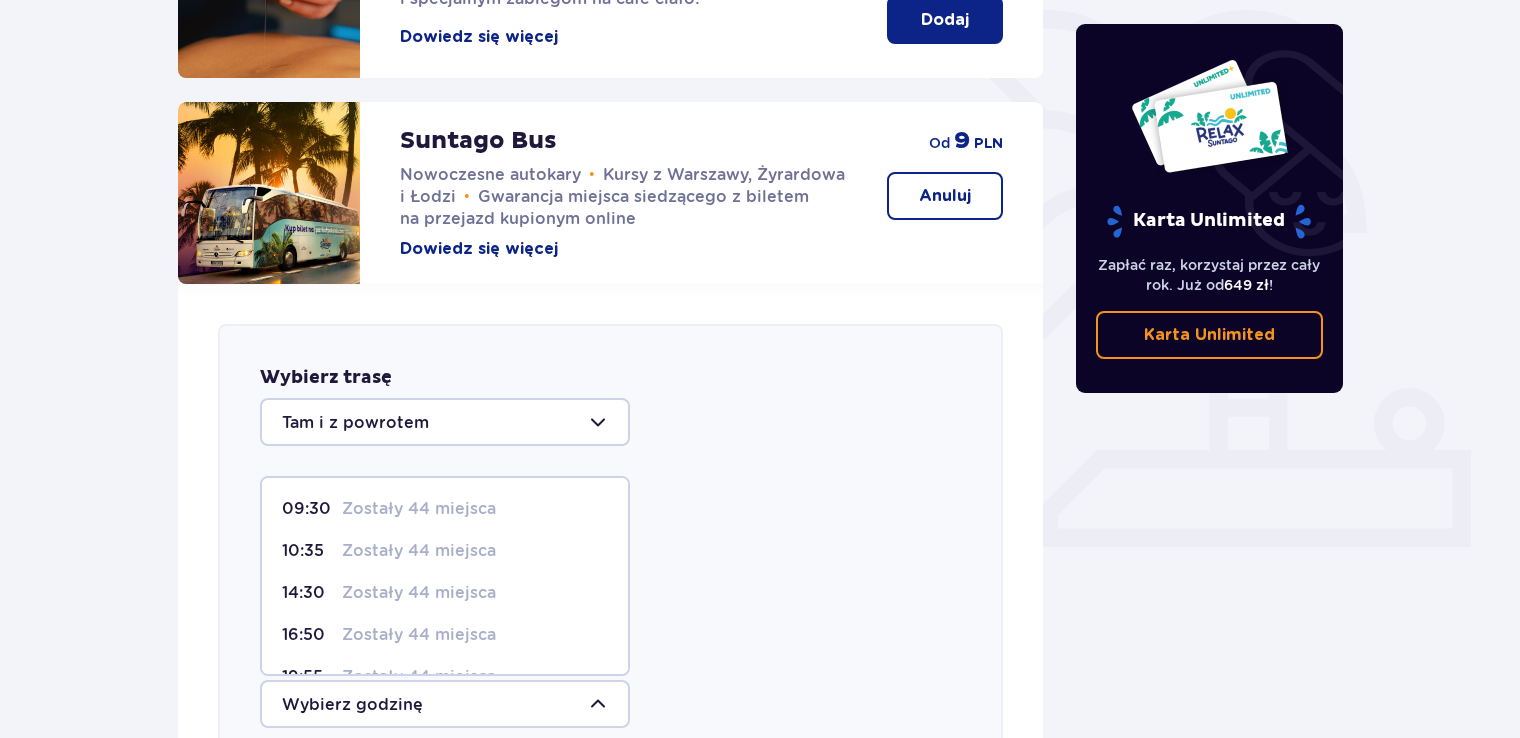 click on "Zostały 44 miejsca" at bounding box center (419, 551) 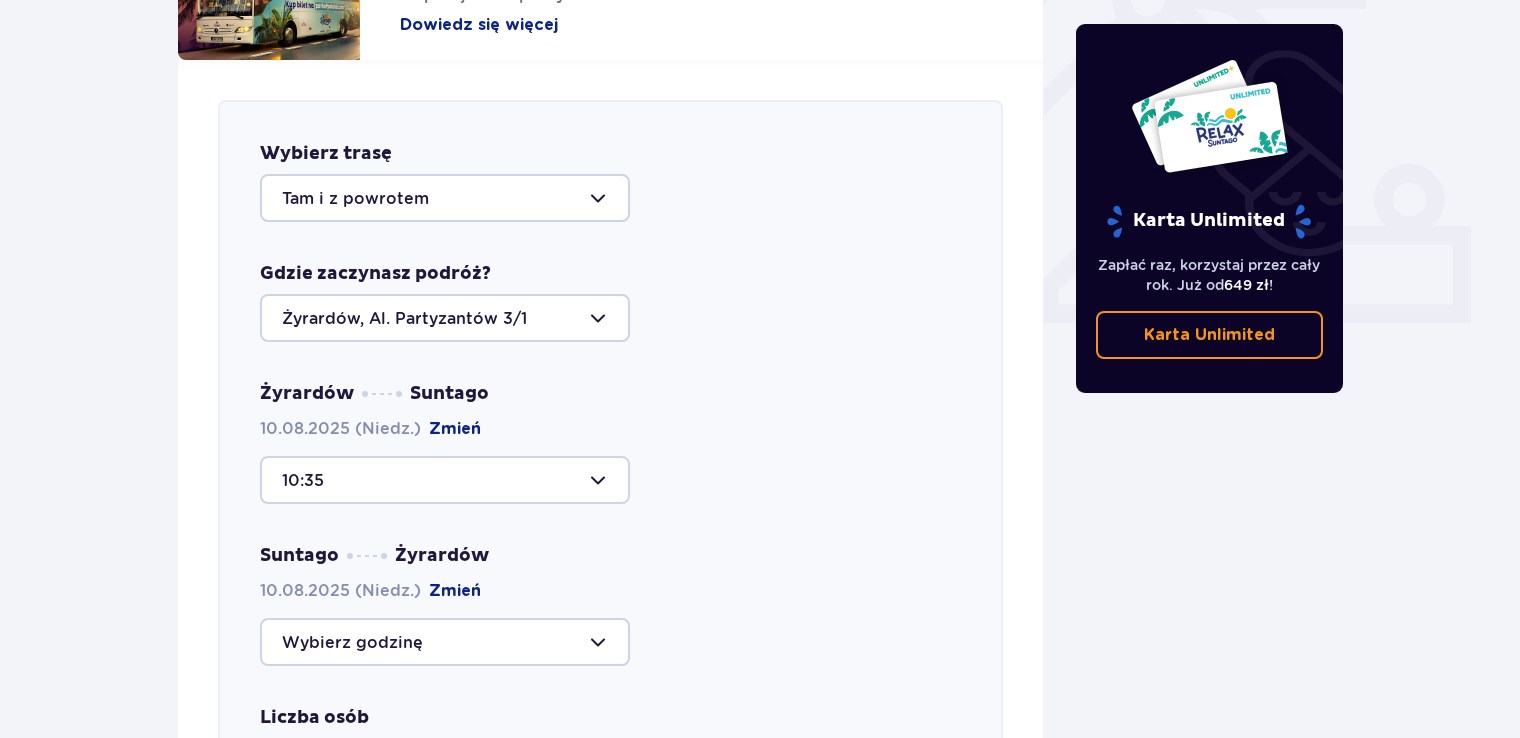scroll, scrollTop: 786, scrollLeft: 0, axis: vertical 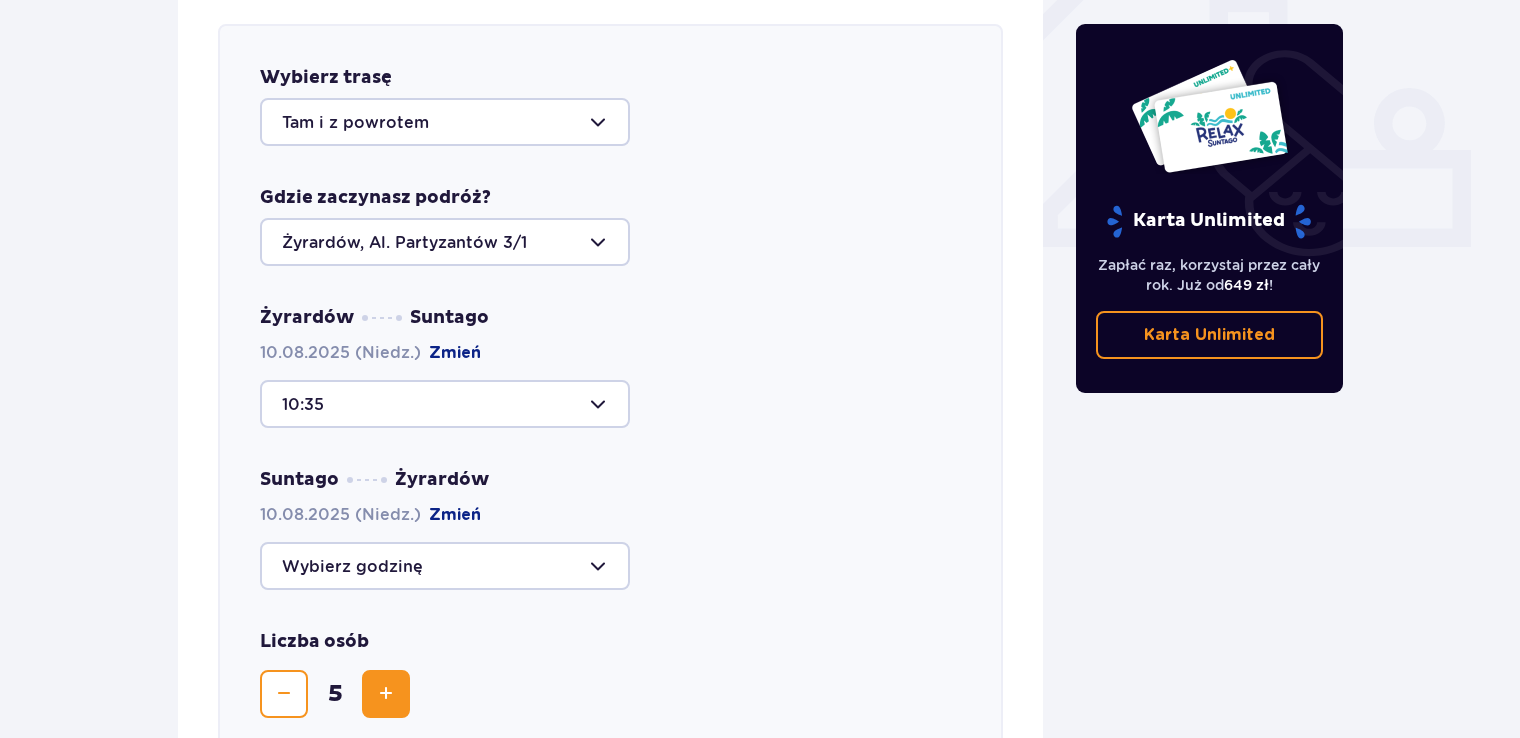 click at bounding box center (445, 566) 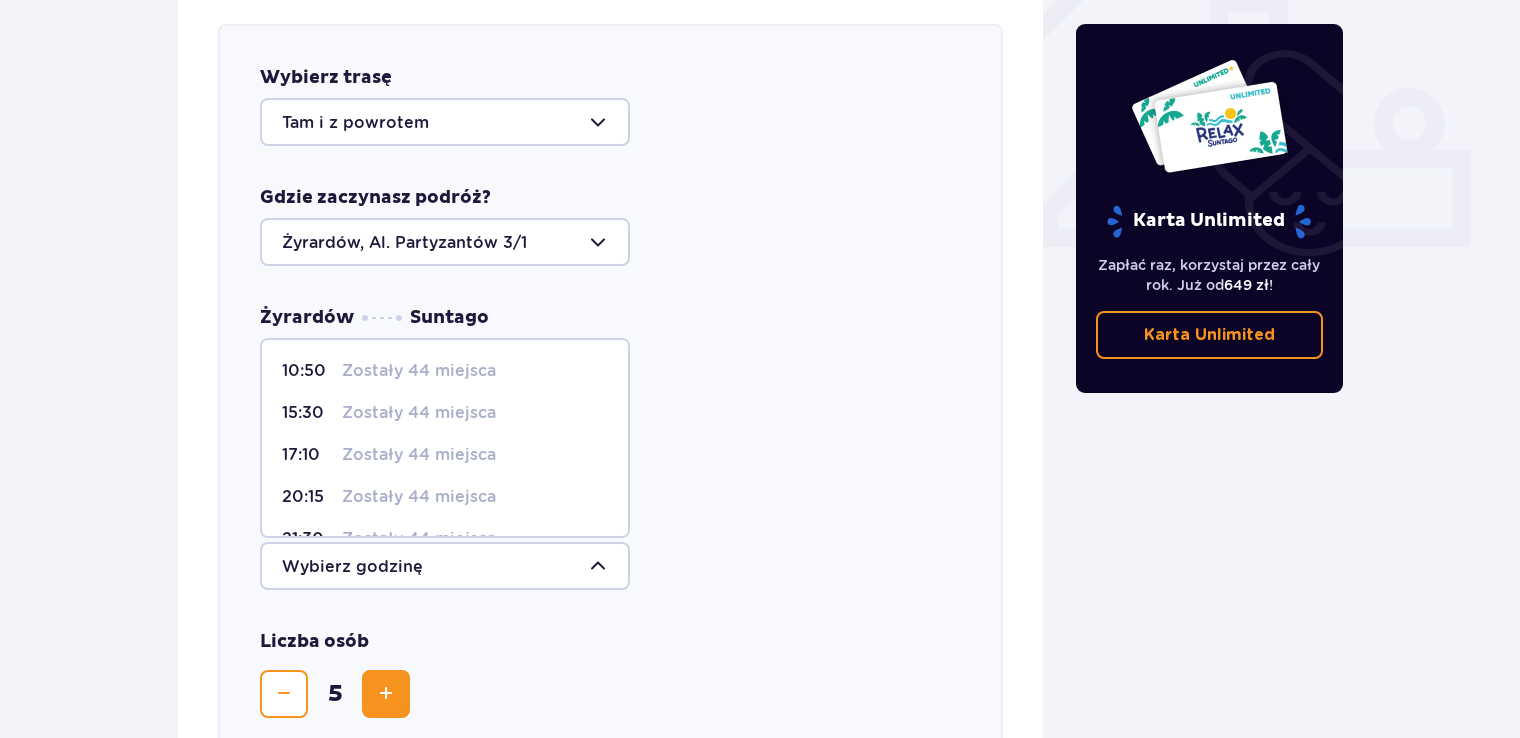 click on "Zostały 44 miejsca" at bounding box center [419, 455] 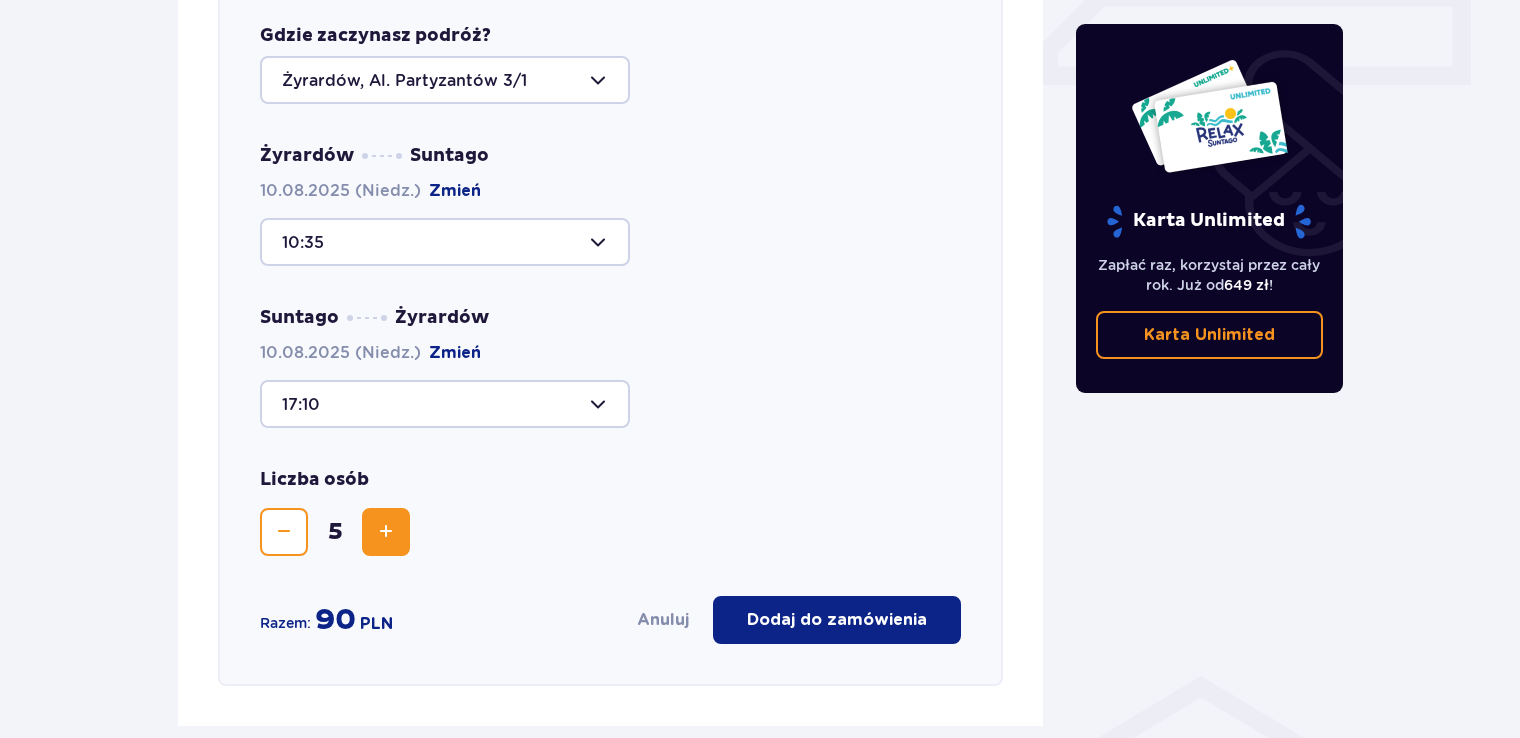 scroll, scrollTop: 986, scrollLeft: 0, axis: vertical 